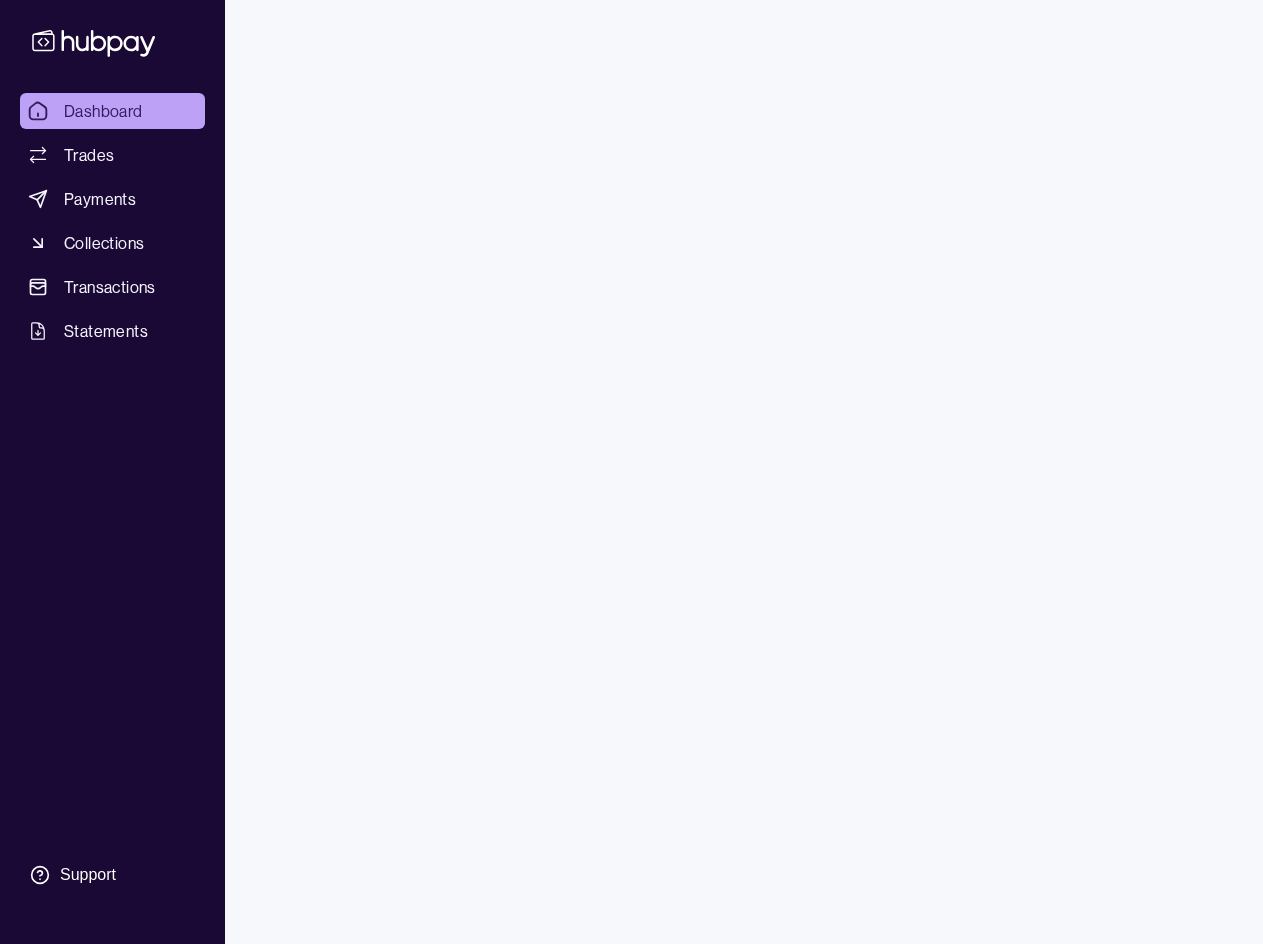 scroll, scrollTop: 0, scrollLeft: 0, axis: both 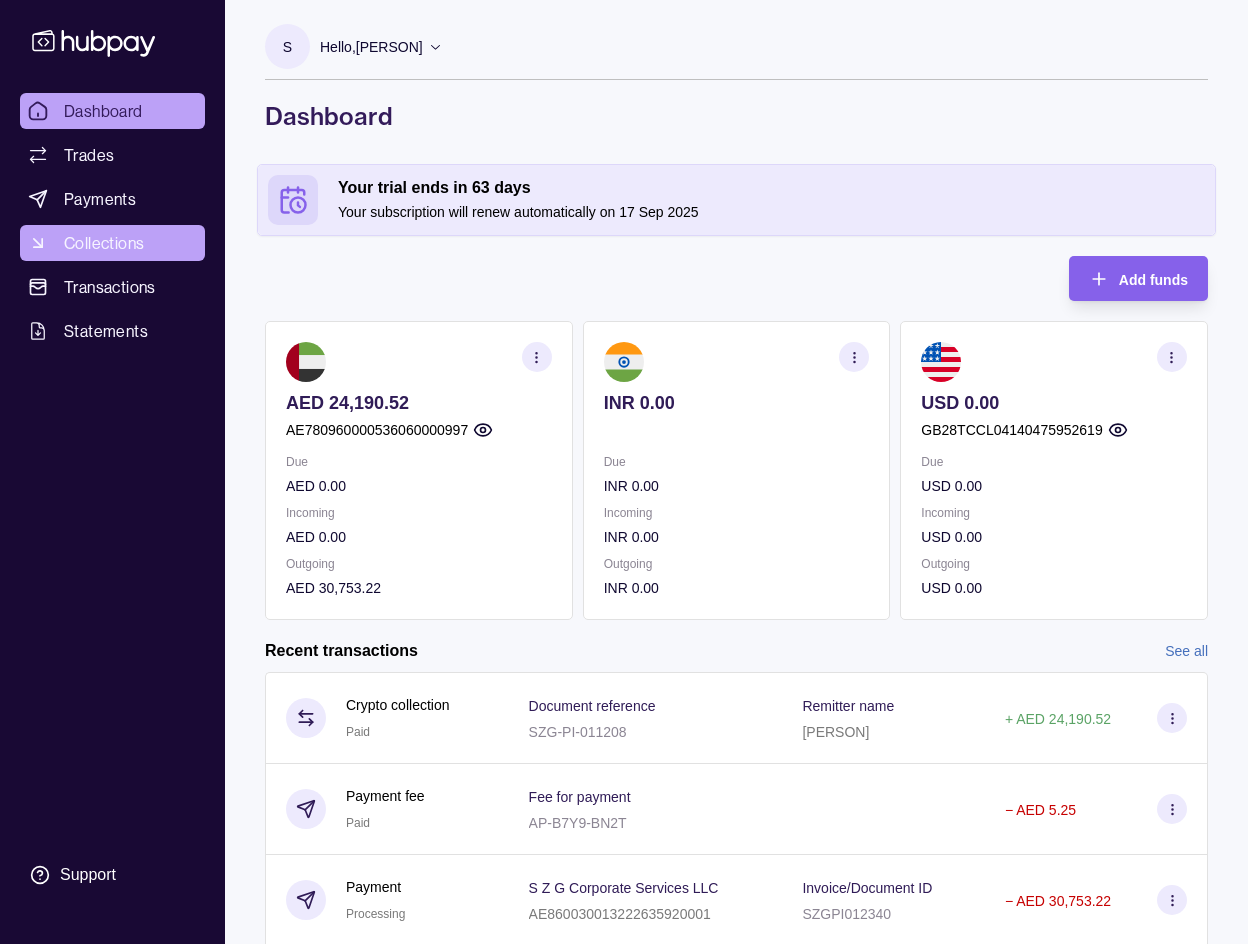 click on "Collections" at bounding box center [104, 243] 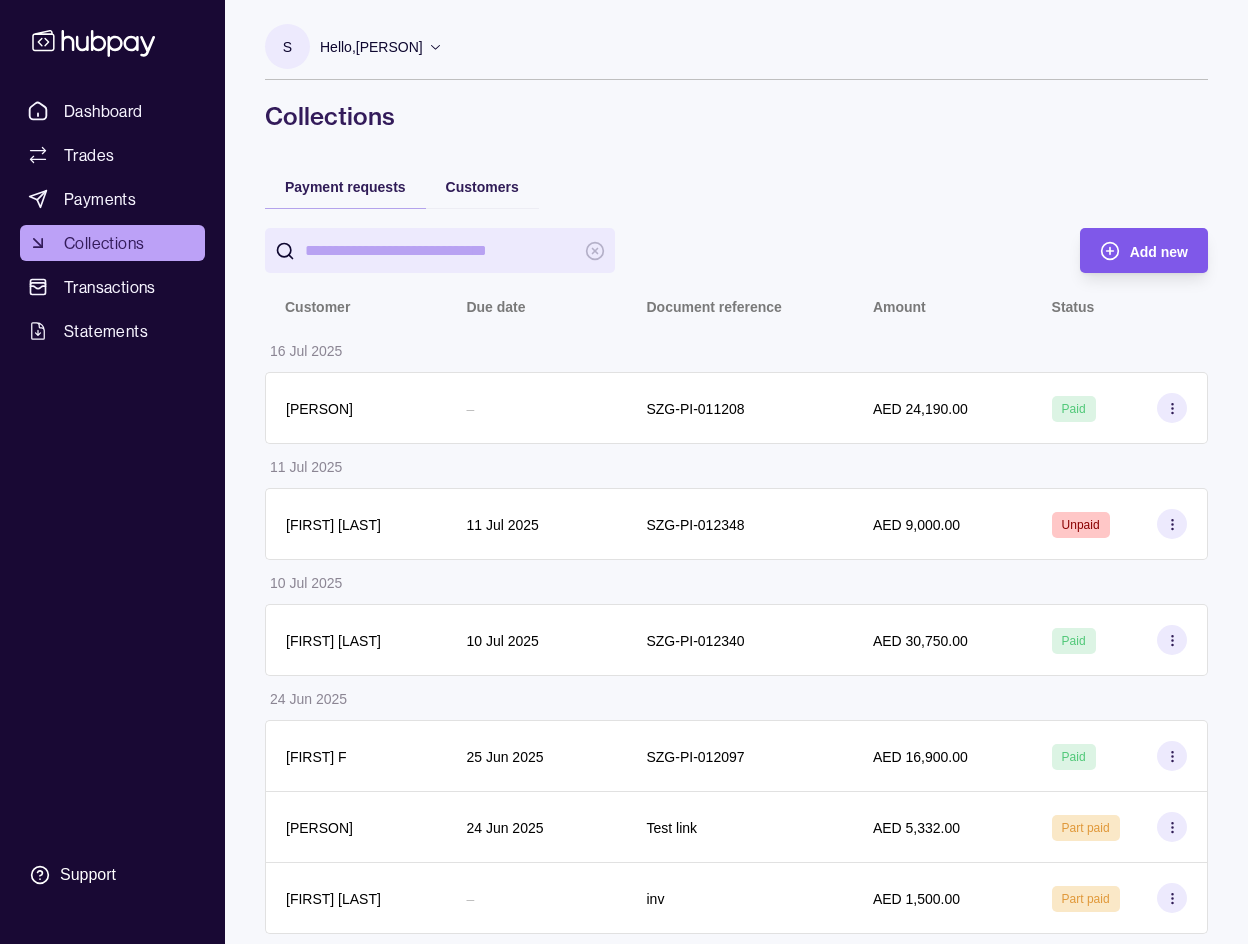 click on "Add new" at bounding box center [1159, 252] 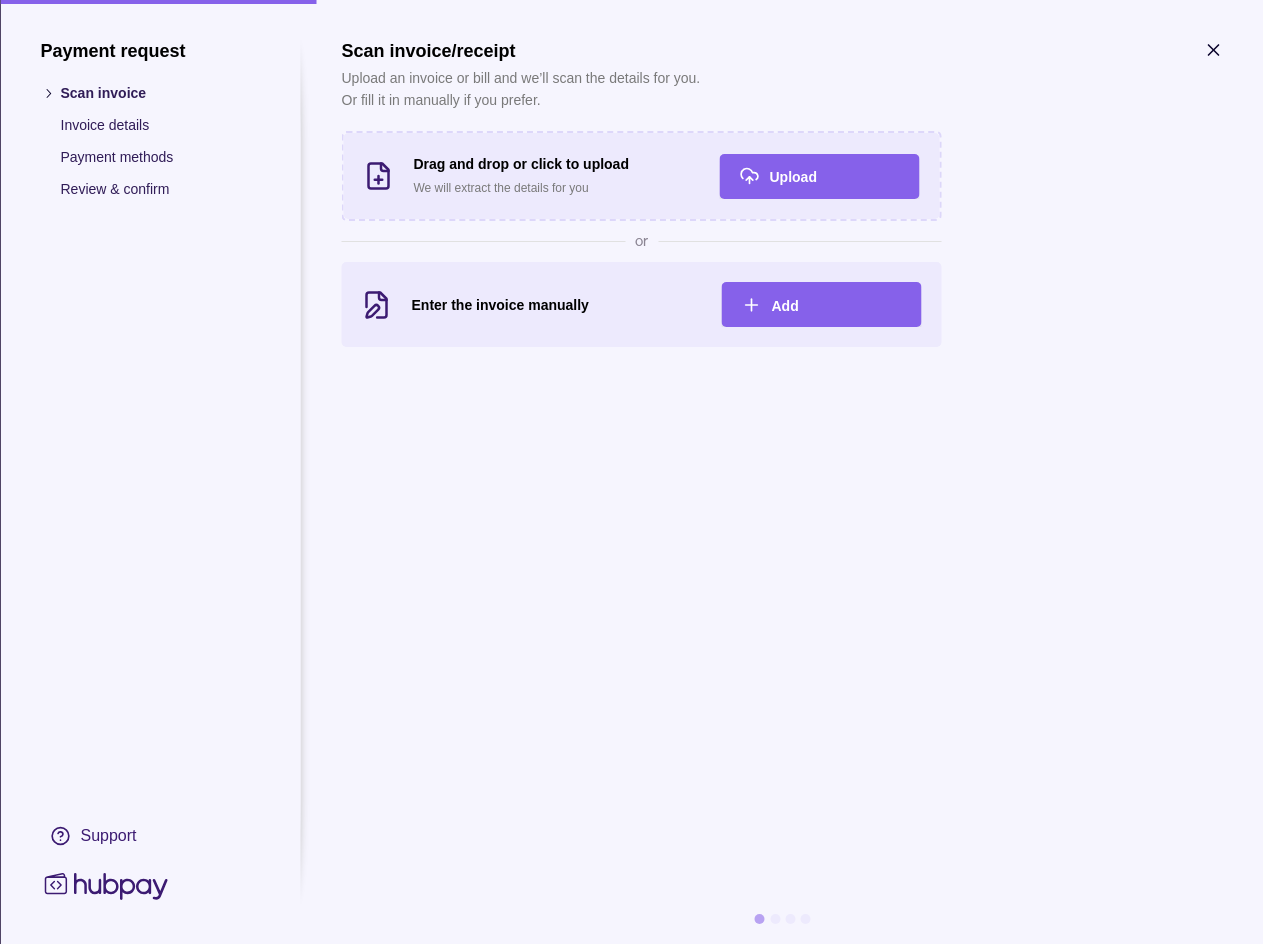 click 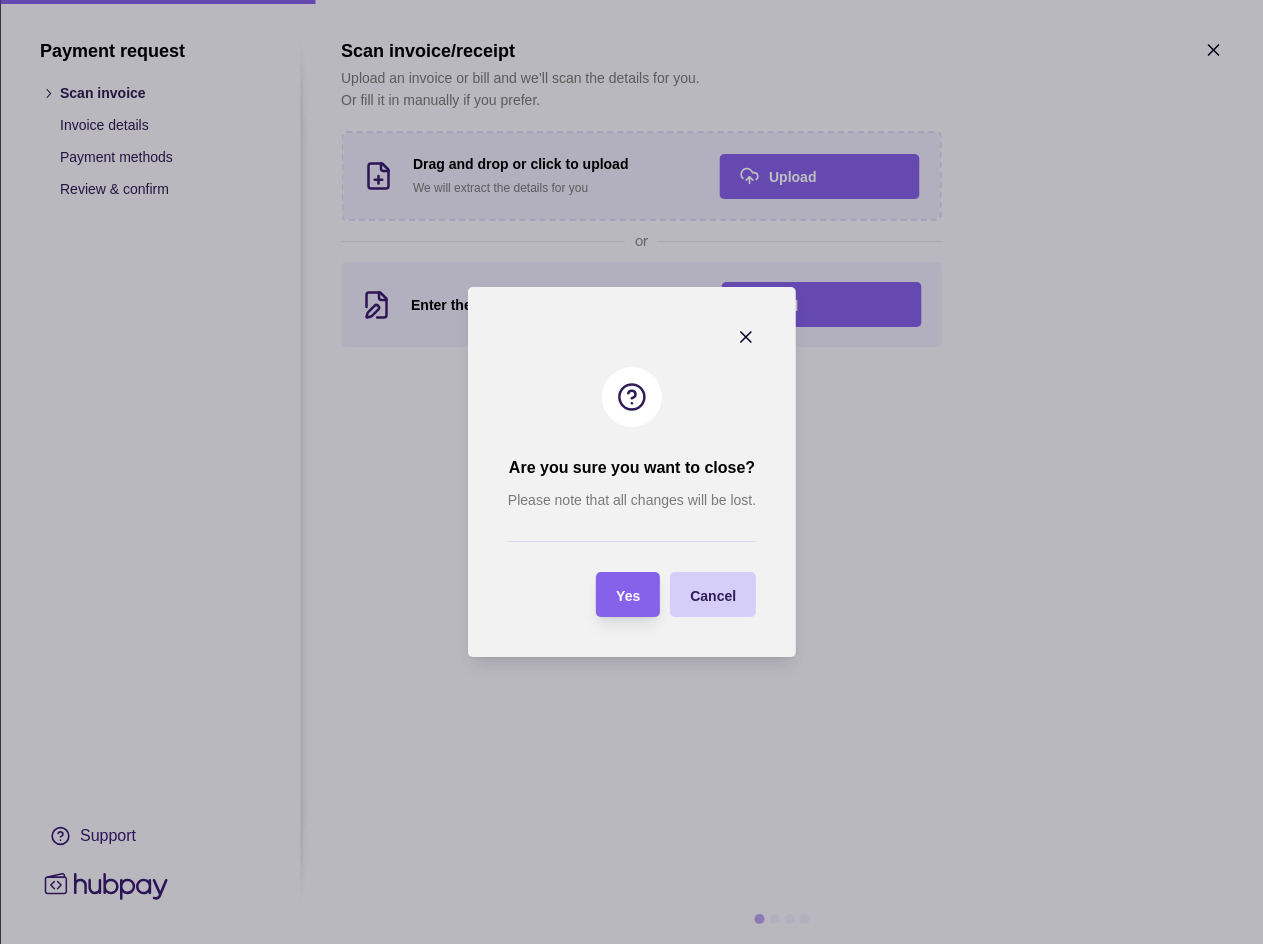 click on "Cancel" at bounding box center (713, 595) 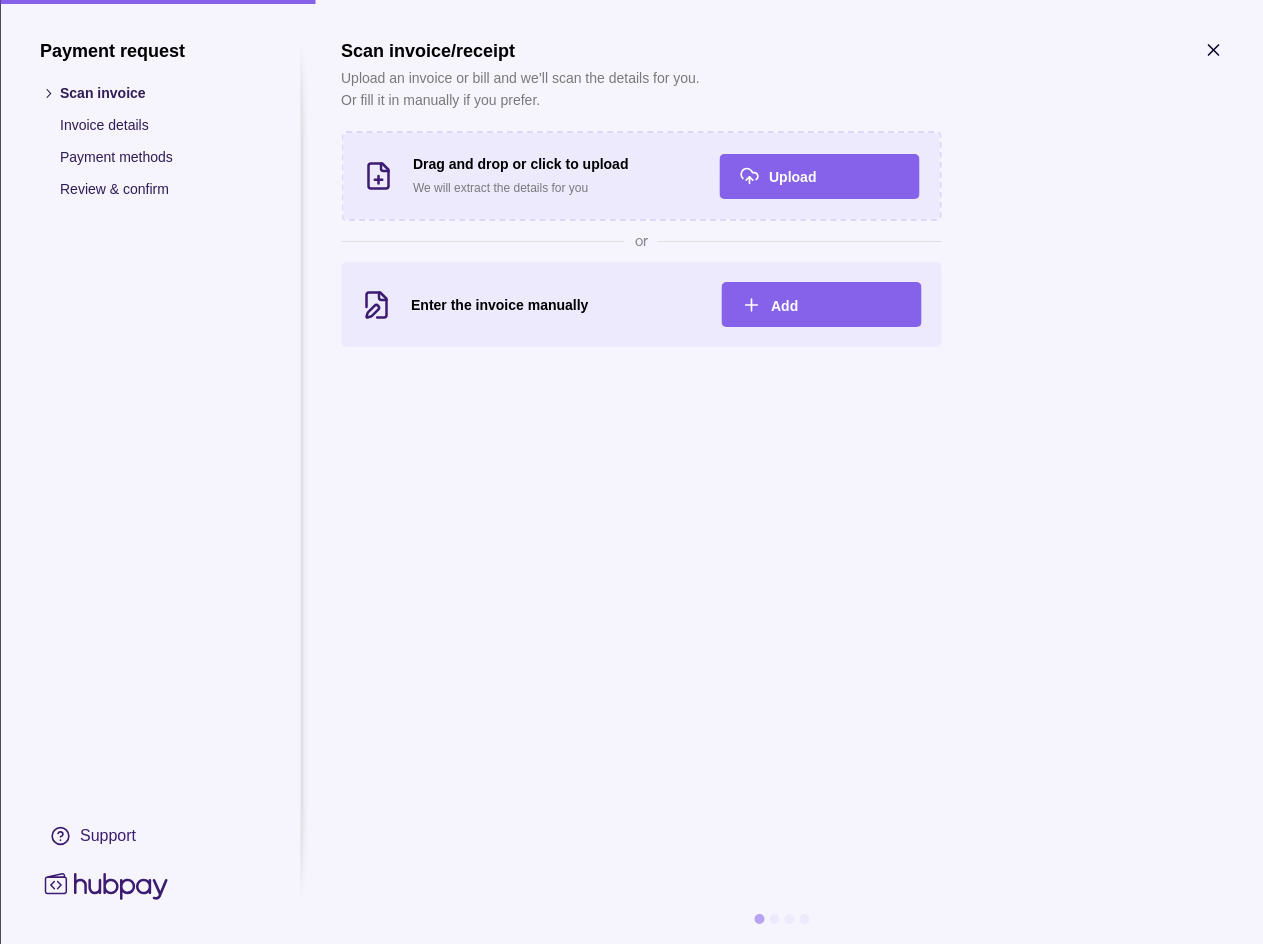 click 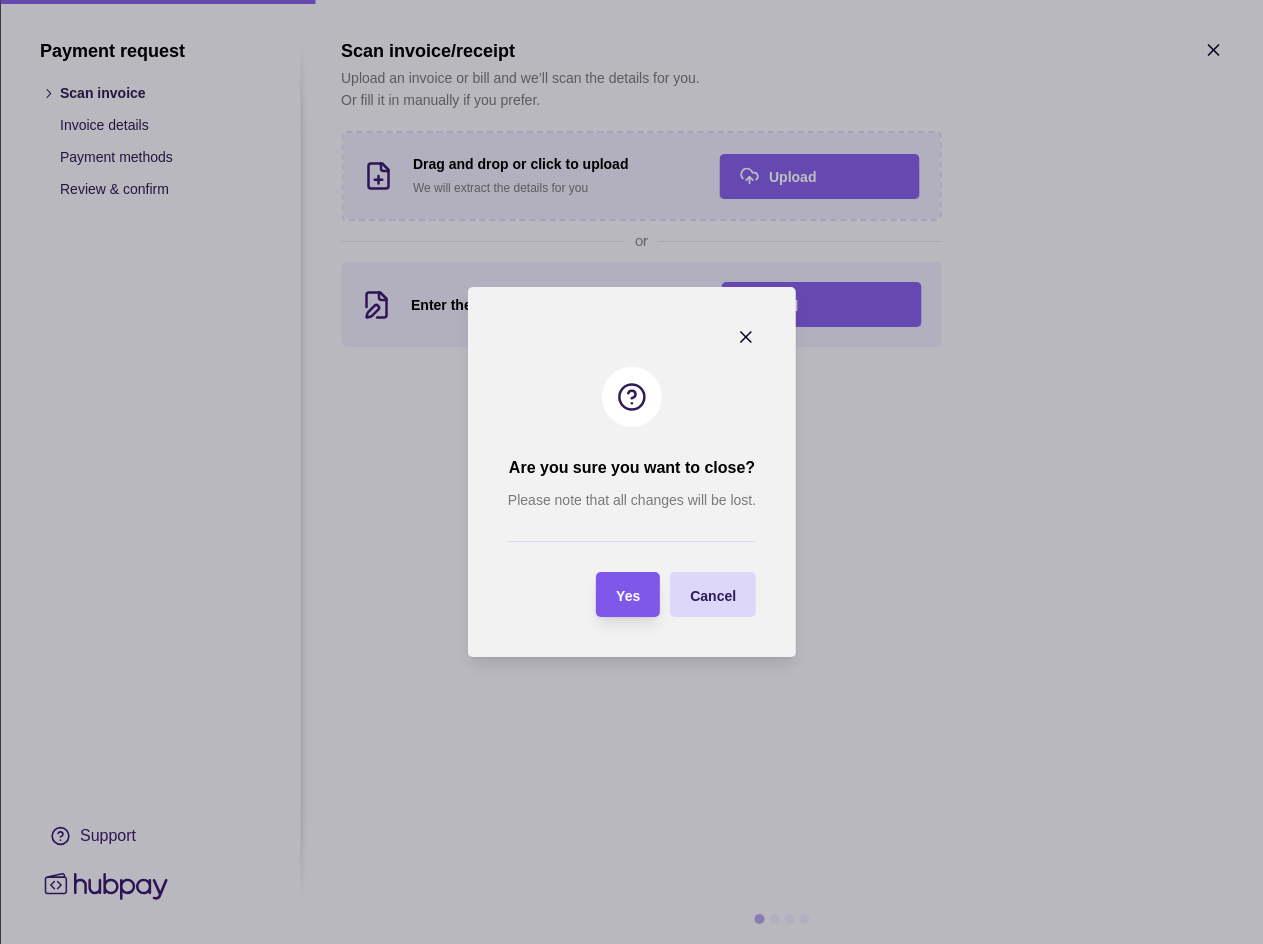 click on "Yes" at bounding box center [628, 596] 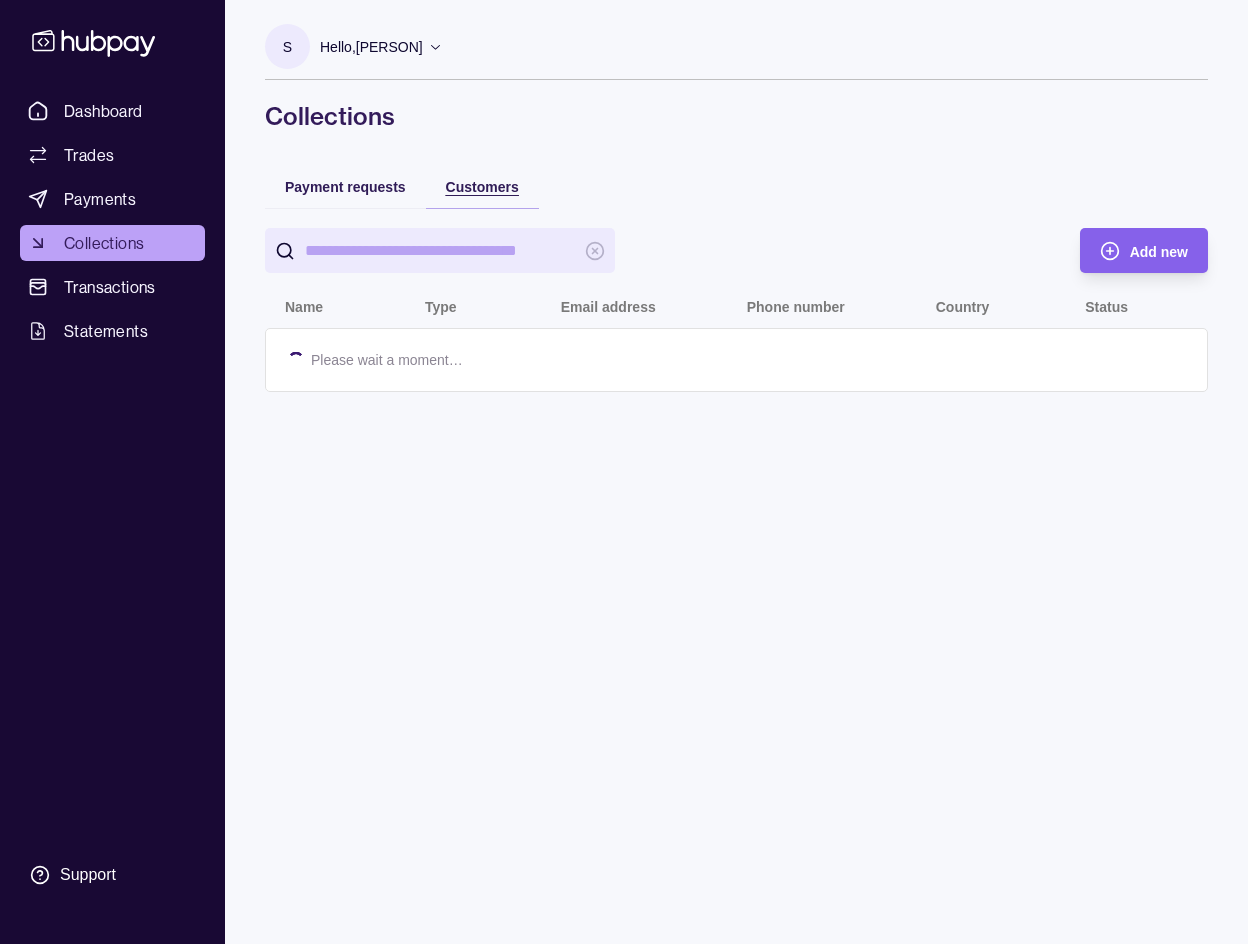 click on "Customers" at bounding box center (482, 187) 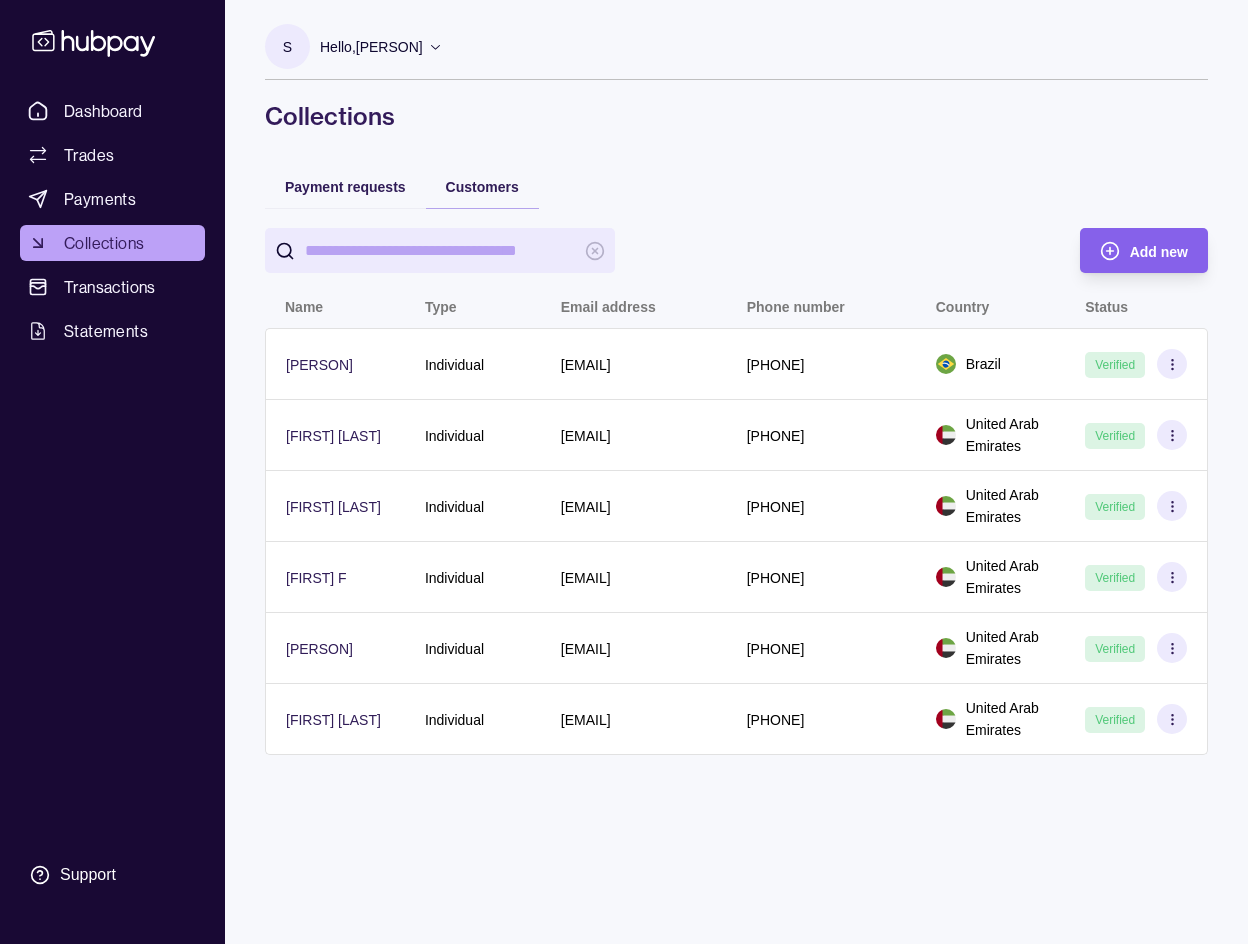 click at bounding box center (652, 250) 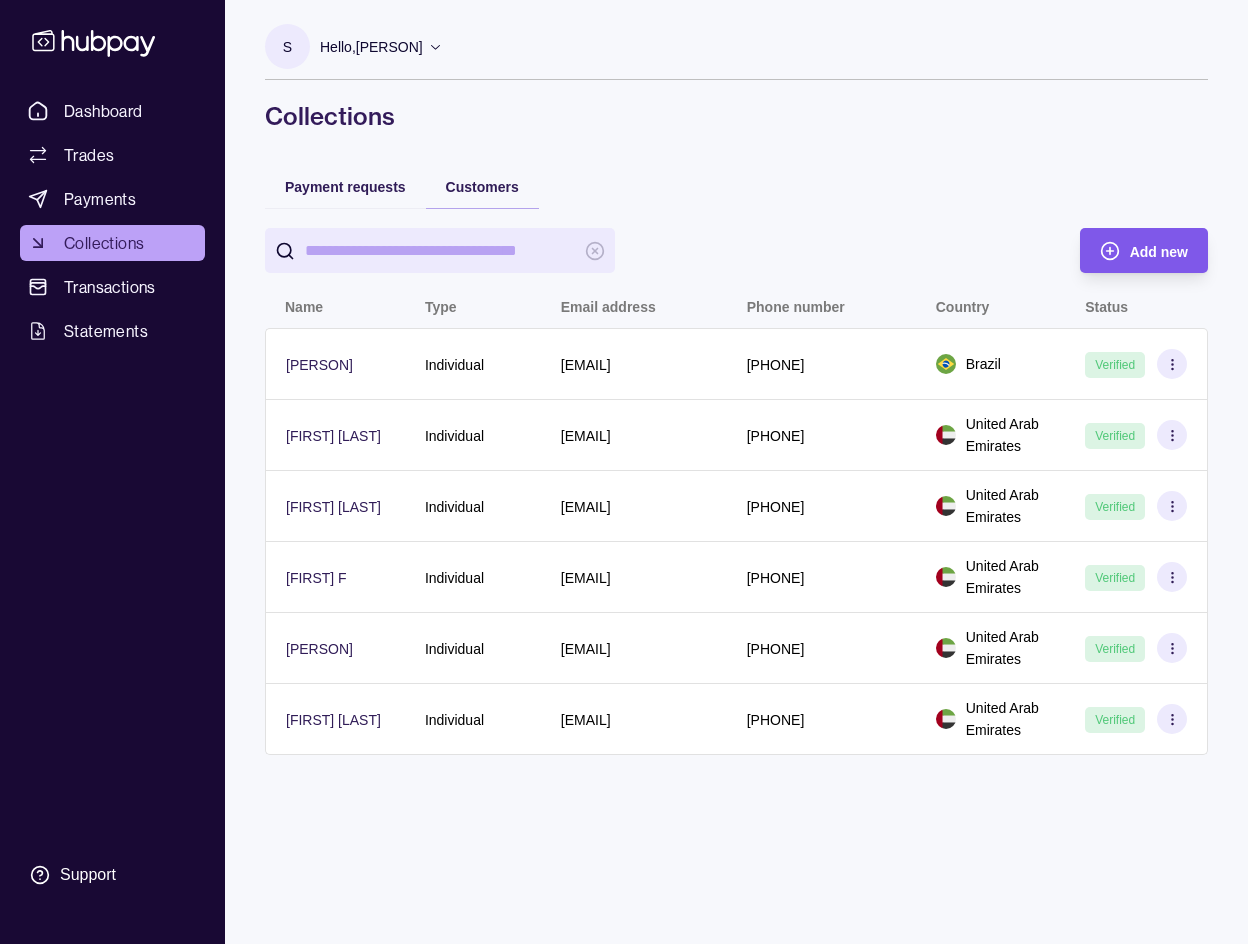 click on "Add new" at bounding box center (1159, 252) 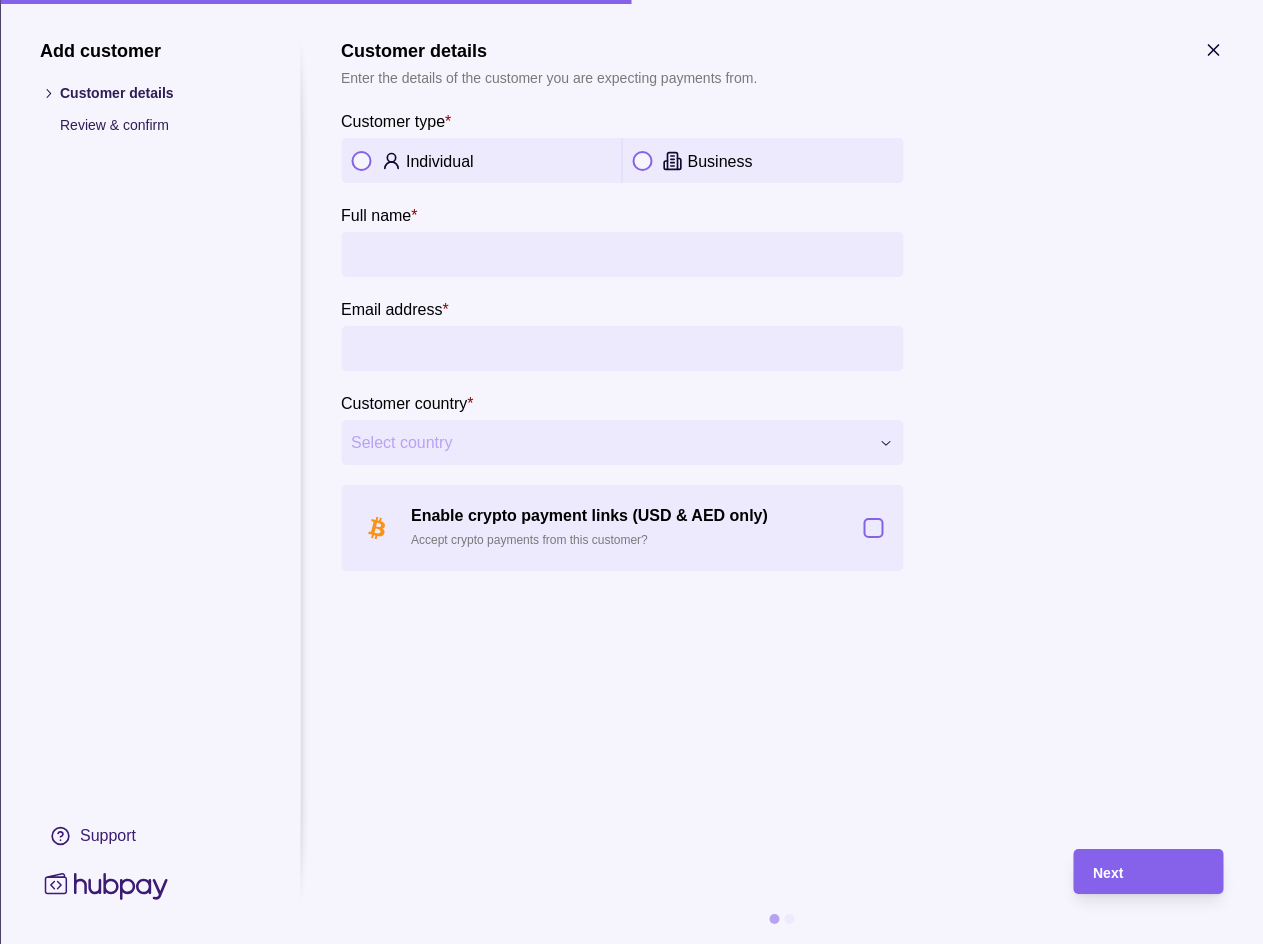 click on "Individual" at bounding box center (440, 161) 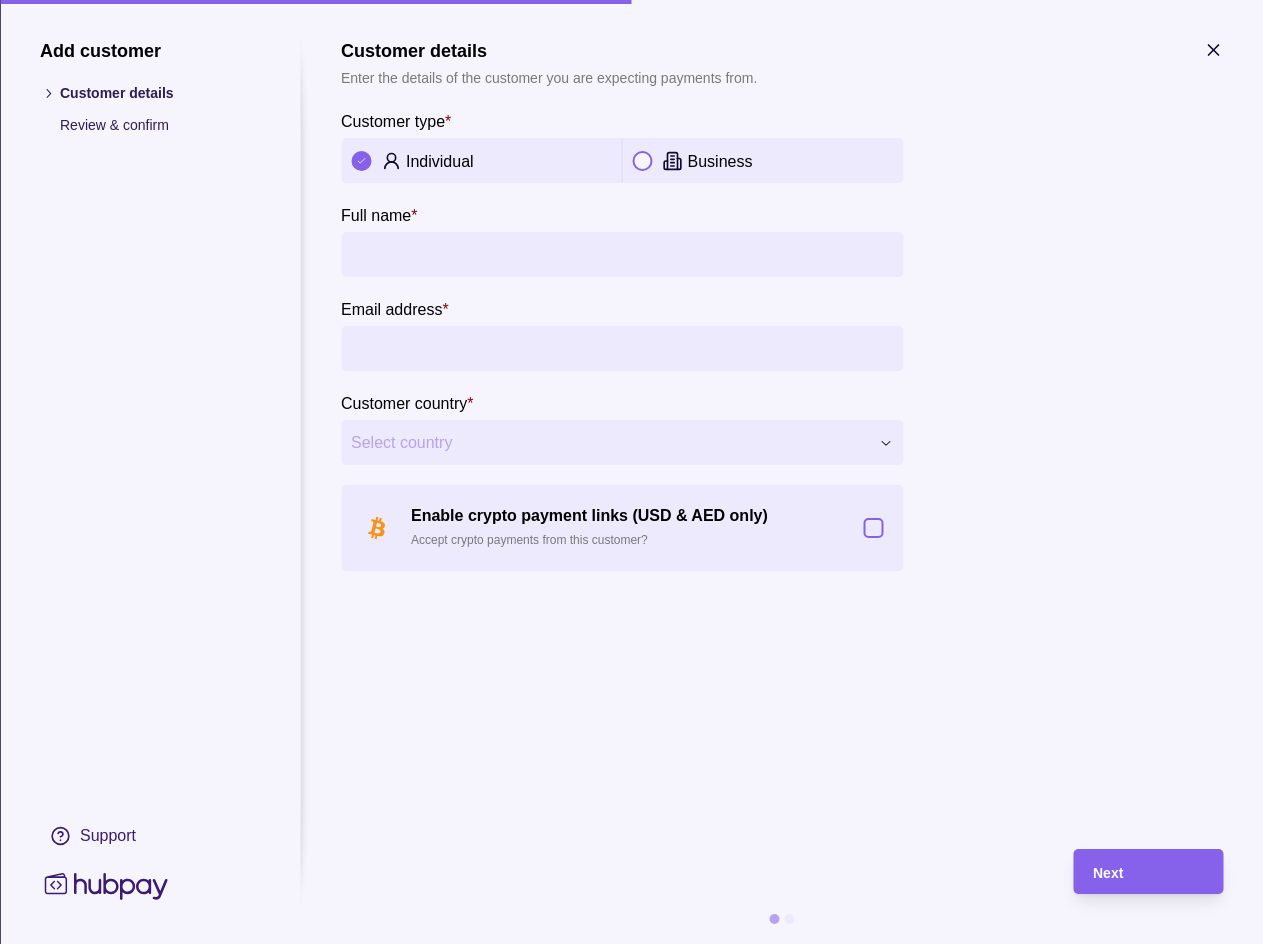 click on "Full name  *" at bounding box center [622, 240] 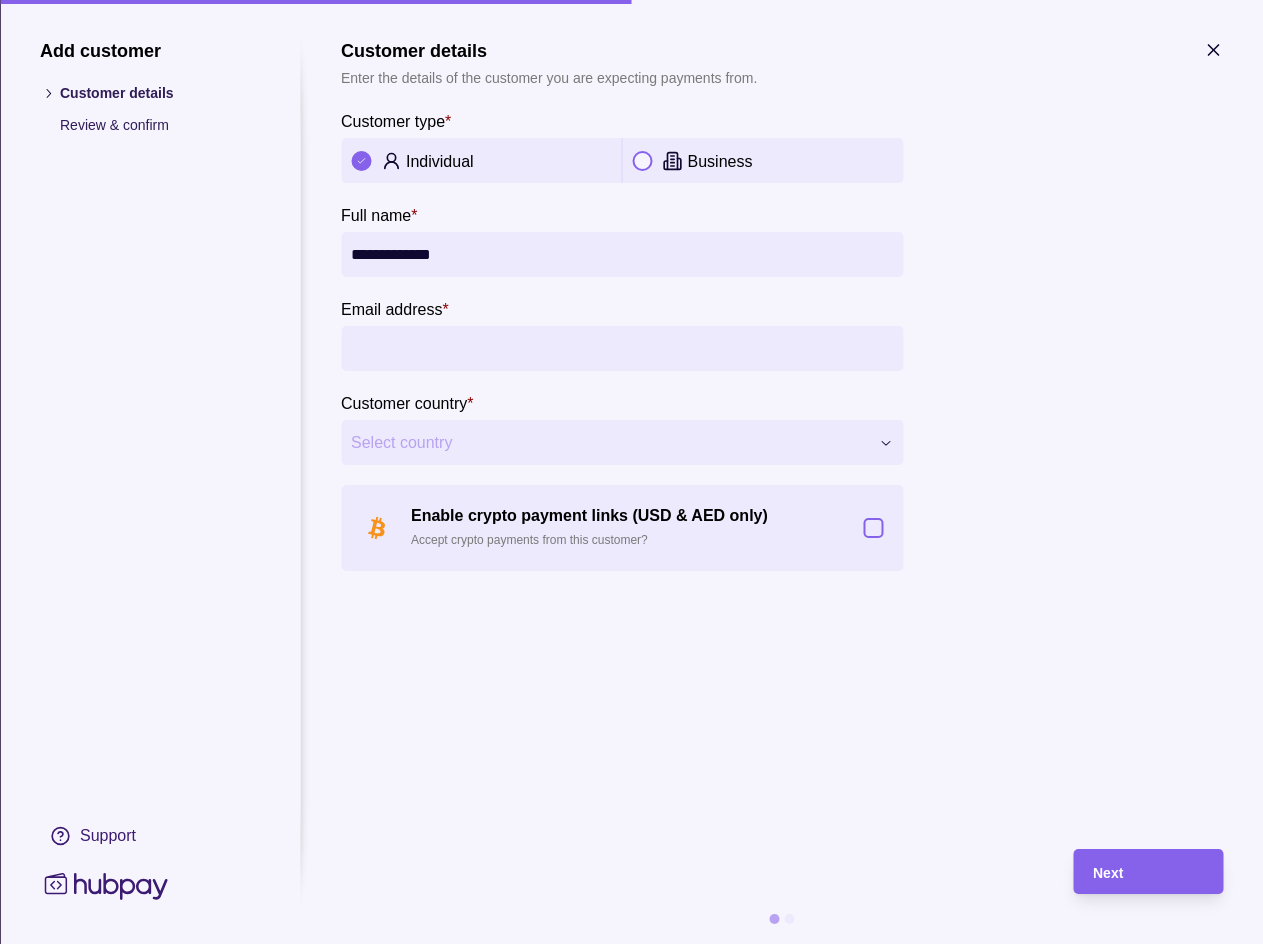 type on "**********" 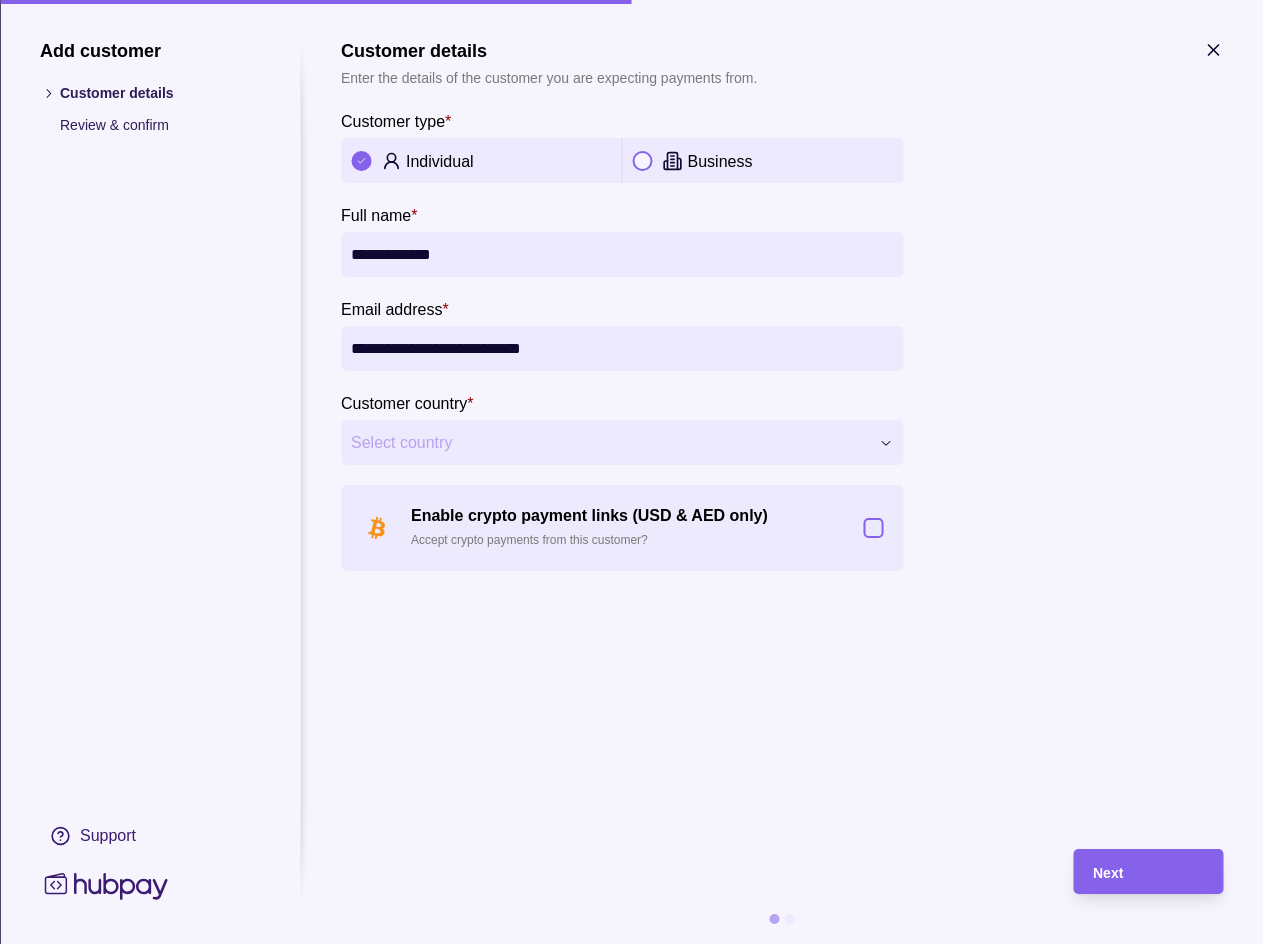 type on "**********" 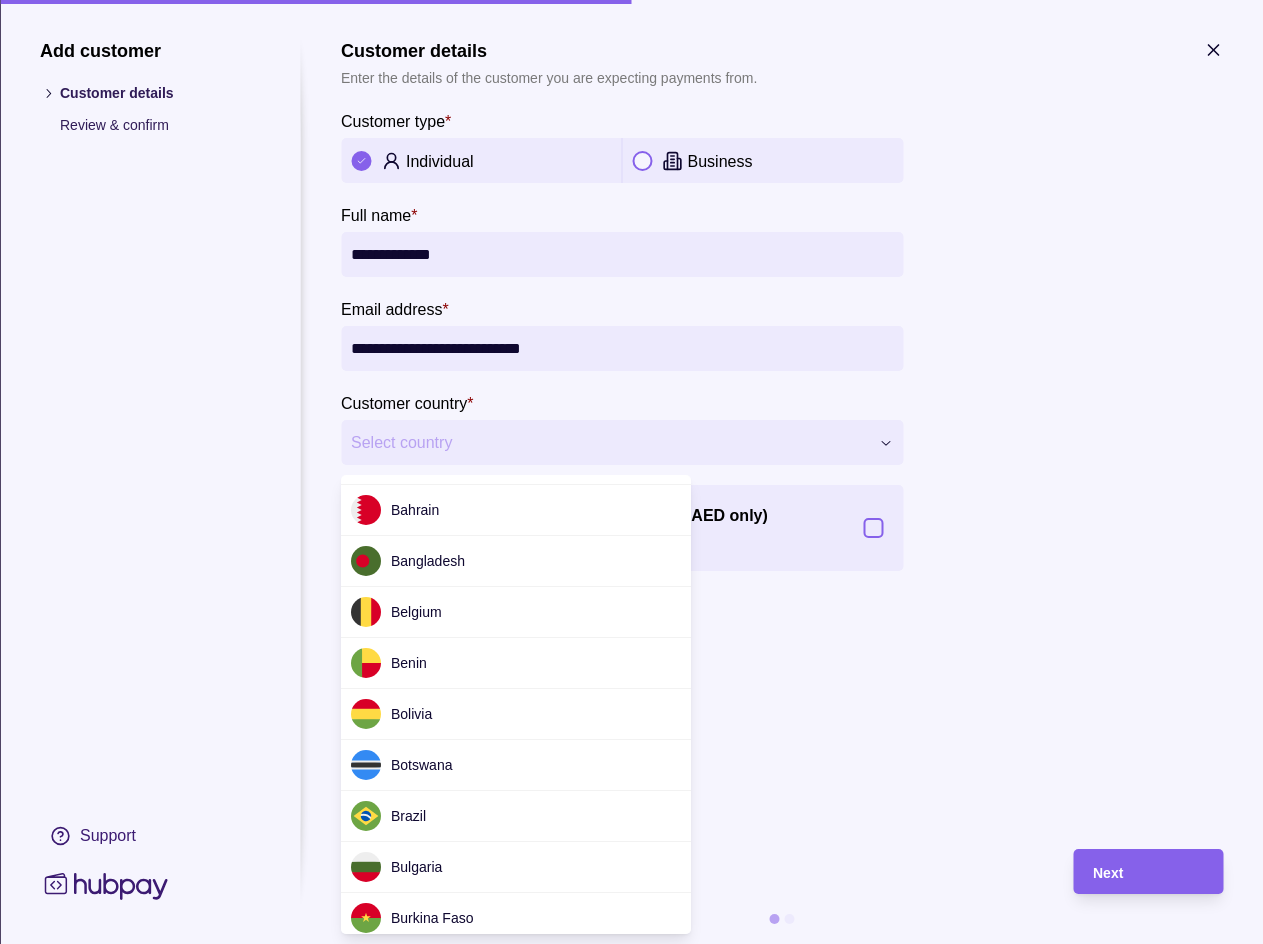 scroll, scrollTop: 300, scrollLeft: 0, axis: vertical 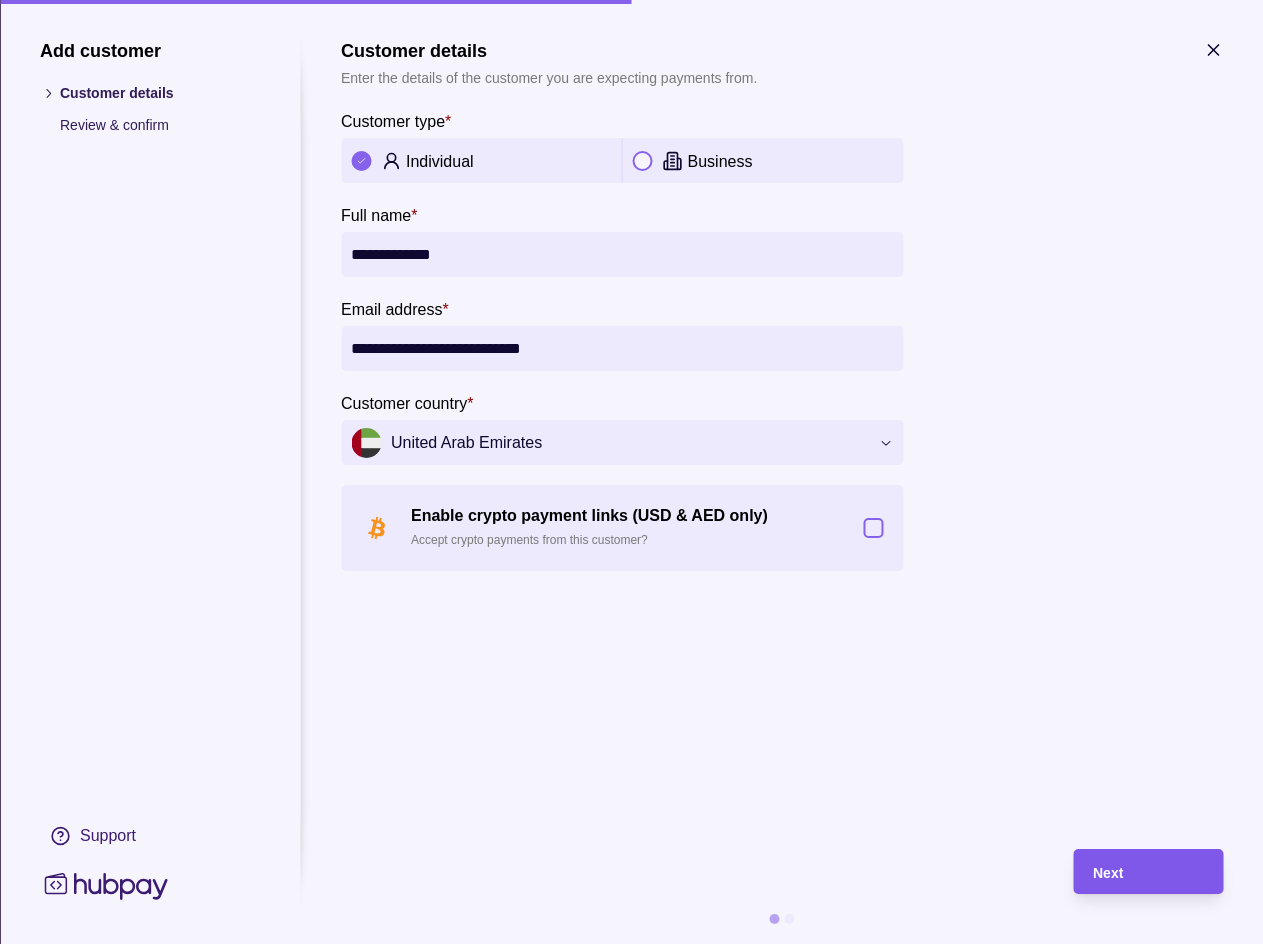 click on "Next" at bounding box center (1148, 872) 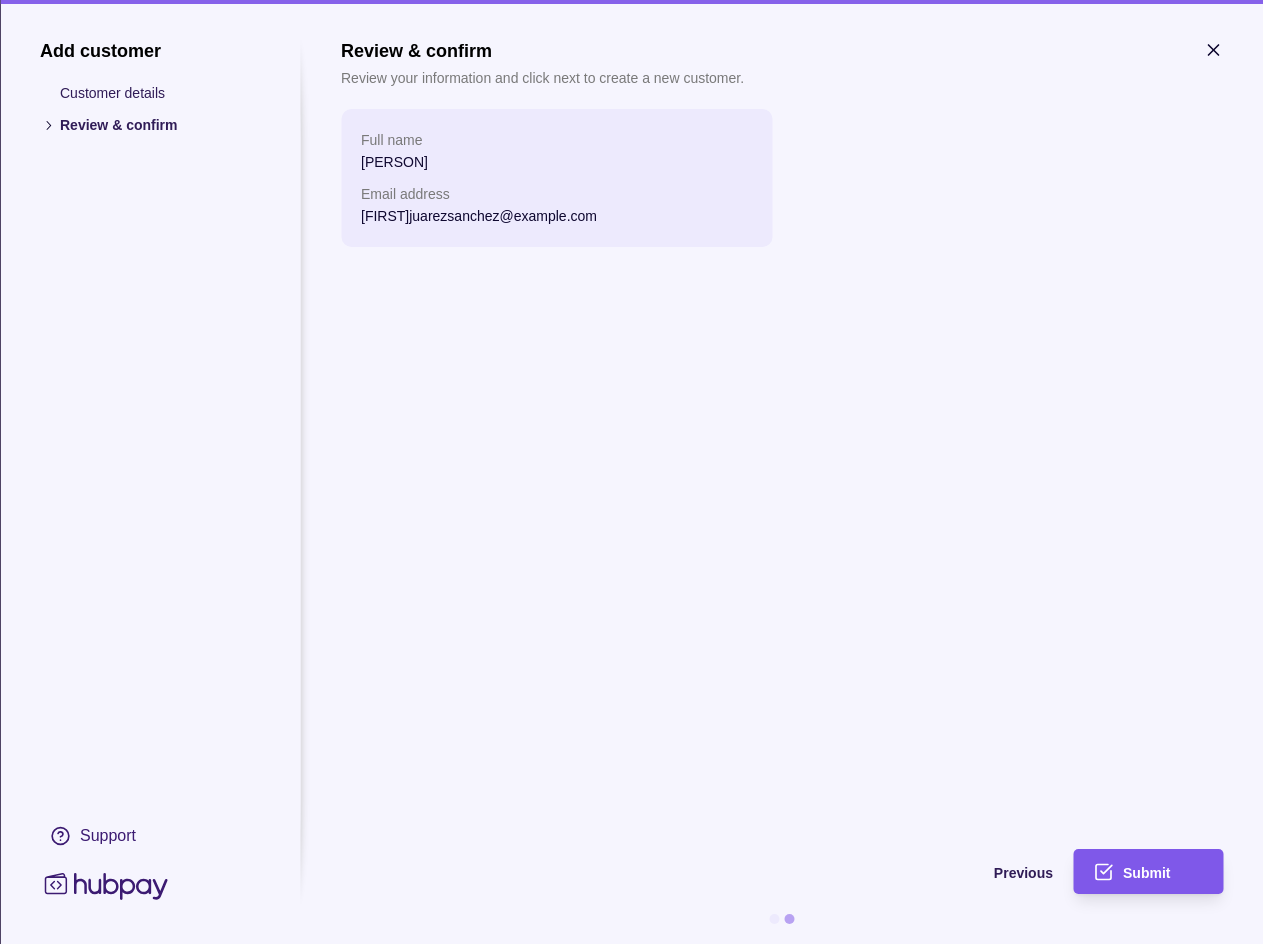 click on "Submit" at bounding box center [1133, 871] 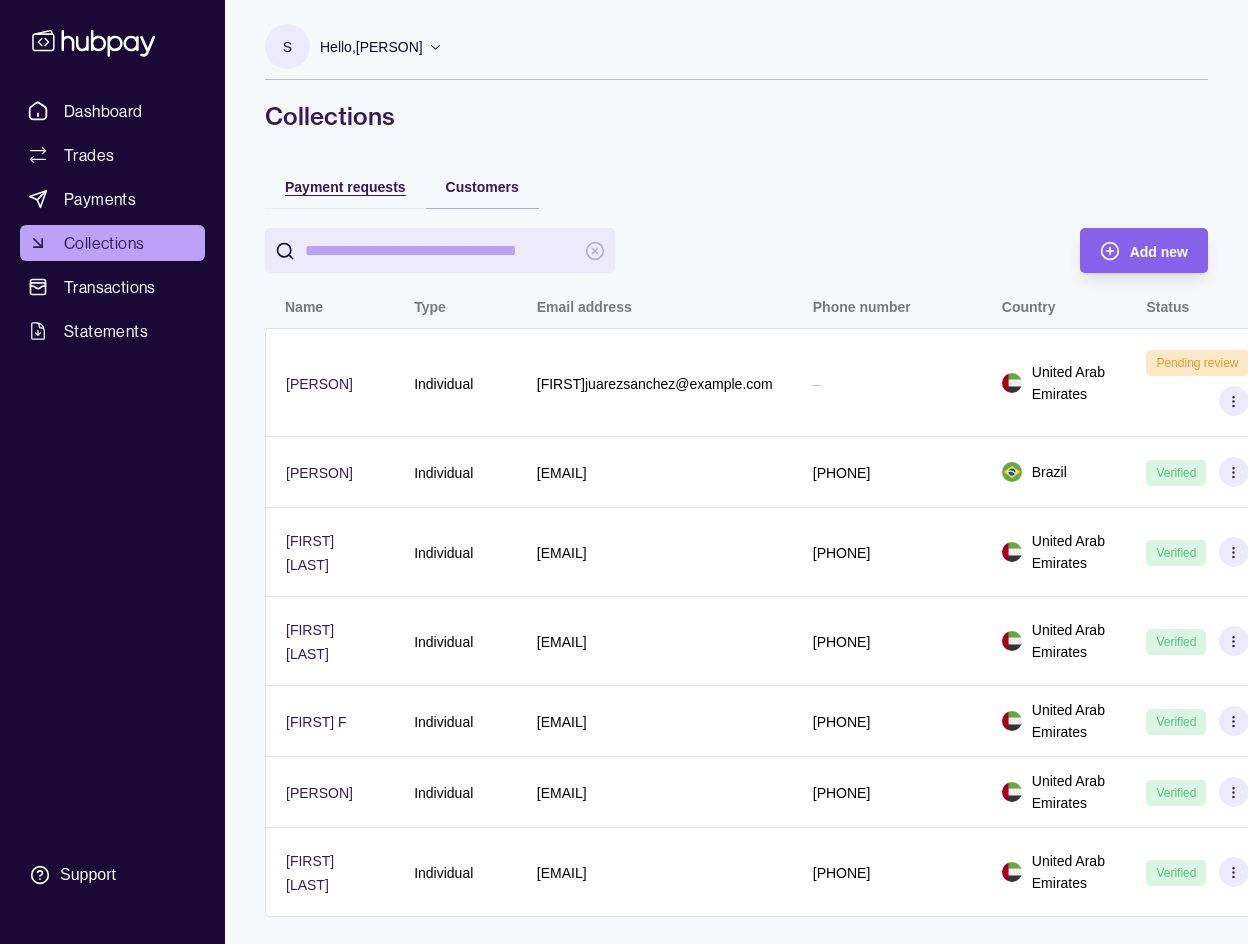 click on "Payment requests" at bounding box center (345, 187) 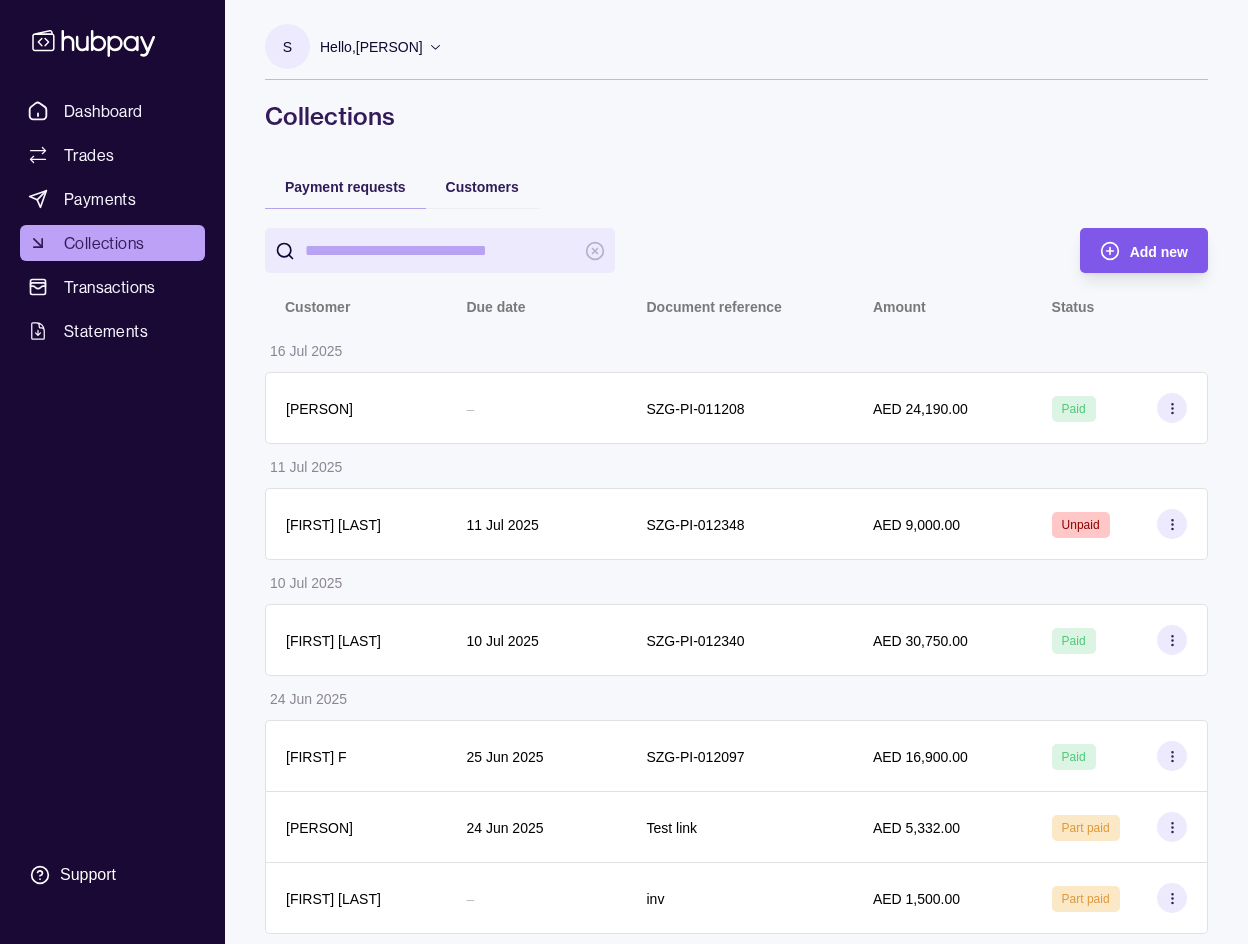 click on "Add new" at bounding box center [1159, 251] 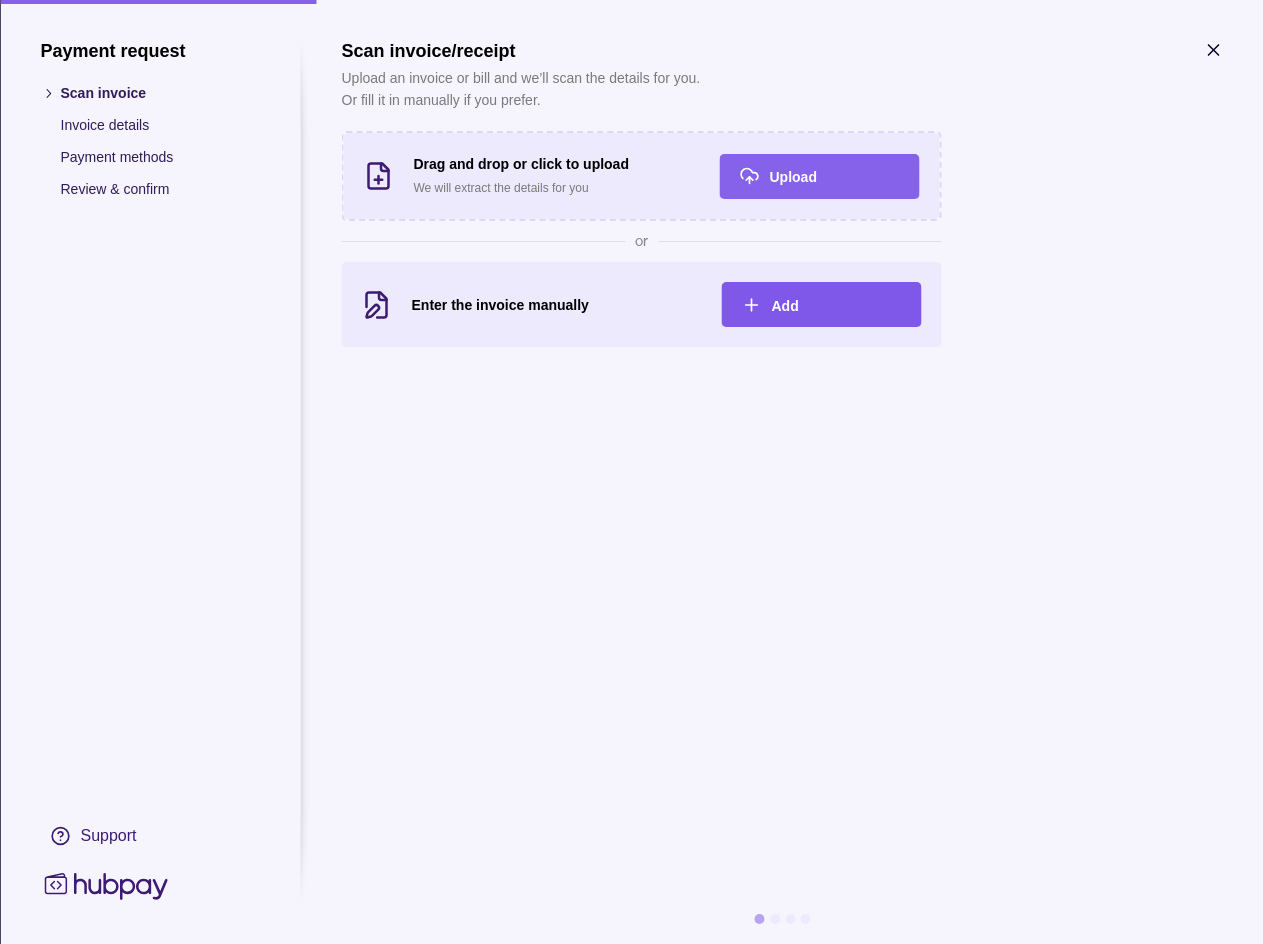 click on "Add" at bounding box center (784, 306) 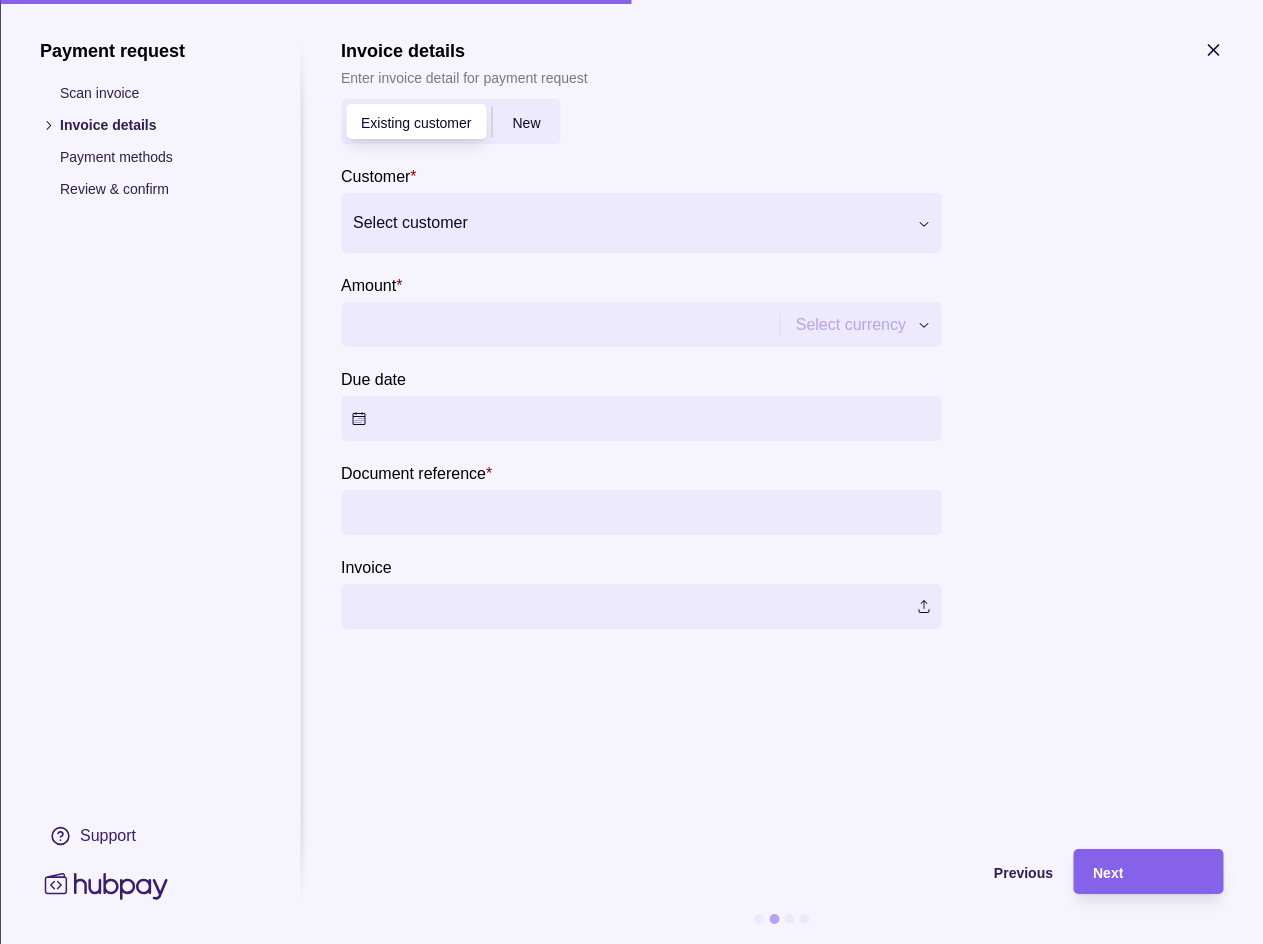 click at bounding box center [628, 223] 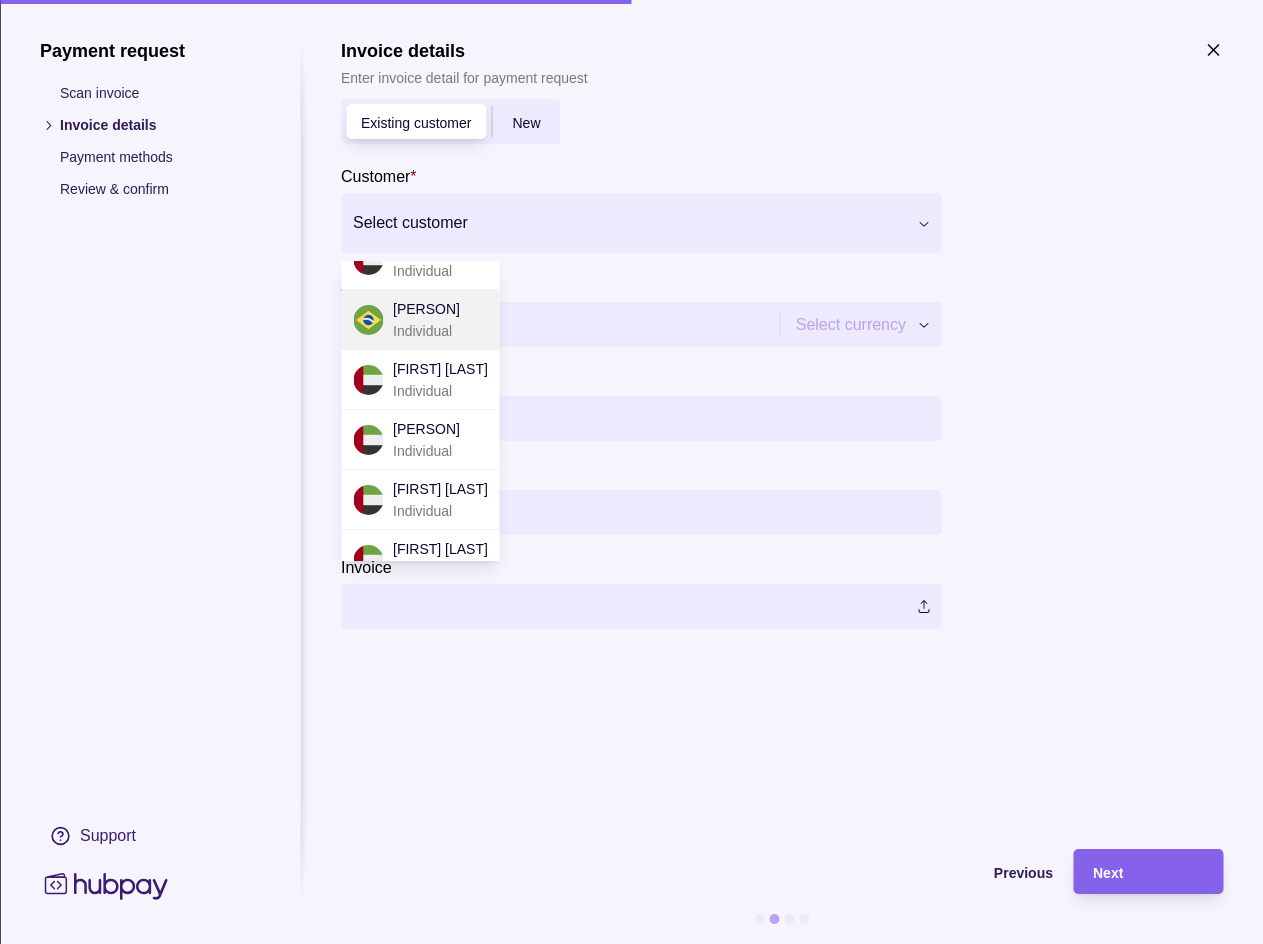 scroll, scrollTop: 165, scrollLeft: 0, axis: vertical 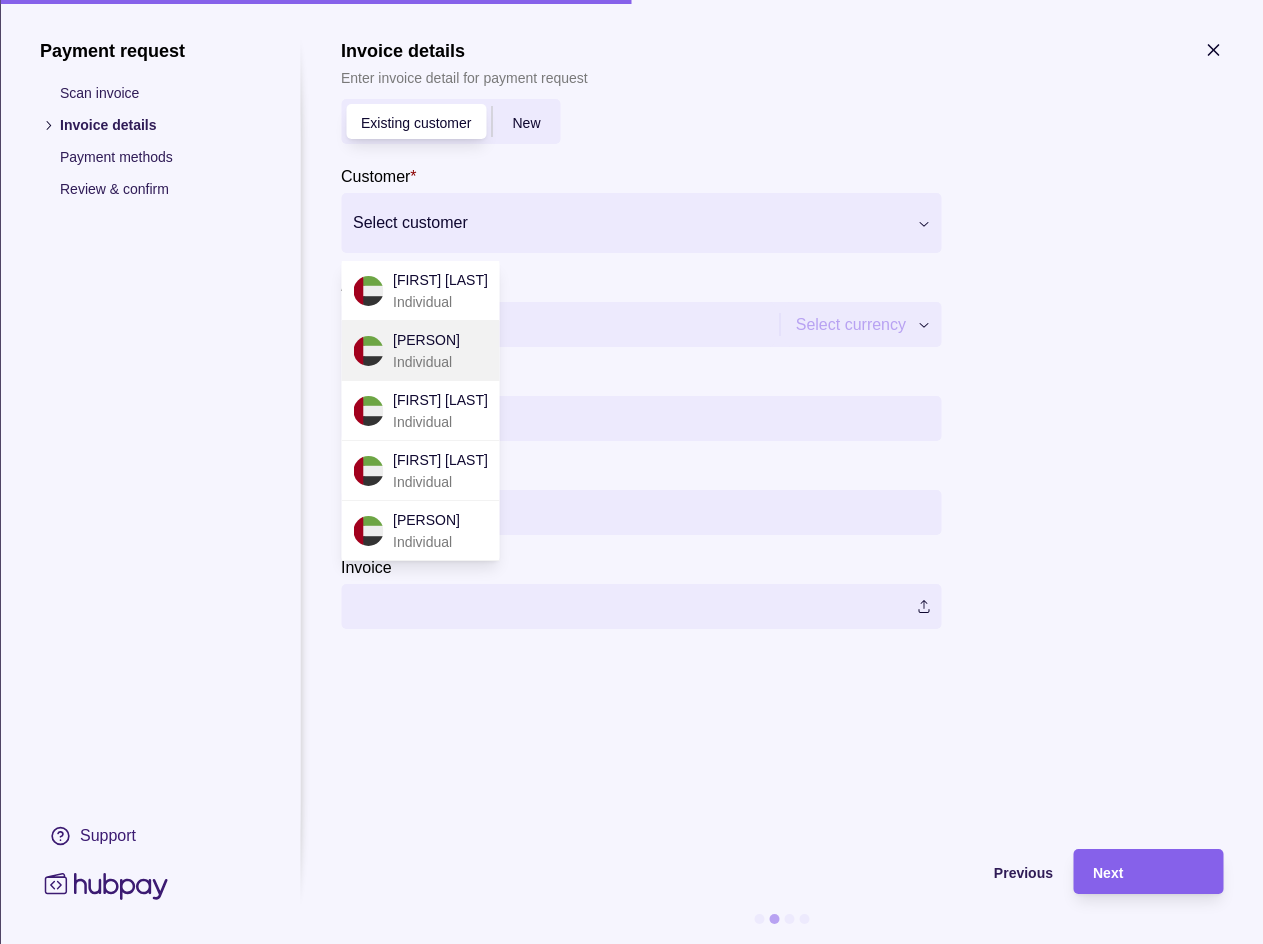 click on "Individual" at bounding box center (426, 362) 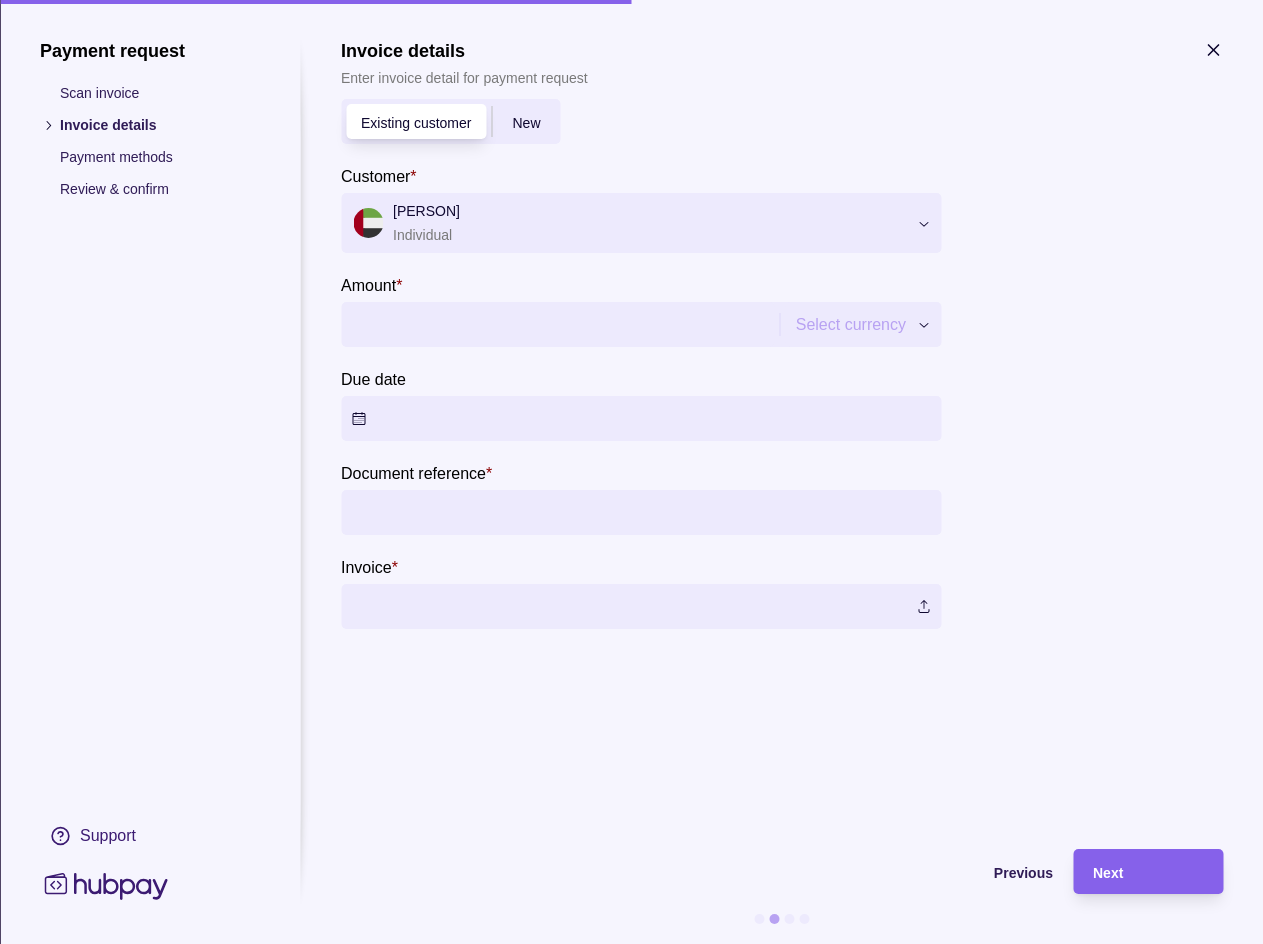 click on "Amount  *" at bounding box center [558, 324] 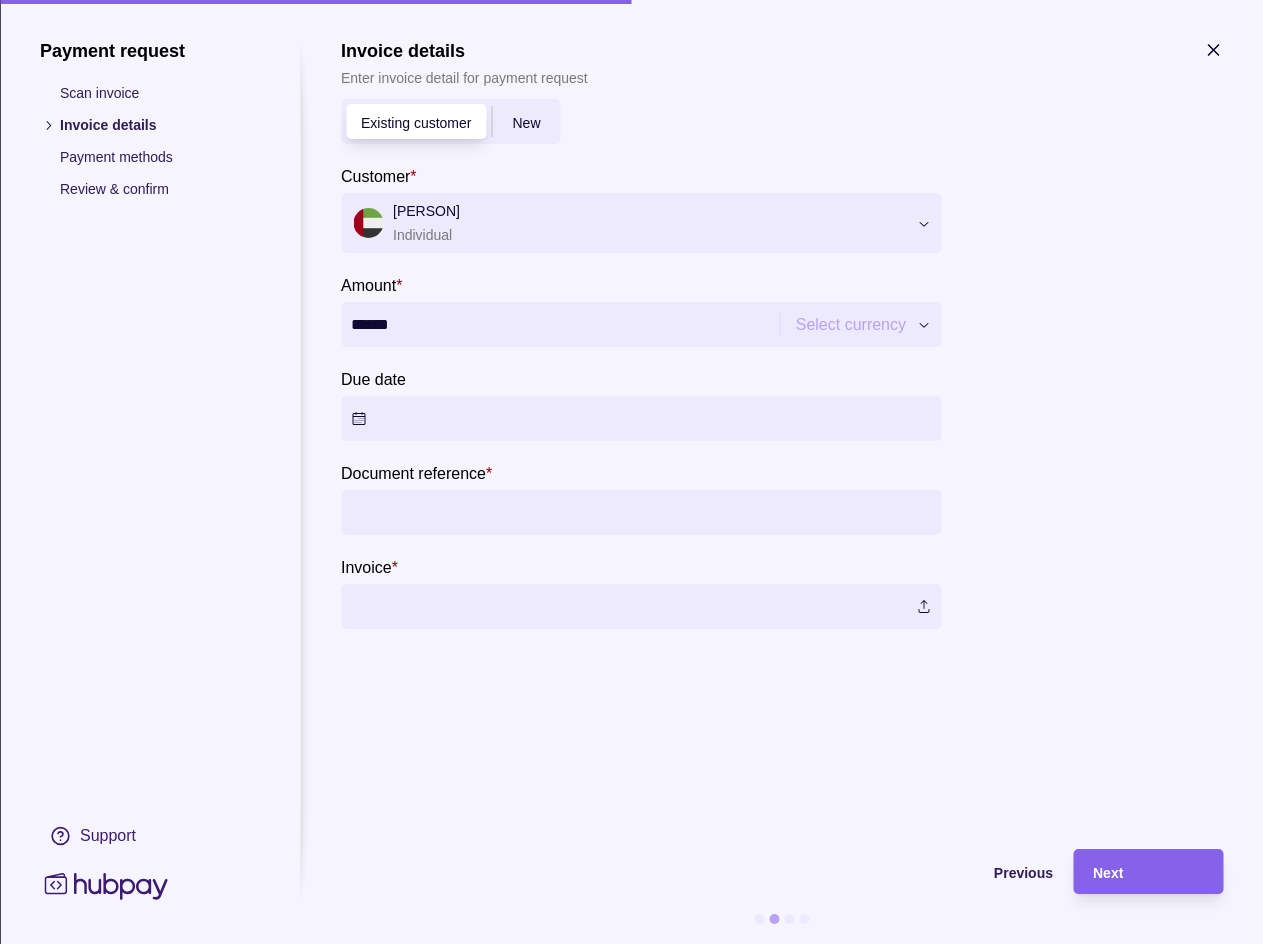 click on "Dashboard Trades Payments Collections Transactions Statements Support S Hello,  [FIRST]   S Z G CORPORATE SERVICES LLC Account Terms and conditions Privacy policy Sign out Collections Payment requests Customers Add new Customer Due date Document reference Amount Status 16 Jul 2025 [FIRST] [LAST] – SZG-PI-011208 AED 24,190.00 Paid 11 Jul 2025 [FIRST] [LAST] 11 Jul 2025 SZG-PI-012348 AED 9,000.00 Unpaid 10 Jul 2025 [FIRST] [LAST] 10 Jul 2025 SZG-PI-012340 AED 30,750.00 Paid 24 Jun 2025 [FIRST] F 25 Jun 2025 SZG-PI-012097 AED 16,900.00 Paid [FIRST] [LAST] 24 Jun 2025 Test link AED 5,332.00 Part paid [FIRST] [LAST] – inv AED 1,500.00 Part paid Collections | Hubpay Payment request Scan invoice Invoice details Payment methods Review & confirm Support Invoice details Enter invoice detail for payment request Existing customer New Customer * [FIRST] [LAST] Individual Amount * ****** Select currency *** *** Due date Document reference * Invoice * Previous Next" at bounding box center (631, 477) 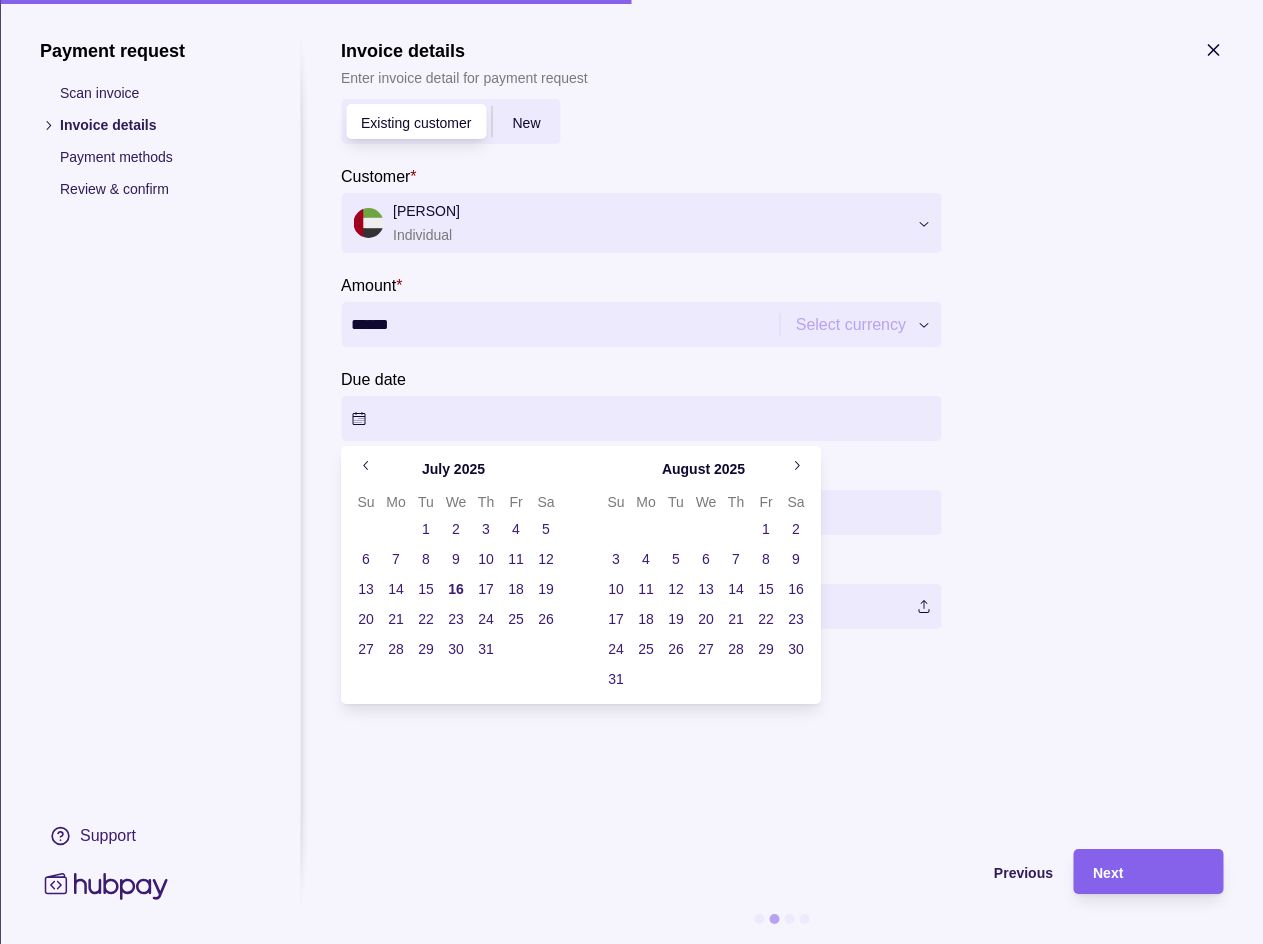 click 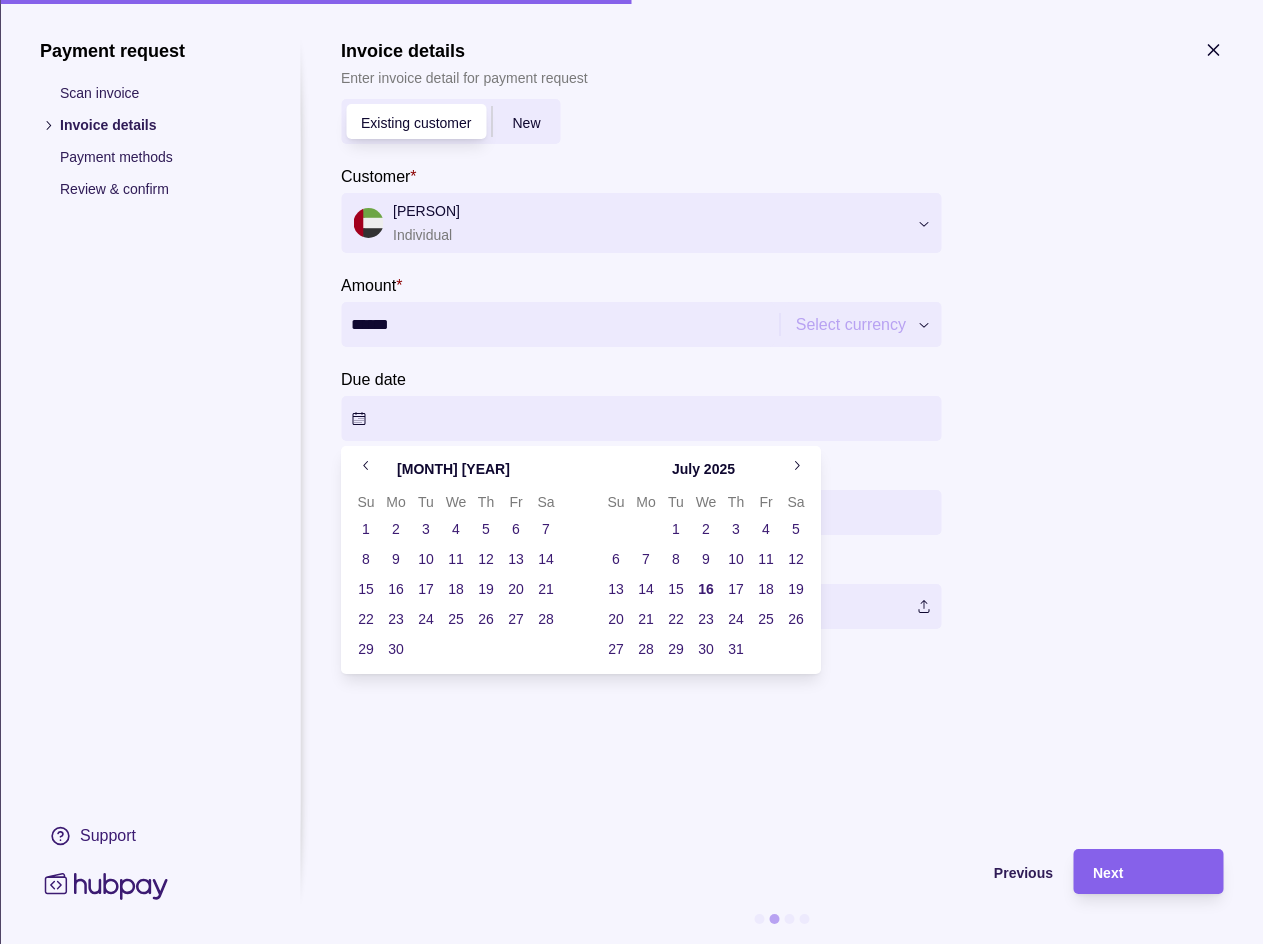 click 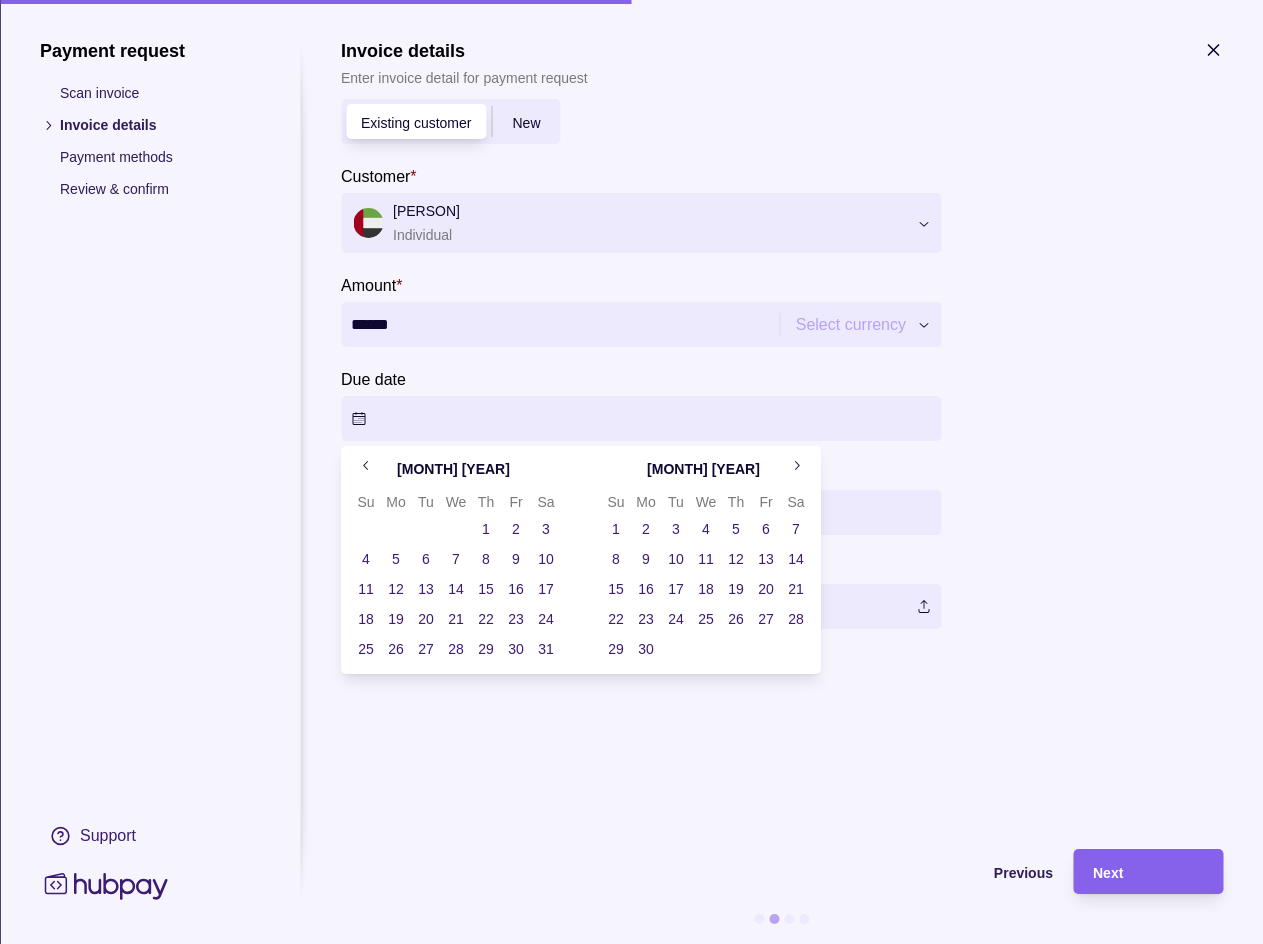 click 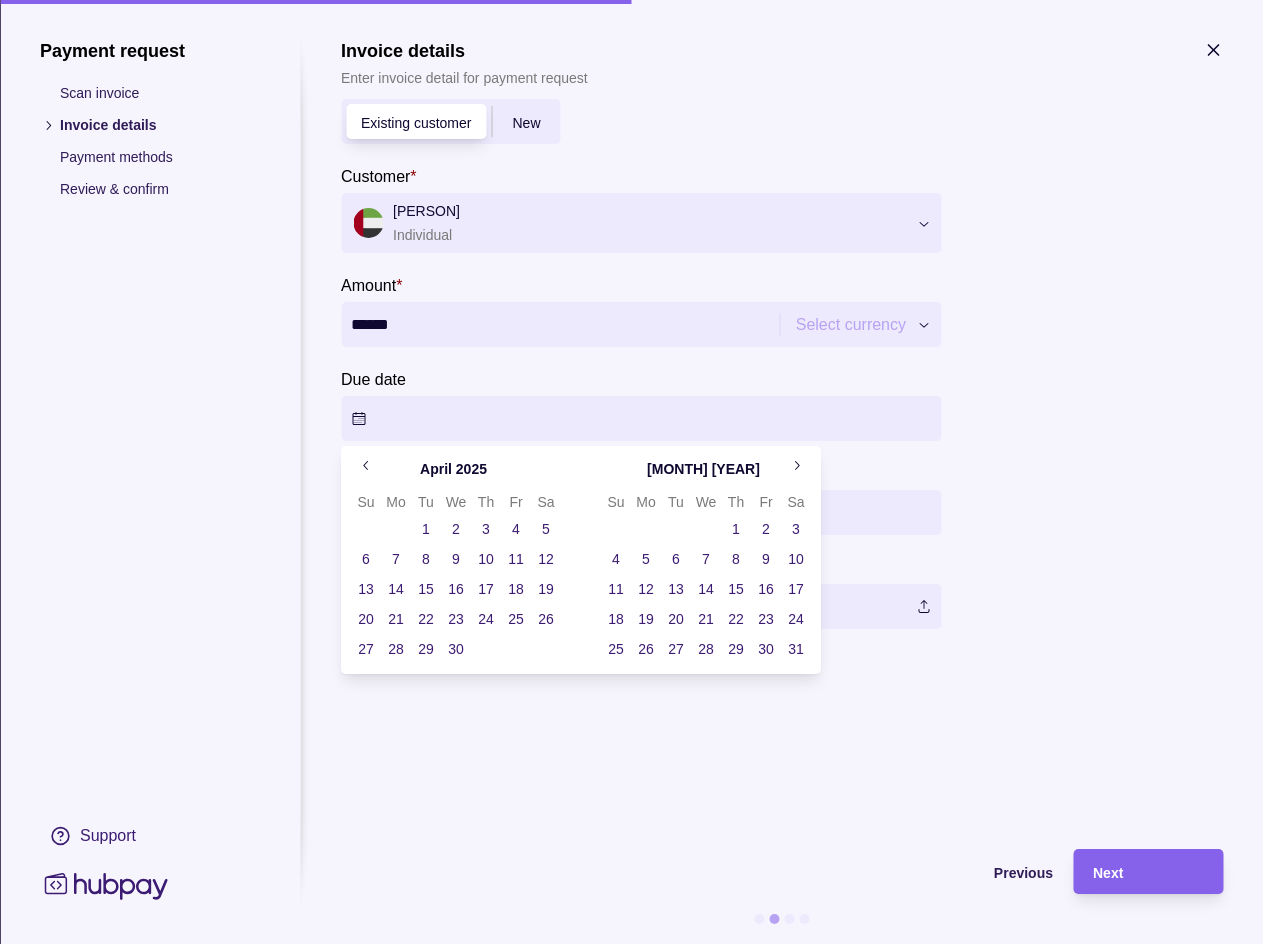 click 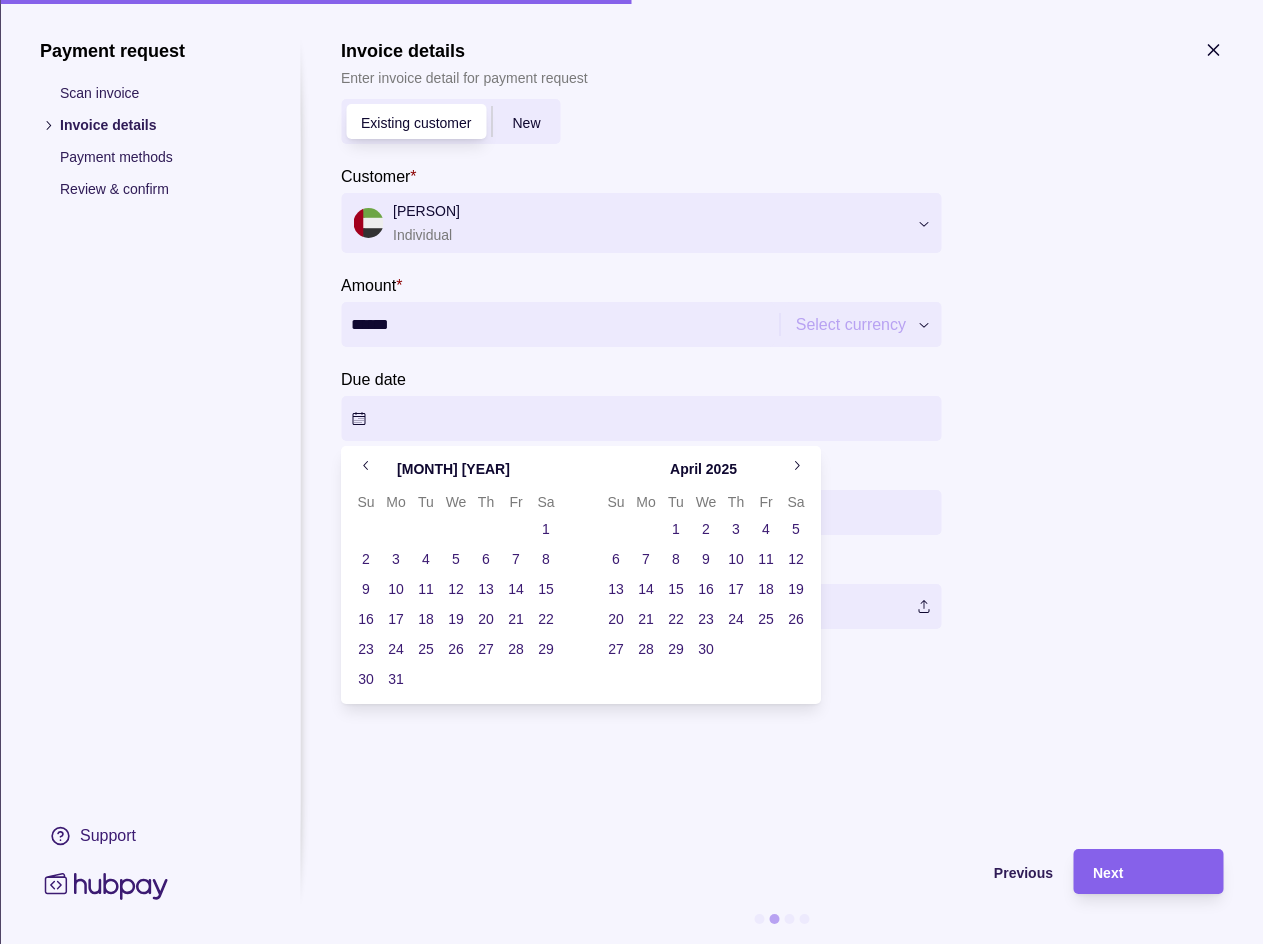 click 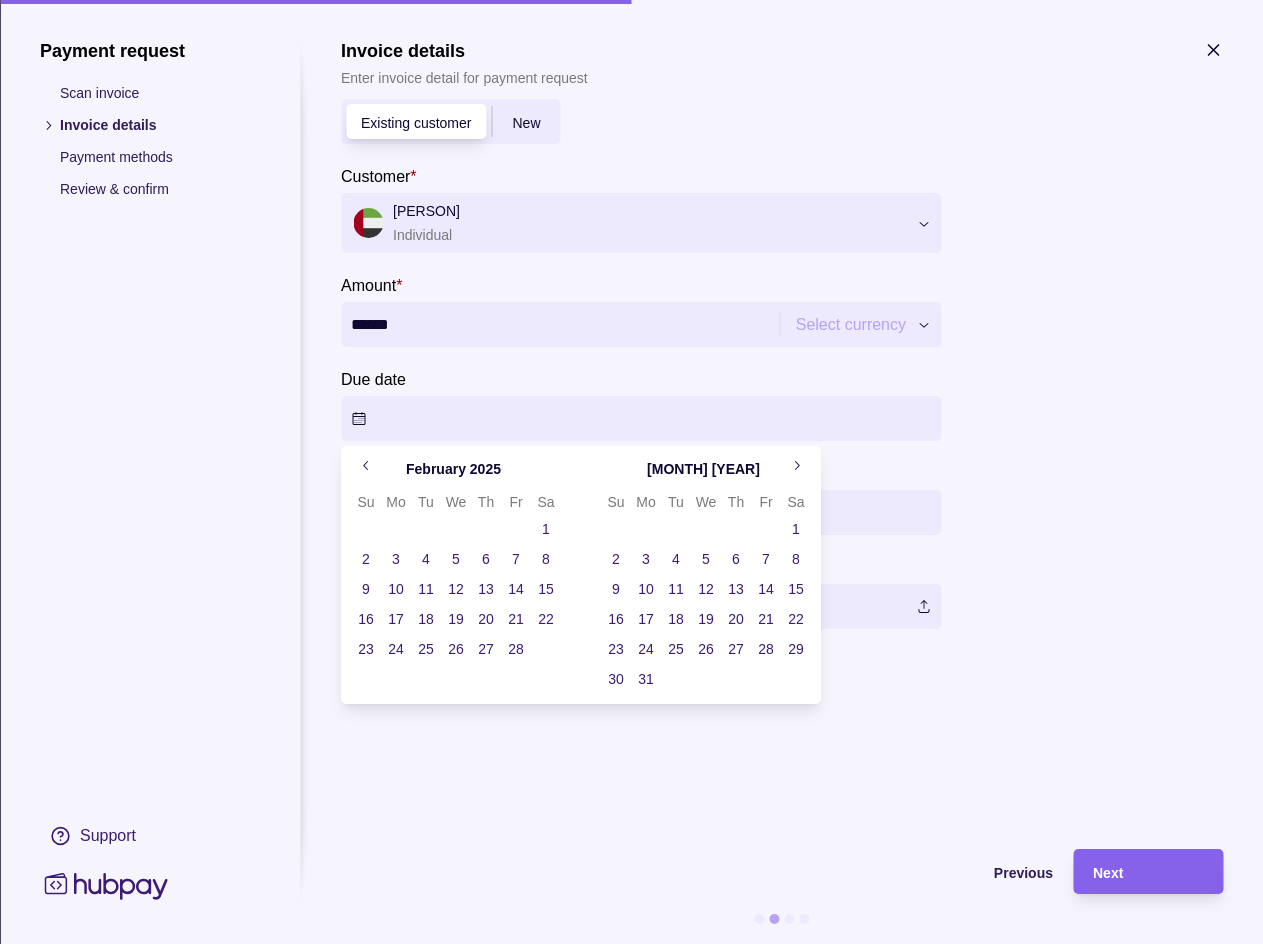 click 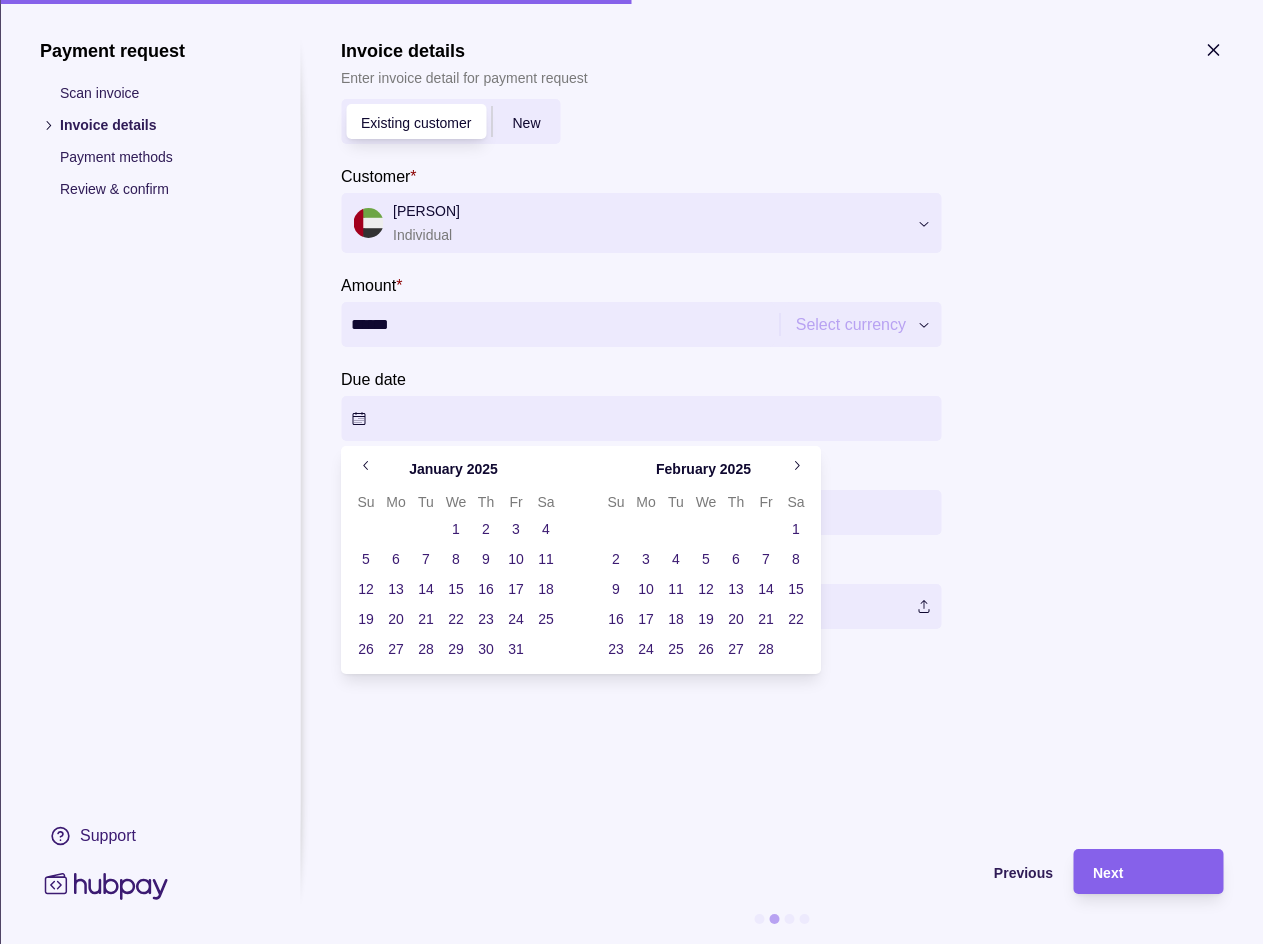 click 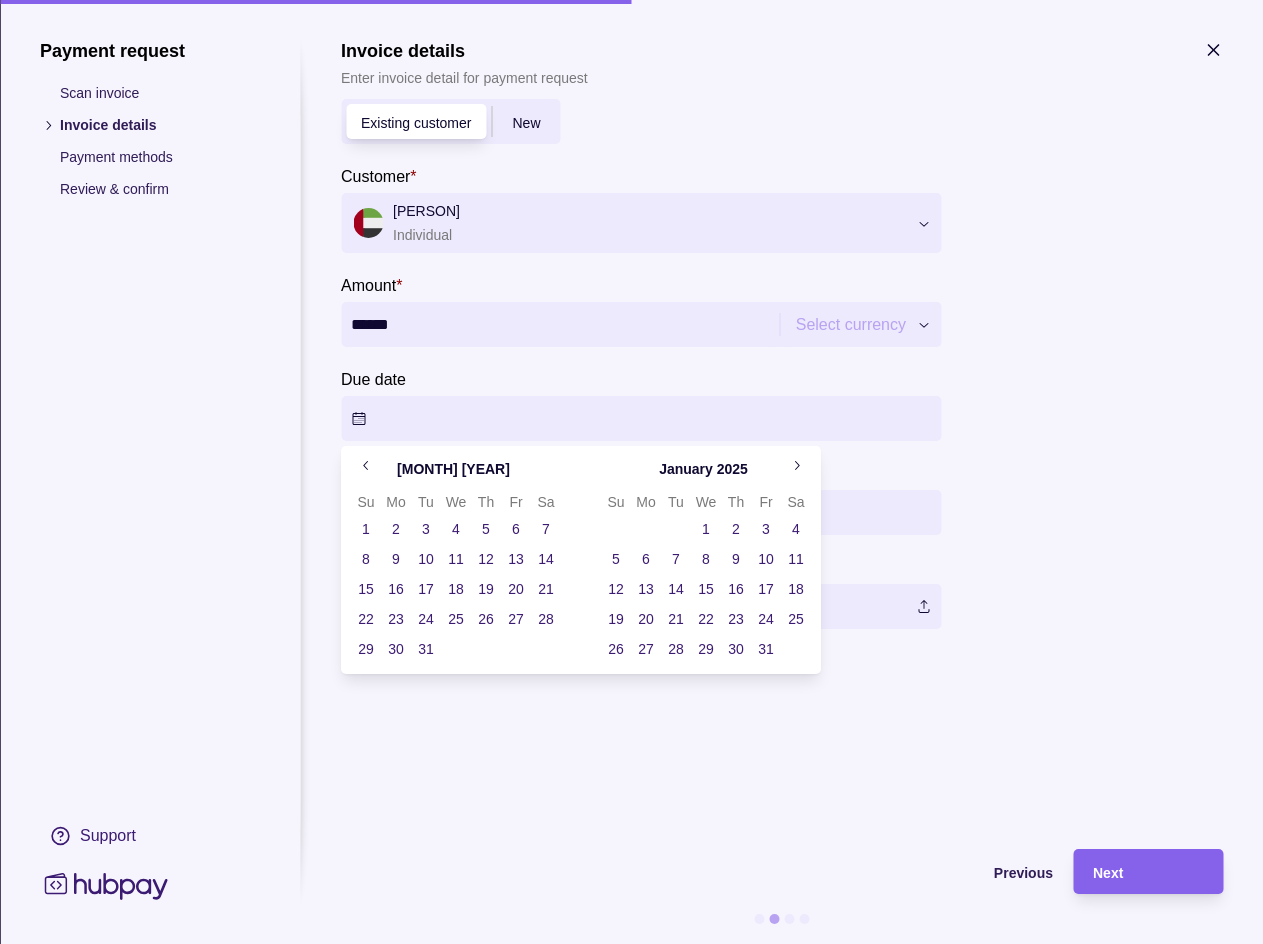 click 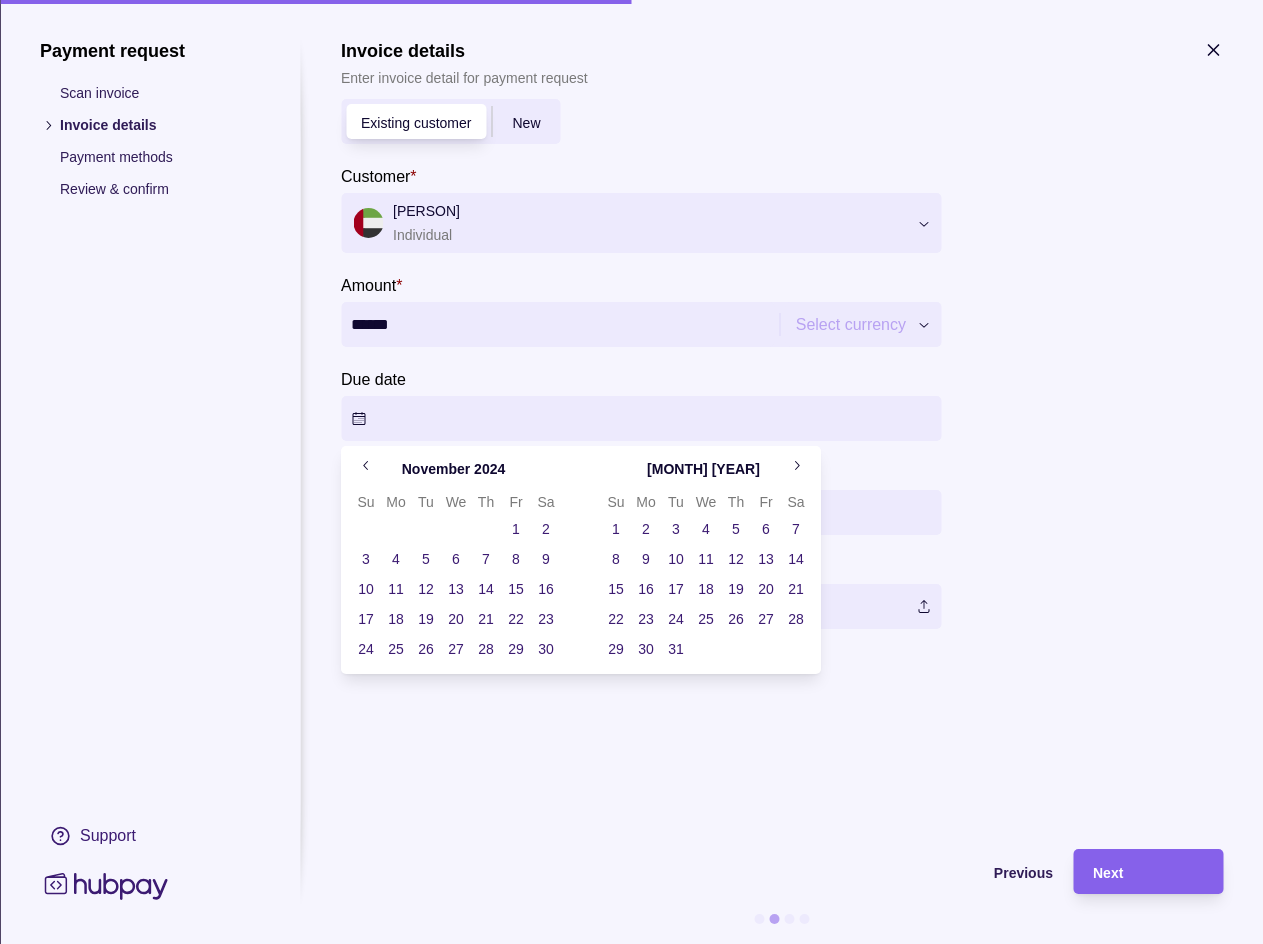 click 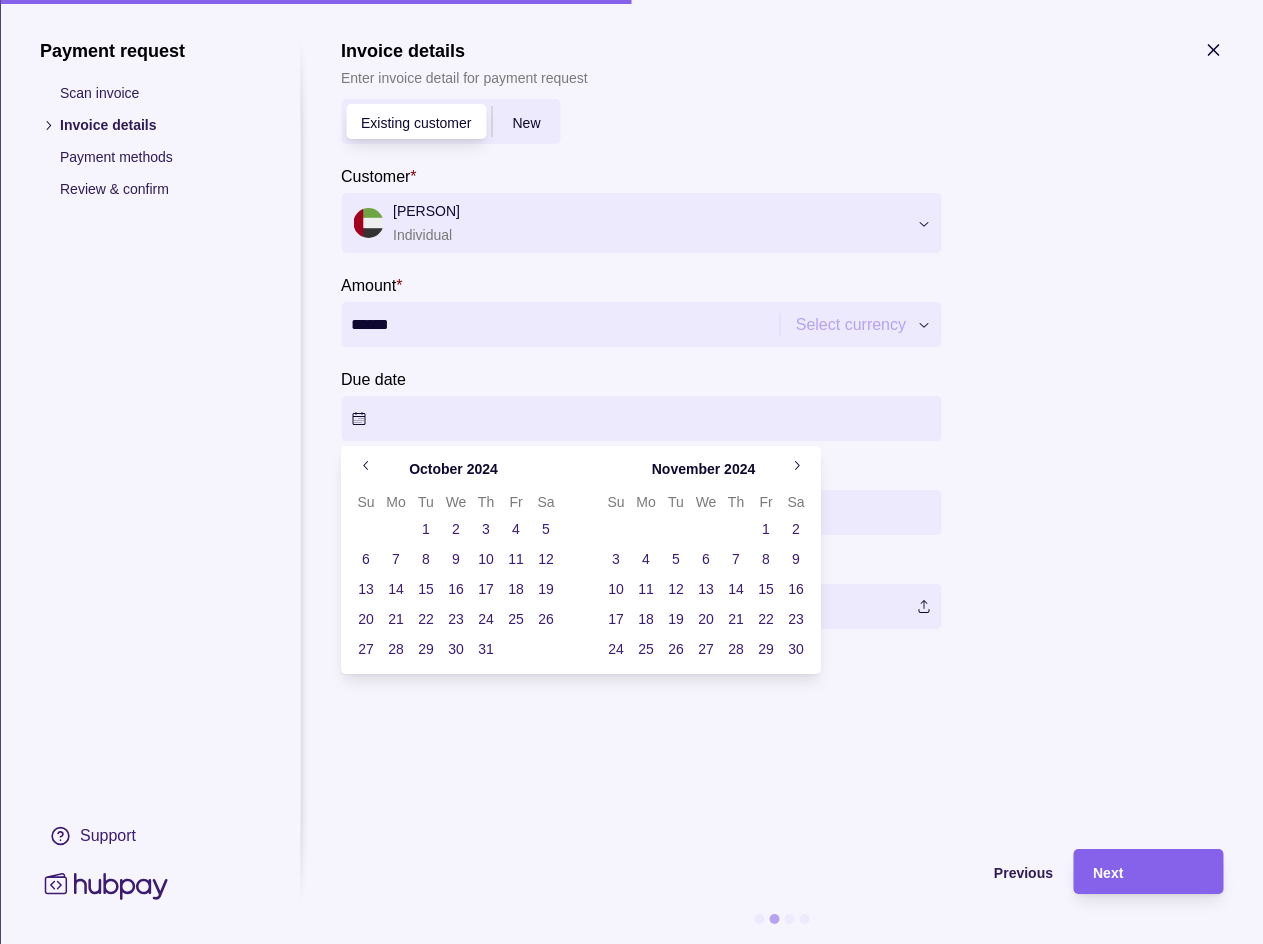 click 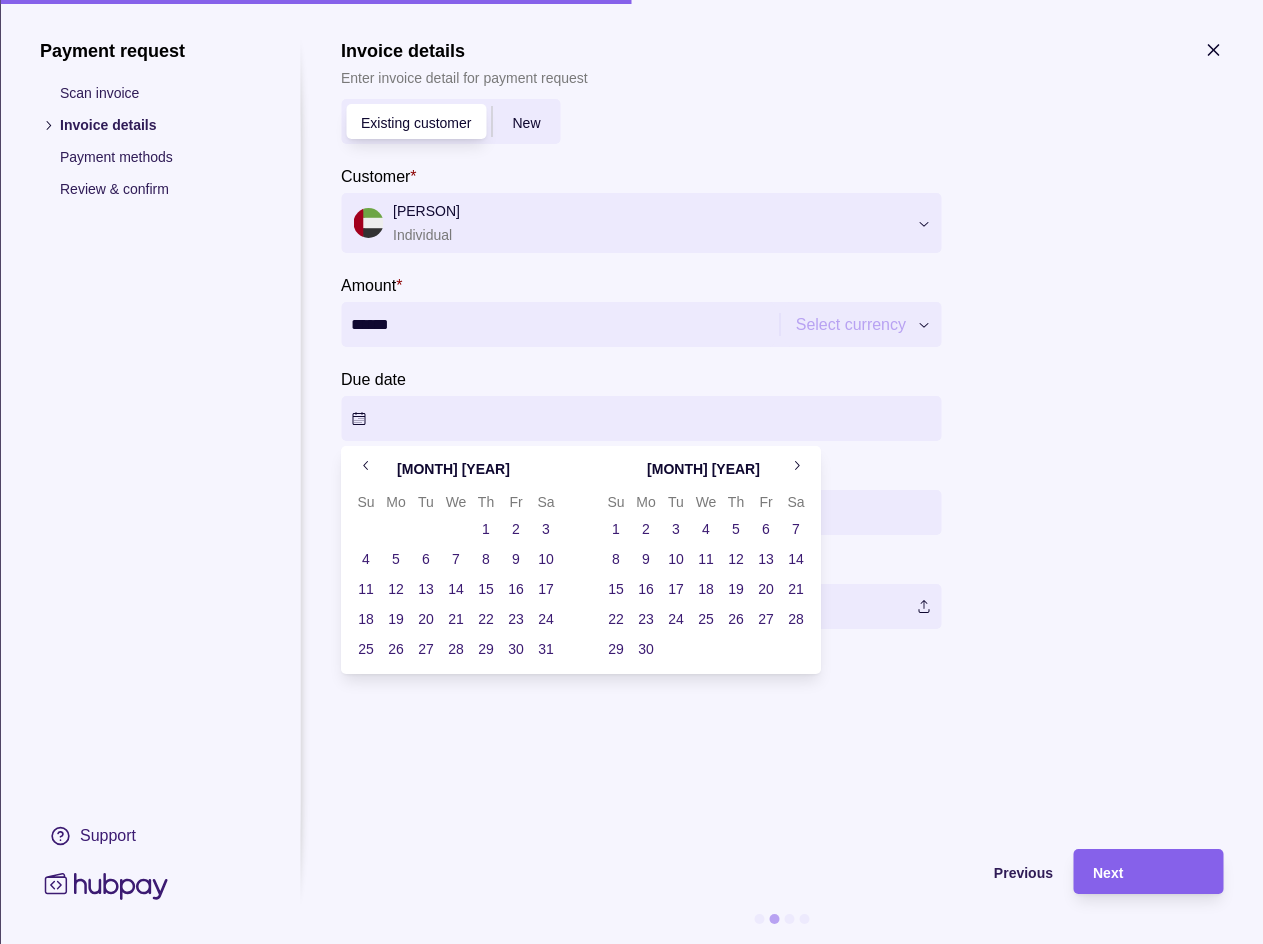 click 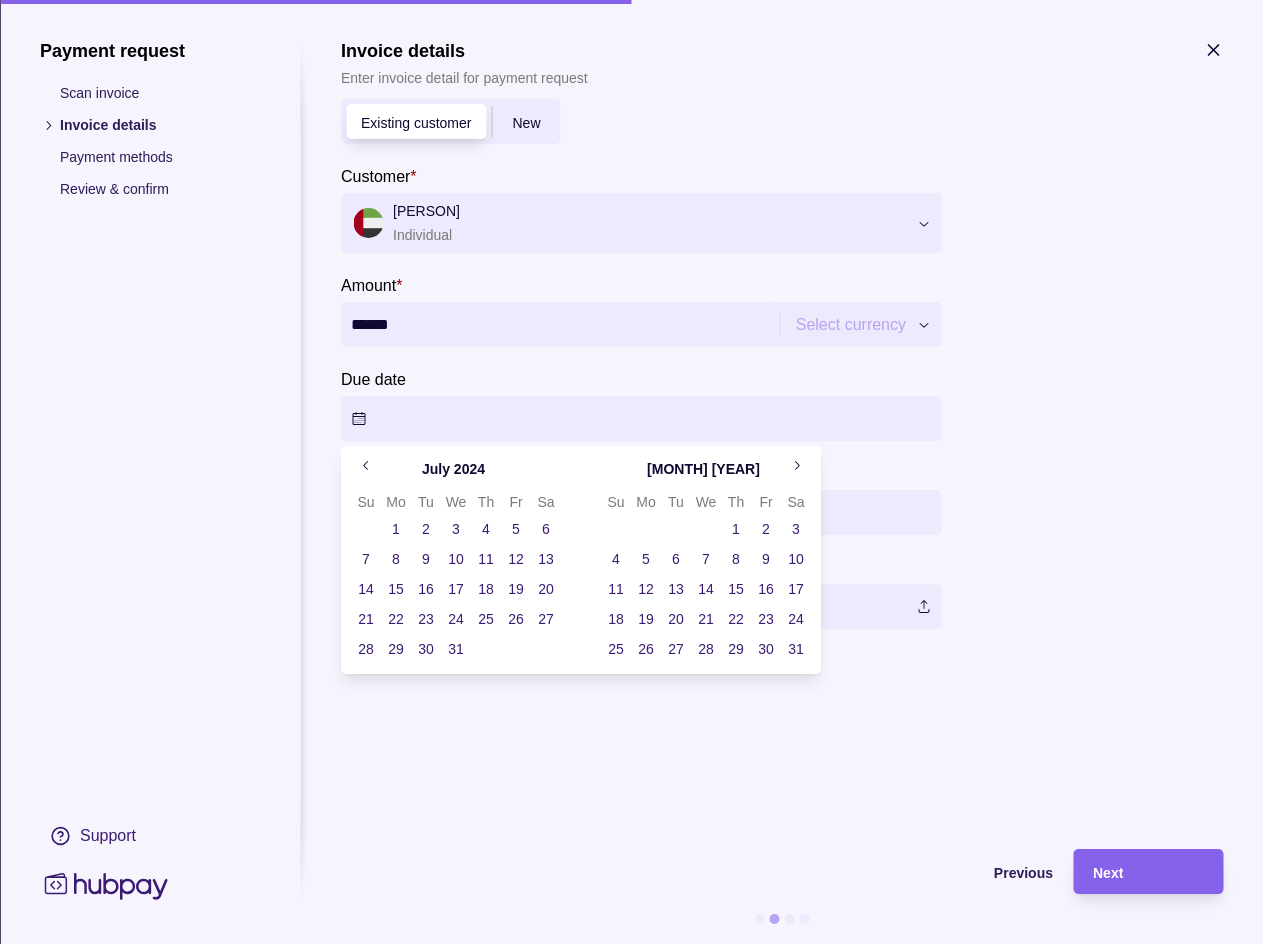 click 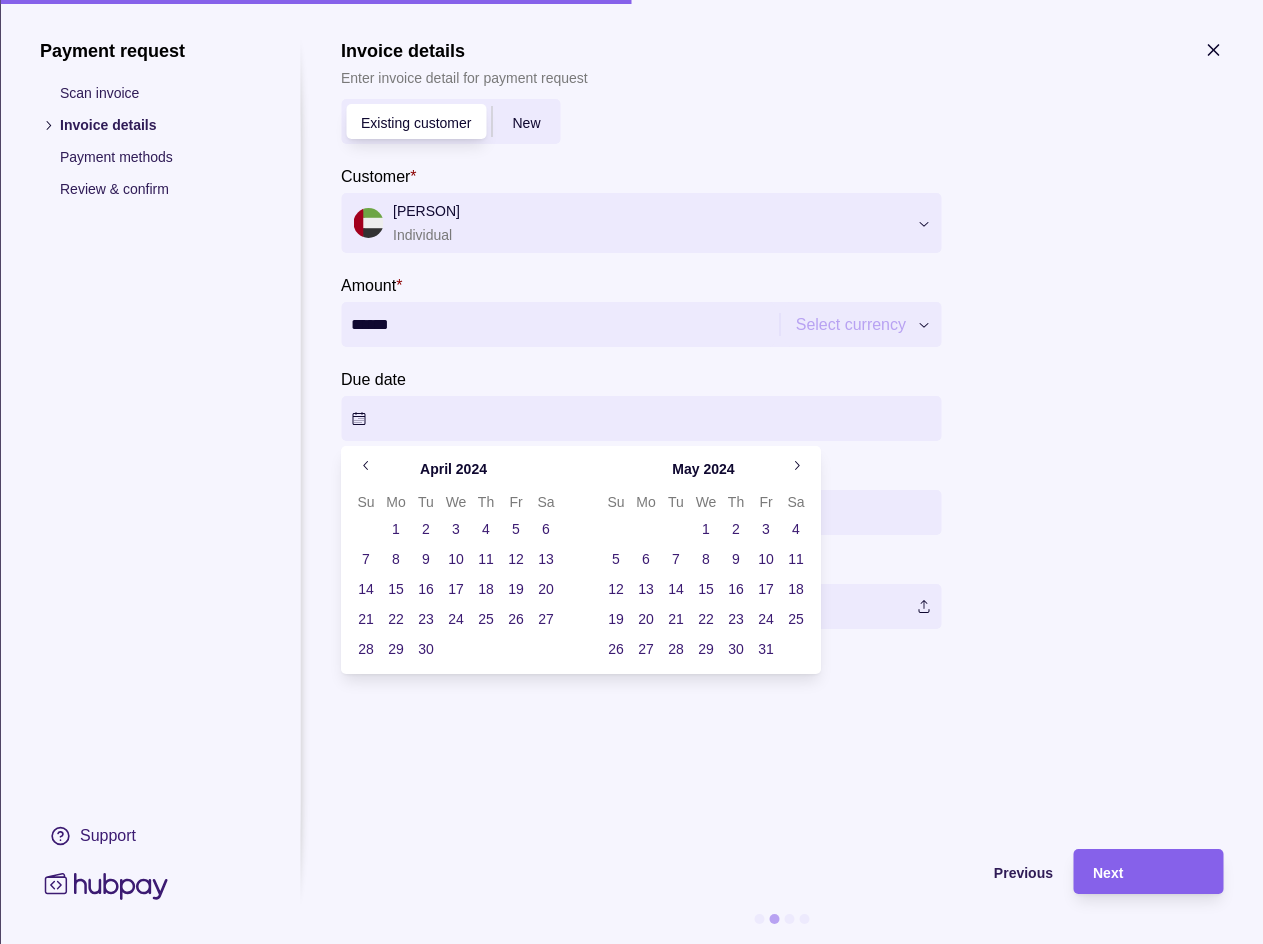 click 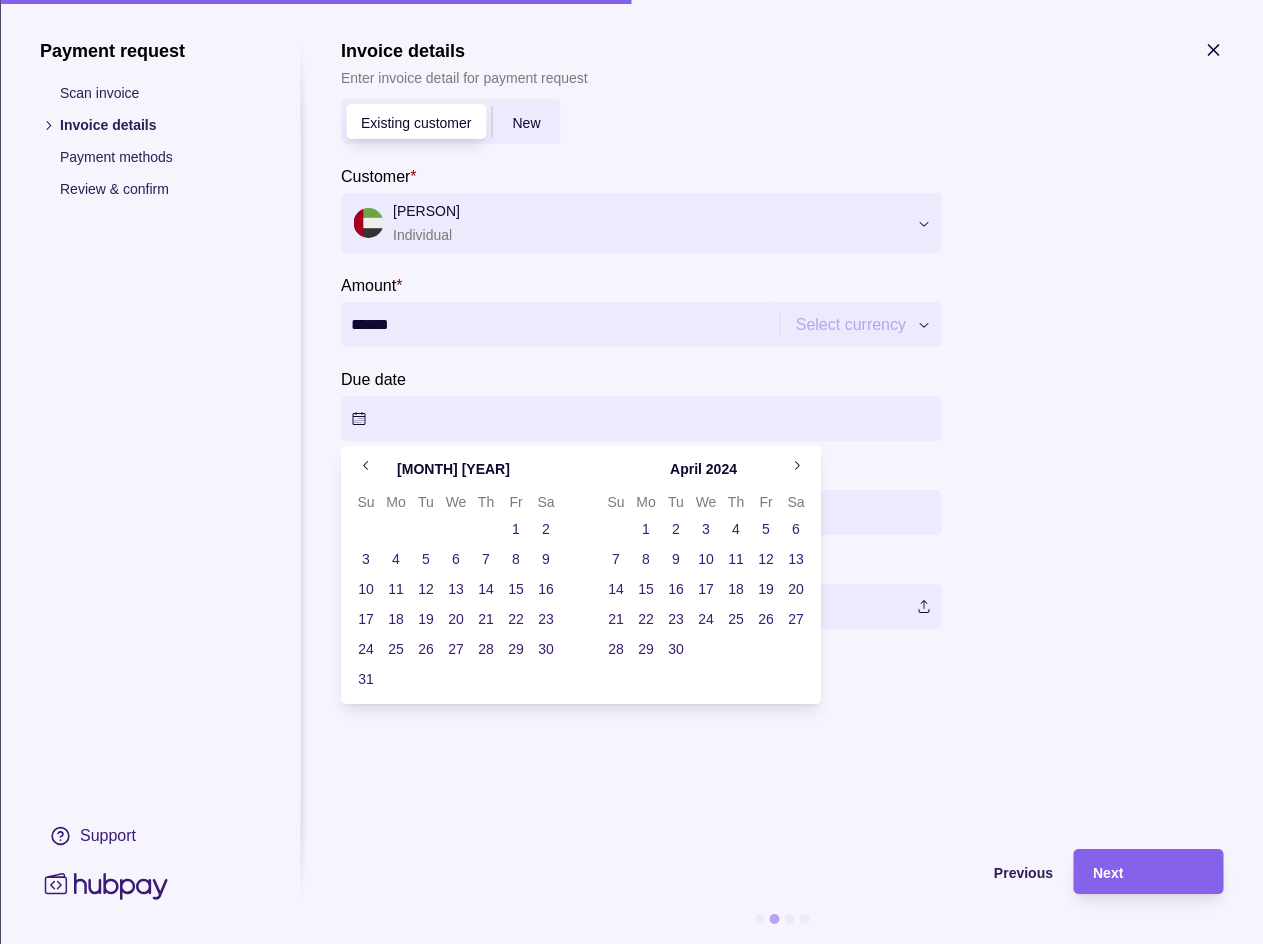 click 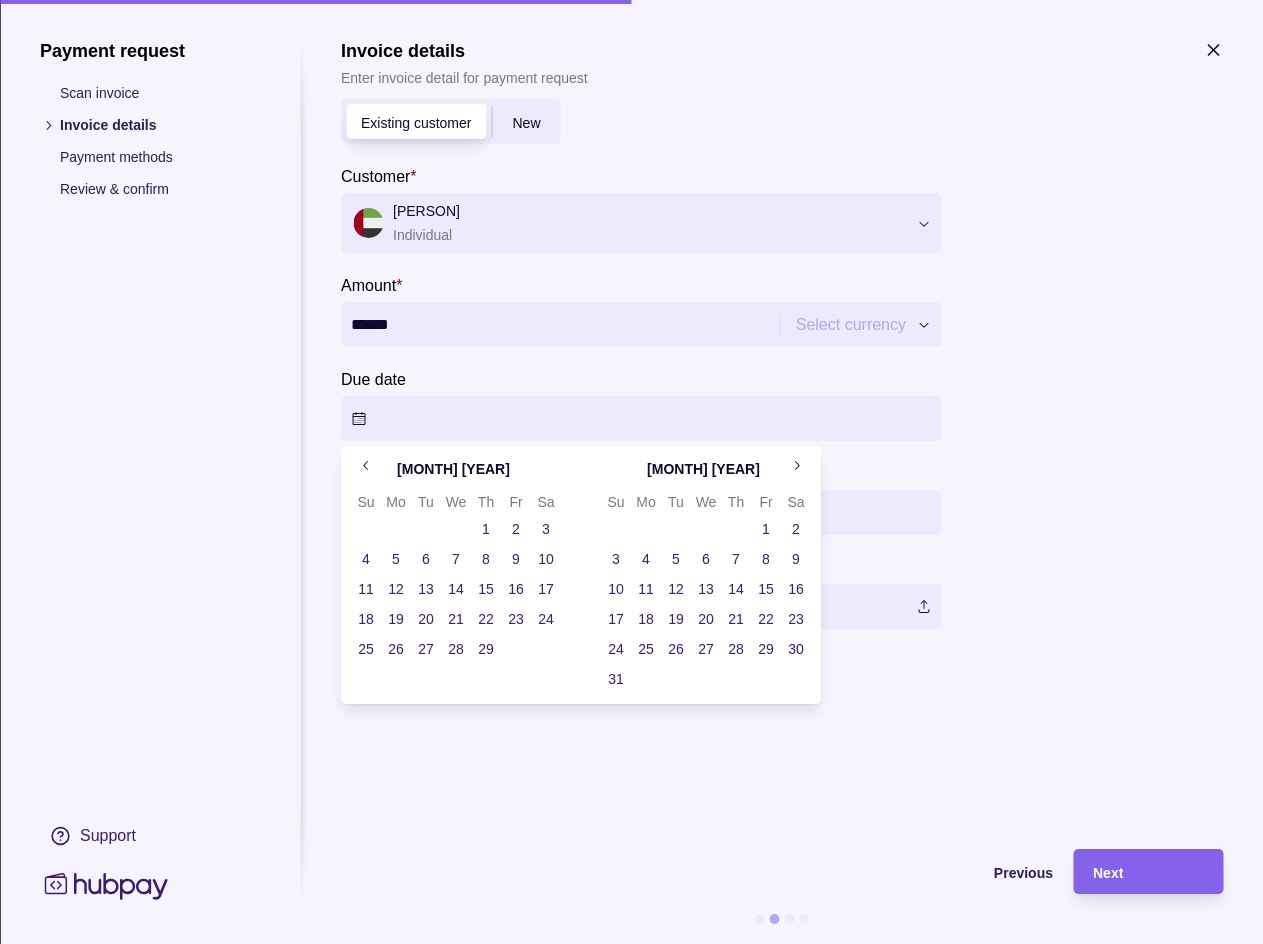 click on "[MONTH] [YEAR]" at bounding box center [456, 474] 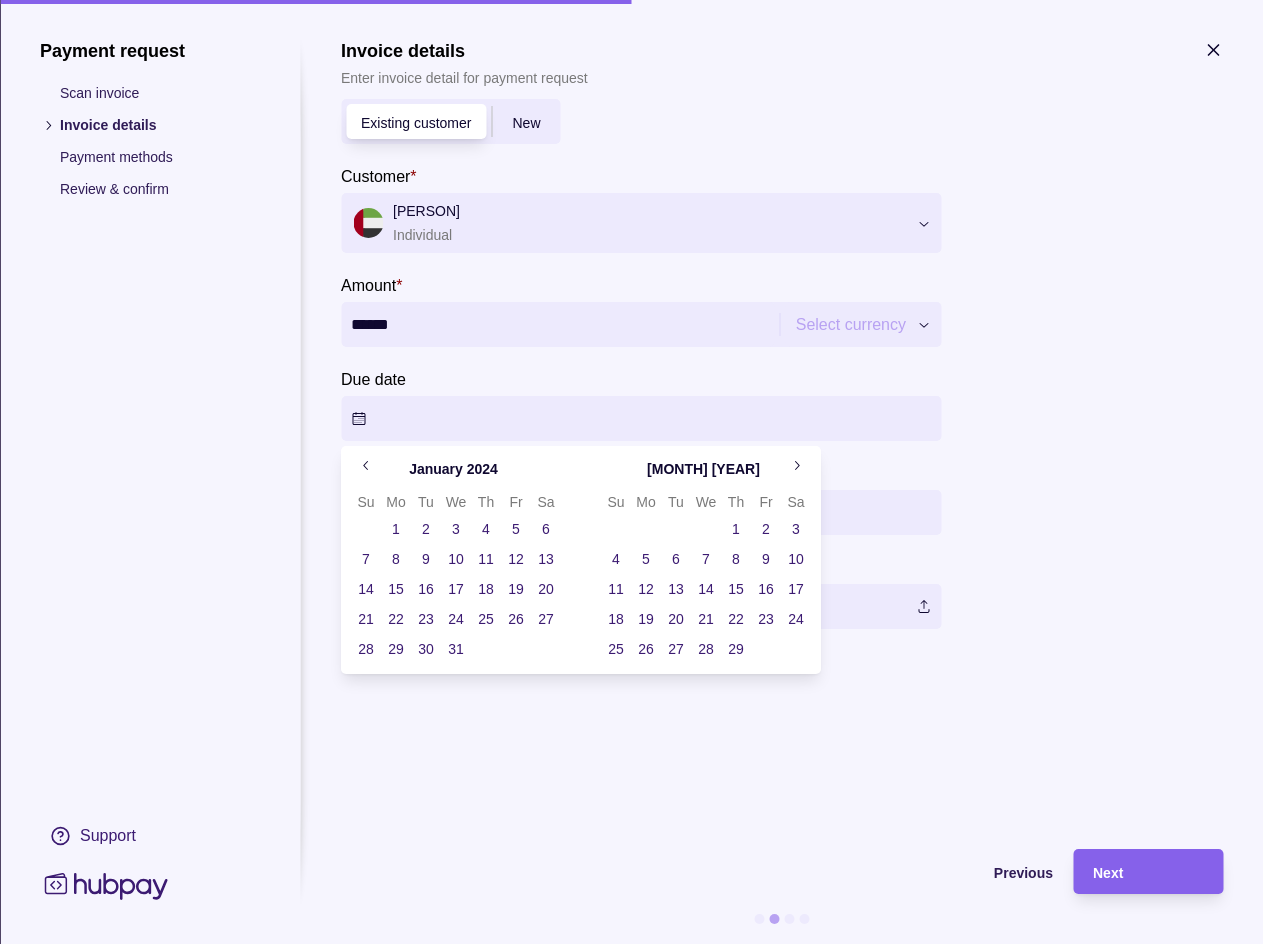 click 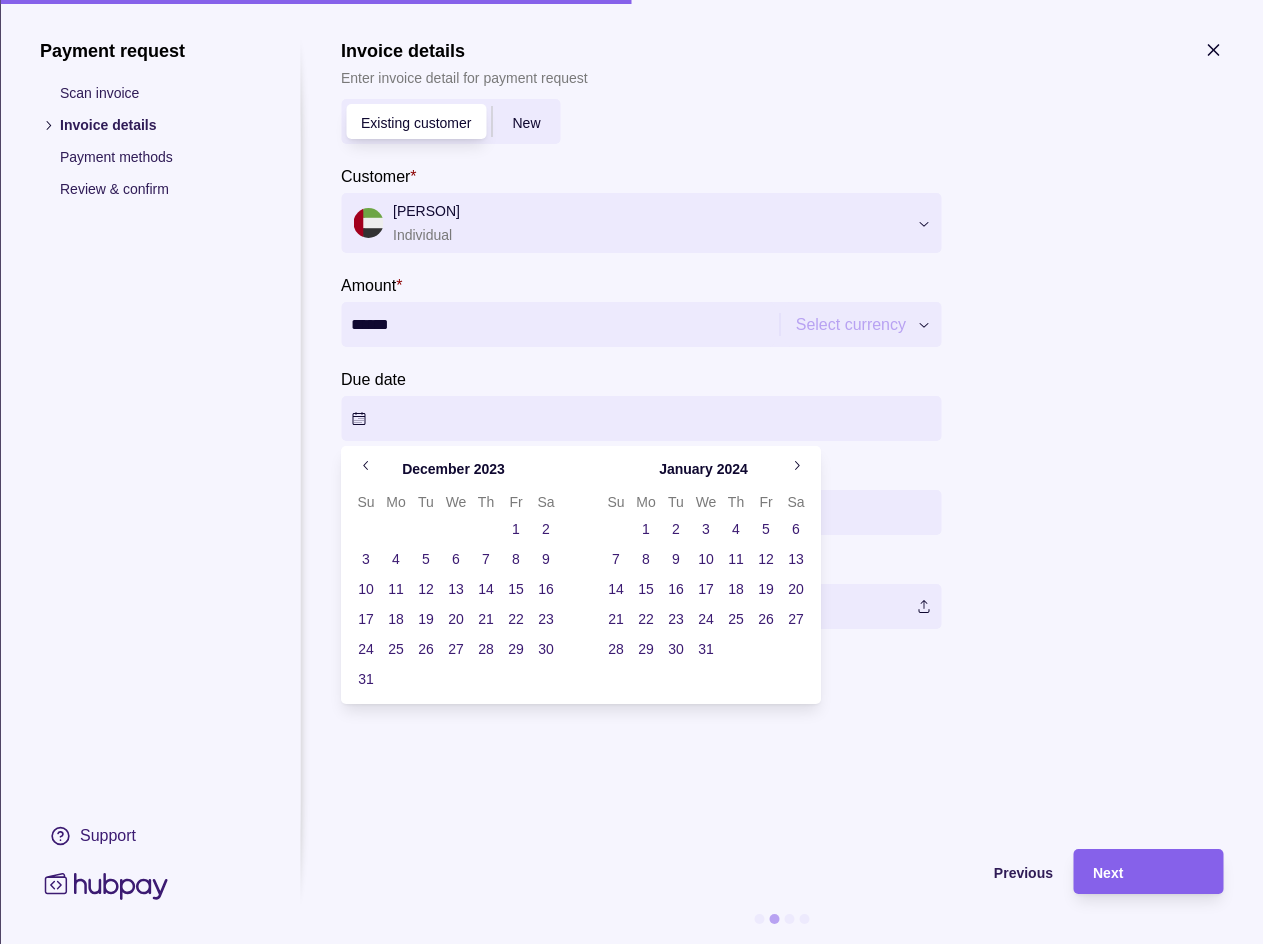 click 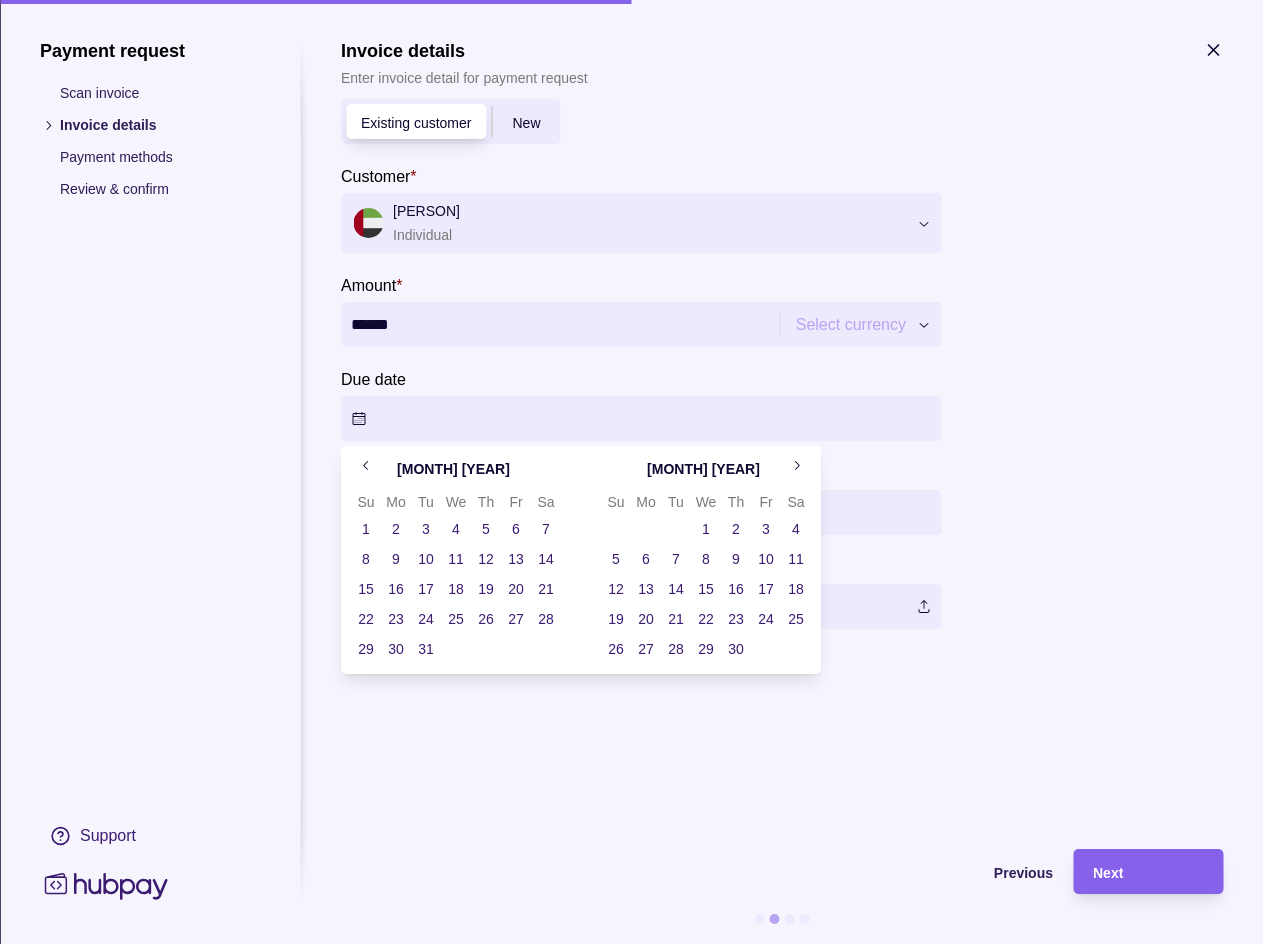 click on "Dashboard Trades Payments Collections Transactions Statements Support S Hello,  [FIRST]   S Z G CORPORATE SERVICES LLC Account Terms and conditions Privacy policy Sign out Collections Payment requests Customers Add new Customer Due date Document reference Amount Status 16 Jul 2025 [FIRST] [LAST] – SZG-PI-011208 AED 24,190.00 Paid 11 Jul 2025 [FIRST] [LAST] 11 Jul 2025 SZG-PI-012348 AED 9,000.00 Unpaid 10 Jul 2025 [FIRST] [LAST] 10 Jul 2025 SZG-PI-012340 AED 30,750.00 Paid 24 Jun 2025 [FIRST] F 25 Jun 2025 SZG-PI-012097 AED 16,900.00 Paid [FIRST] [LAST] 24 Jun 2025 Test link AED 5,332.00 Part paid [FIRST] [LAST] – inv AED 1,500.00 Part paid Collections | Hubpay Payment request Scan invoice Invoice details Payment methods Review & confirm Support Invoice details Enter invoice detail for payment request Existing customer New Customer * [FIRST] [LAST] Individual Amount * ****** Select currency *** *** Due date Document reference * Invoice * Previous Next October 2023 Su Mo Tu We Th Fr Sa 1 2 3 4 5 6" at bounding box center [631, 477] 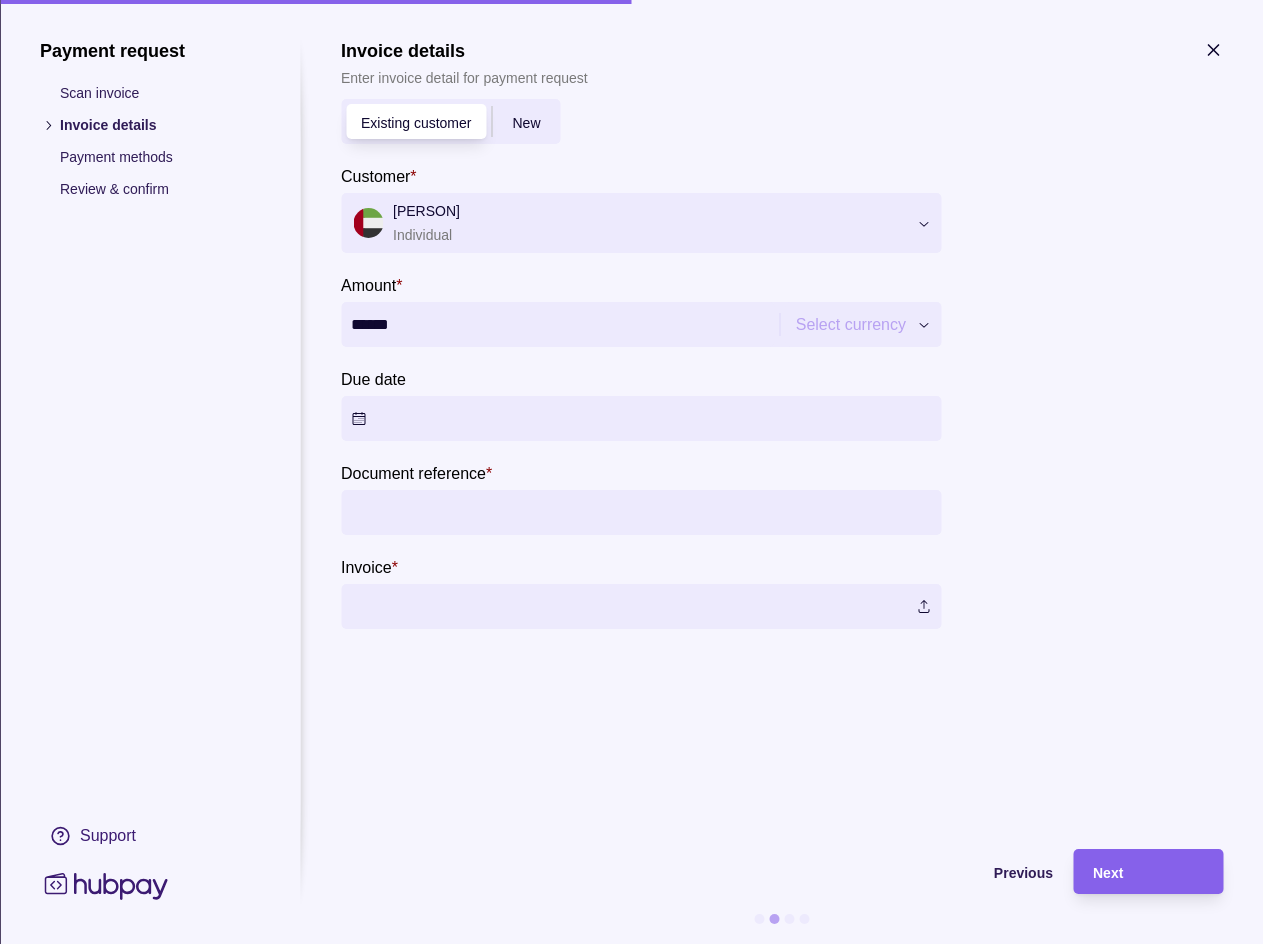 click on "Dashboard Trades Payments Collections Transactions Statements Support S Hello,  [FIRST]   S Z G CORPORATE SERVICES LLC Account Terms and conditions Privacy policy Sign out Collections Payment requests Customers Add new Customer Due date Document reference Amount Status 16 Jul 2025 [FIRST] [LAST] – SZG-PI-011208 AED 24,190.00 Paid 11 Jul 2025 [FIRST] [LAST] 11 Jul 2025 SZG-PI-012348 AED 9,000.00 Unpaid 10 Jul 2025 [FIRST] [LAST] 10 Jul 2025 SZG-PI-012340 AED 30,750.00 Paid 24 Jun 2025 [FIRST] F 25 Jun 2025 SZG-PI-012097 AED 16,900.00 Paid [FIRST] [LAST] 24 Jun 2025 Test link AED 5,332.00 Part paid [FIRST] [LAST] – inv AED 1,500.00 Part paid Collections | Hubpay Payment request Scan invoice Invoice details Payment methods Review & confirm Support Invoice details Enter invoice detail for payment request Existing customer New Customer * [FIRST] [LAST] Individual Amount * ****** Select currency *** *** Due date Document reference * Invoice * Previous Next" at bounding box center [631, 477] 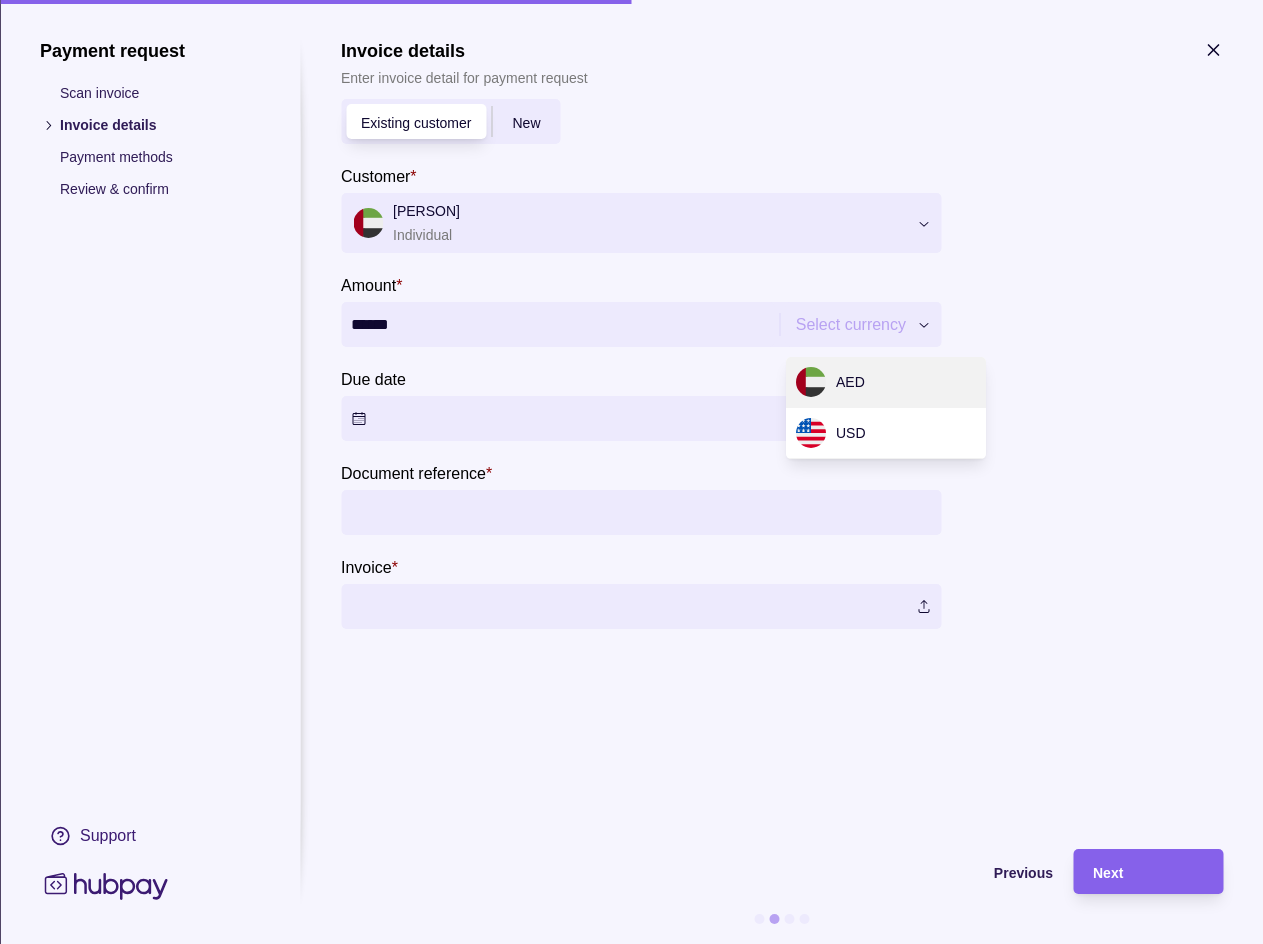 type on "*********" 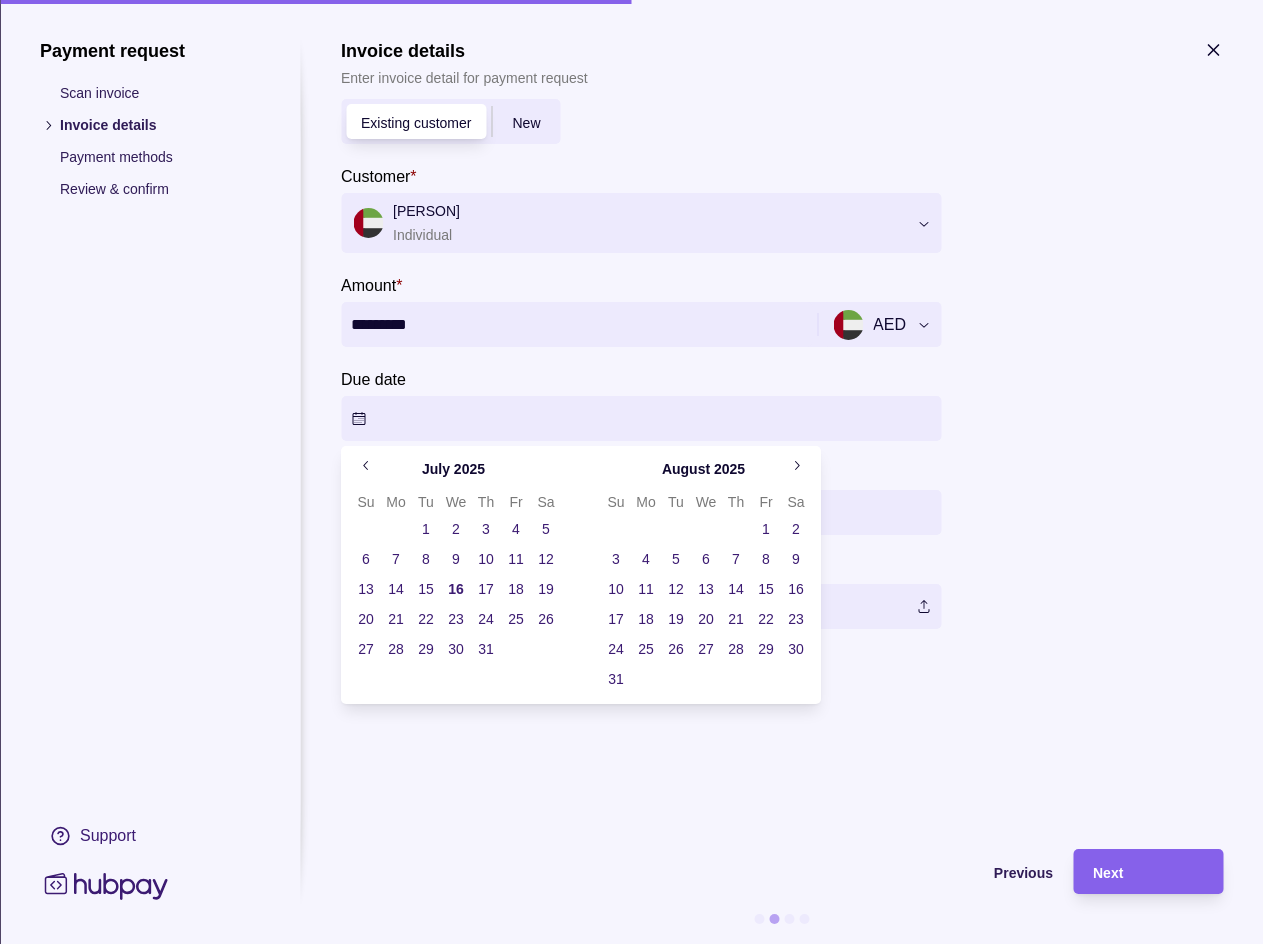 click on "Dashboard Trades Payments Collections Transactions Statements Support S Hello,  [FIRST]   S Z G CORPORATE SERVICES LLC Account Terms and conditions Privacy policy Sign out Collections Payment requests Customers Add new Customer Due date Document reference Amount Status 16 Jul 2025 [FIRST] [LAST] – SZG-PI-011208 AED 24,190.00 Paid 11 Jul 2025 [FIRST] [LAST] 11 Jul 2025 SZG-PI-012348 AED 9,000.00 Unpaid 10 Jul 2025 [FIRST] [LAST] 10 Jul 2025 SZG-PI-012340 AED 30,750.00 Paid 24 Jun 2025 [FIRST] F 25 Jun 2025 SZG-PI-012097 AED 16,900.00 Paid [FIRST] [LAST] 24 Jun 2025 Test link AED 5,332.00 Part paid [FIRST] [LAST] – inv AED 1,500.00 Part paid Collections | Hubpay Payment request Scan invoice Invoice details Payment methods Review & confirm Support Invoice details Enter invoice detail for payment request Existing customer New Customer * [FIRST] [LAST] Individual Amount * ********* AED *** *** Due date Document reference * Invoice * Previous Next July 2025 Su Mo Tu We Th Fr Sa 1 2 3 4 5 6 7 8 9 10 11" at bounding box center [631, 477] 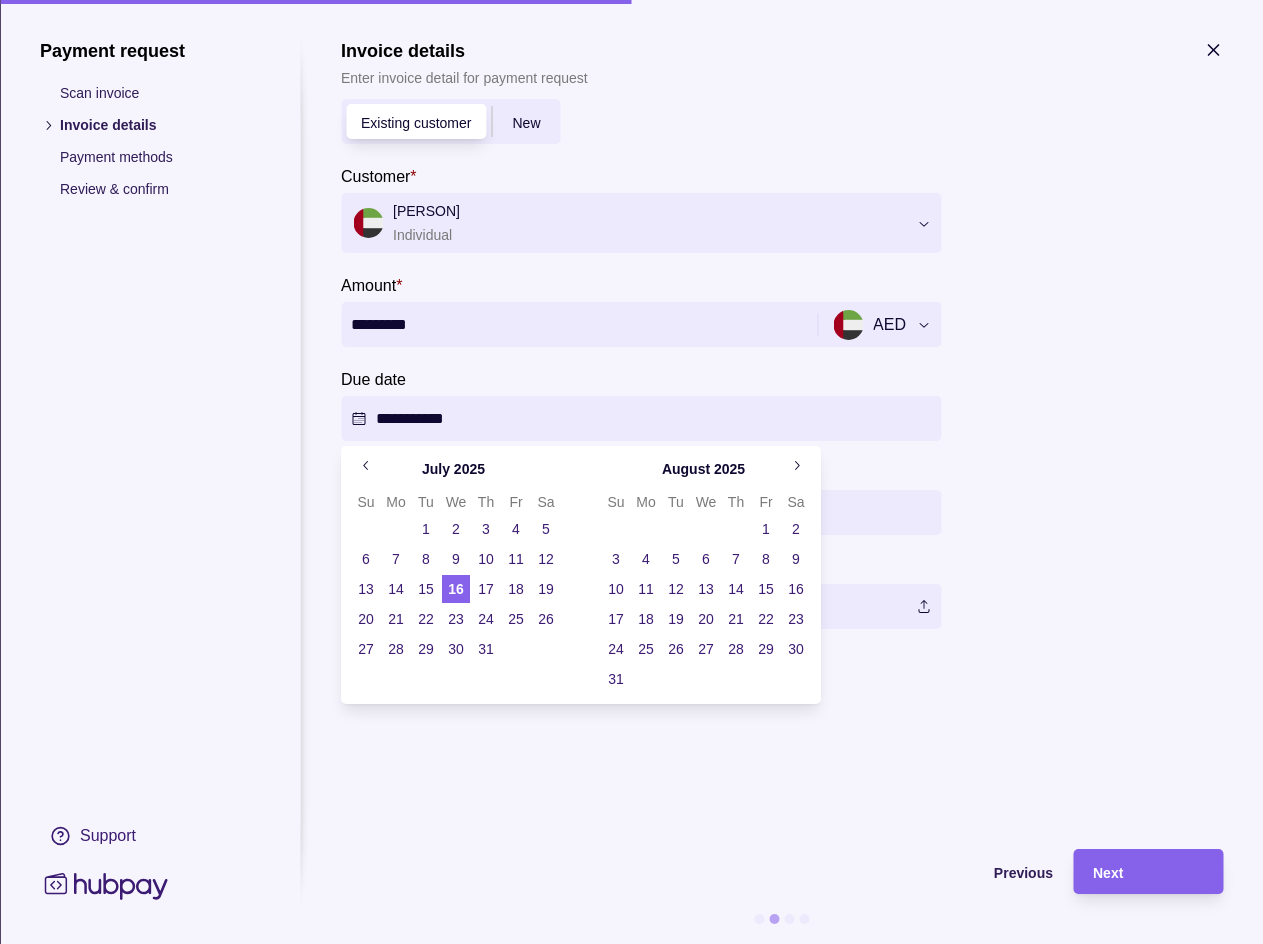 click on "Dashboard Trades Payments Collections Transactions Statements Support S Hello,  [FIRST]   S Z G CORPORATE SERVICES LLC Account Terms and conditions Privacy policy Sign out Collections Payment requests Customers Add new Customer Due date Document reference Amount Status 16 Jul 2025 [FIRST] [LAST] – SZG-PI-011208 AED 24,190.00 Paid 11 Jul 2025 [FIRST] [LAST] 11 Jul 2025 SZG-PI-012348 AED 9,000.00 Unpaid 10 Jul 2025 [FIRST] [LAST] 10 Jul 2025 SZG-PI-012340 AED 30,750.00 Paid 24 Jun 2025 [FIRST] F 25 Jun 2025 SZG-PI-012097 AED 16,900.00 Paid [FIRST] [LAST] 24 Jun 2025 Test link AED 5,332.00 Part paid [FIRST] [LAST] – inv AED 1,500.00 Part paid Collections | Hubpay Payment request Scan invoice Invoice details Payment methods Review & confirm Support Invoice details Enter invoice detail for payment request Existing customer New Customer * [FIRST] [LAST] Individual Amount * ********* AED *** *** Due date Document reference * Invoice * Previous Next July 2025 Su Mo Tu We Th Fr Sa 1 2 3 4 5 6" at bounding box center [631, 477] 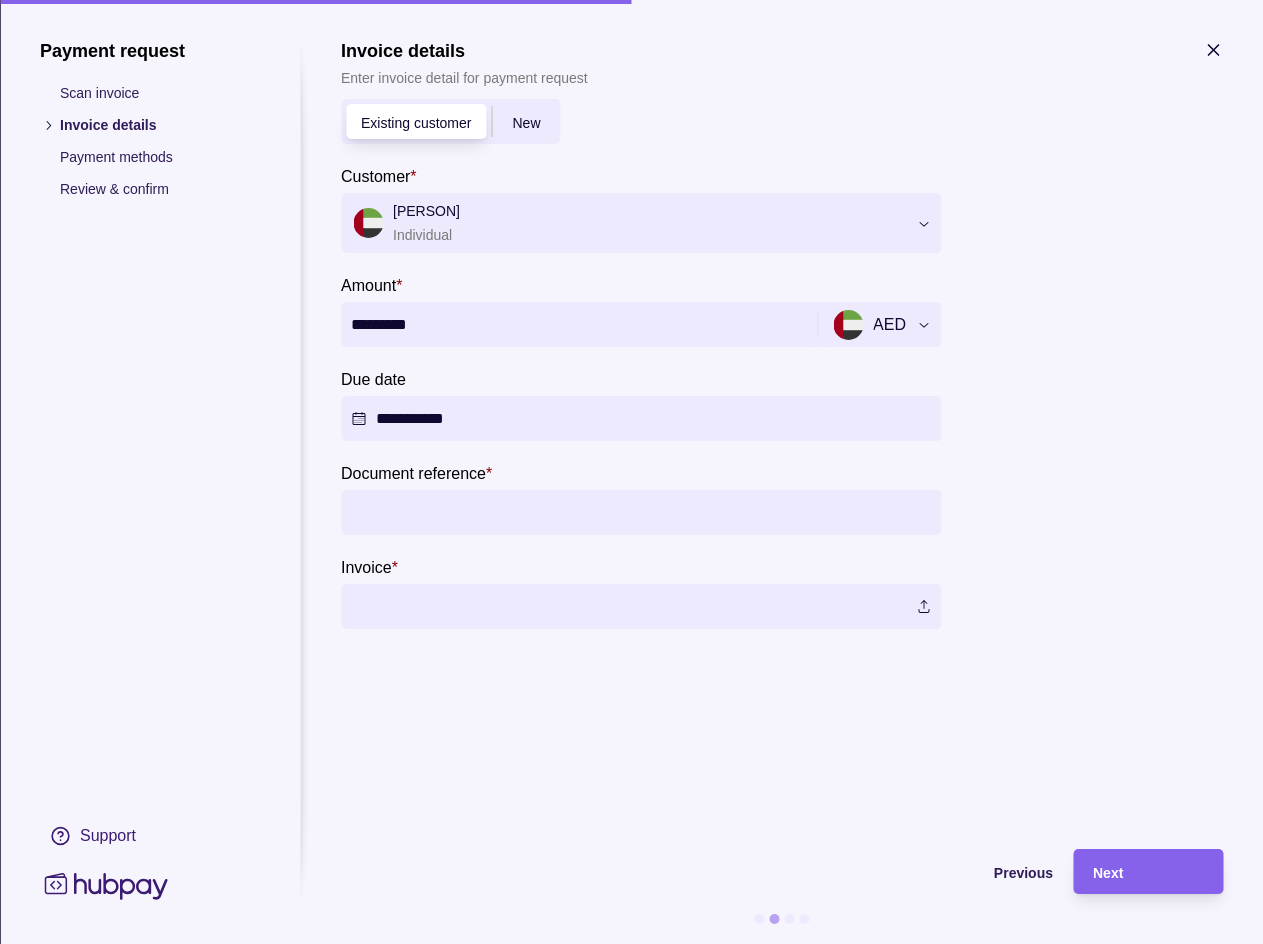 click on "Document reference  *" at bounding box center (641, 512) 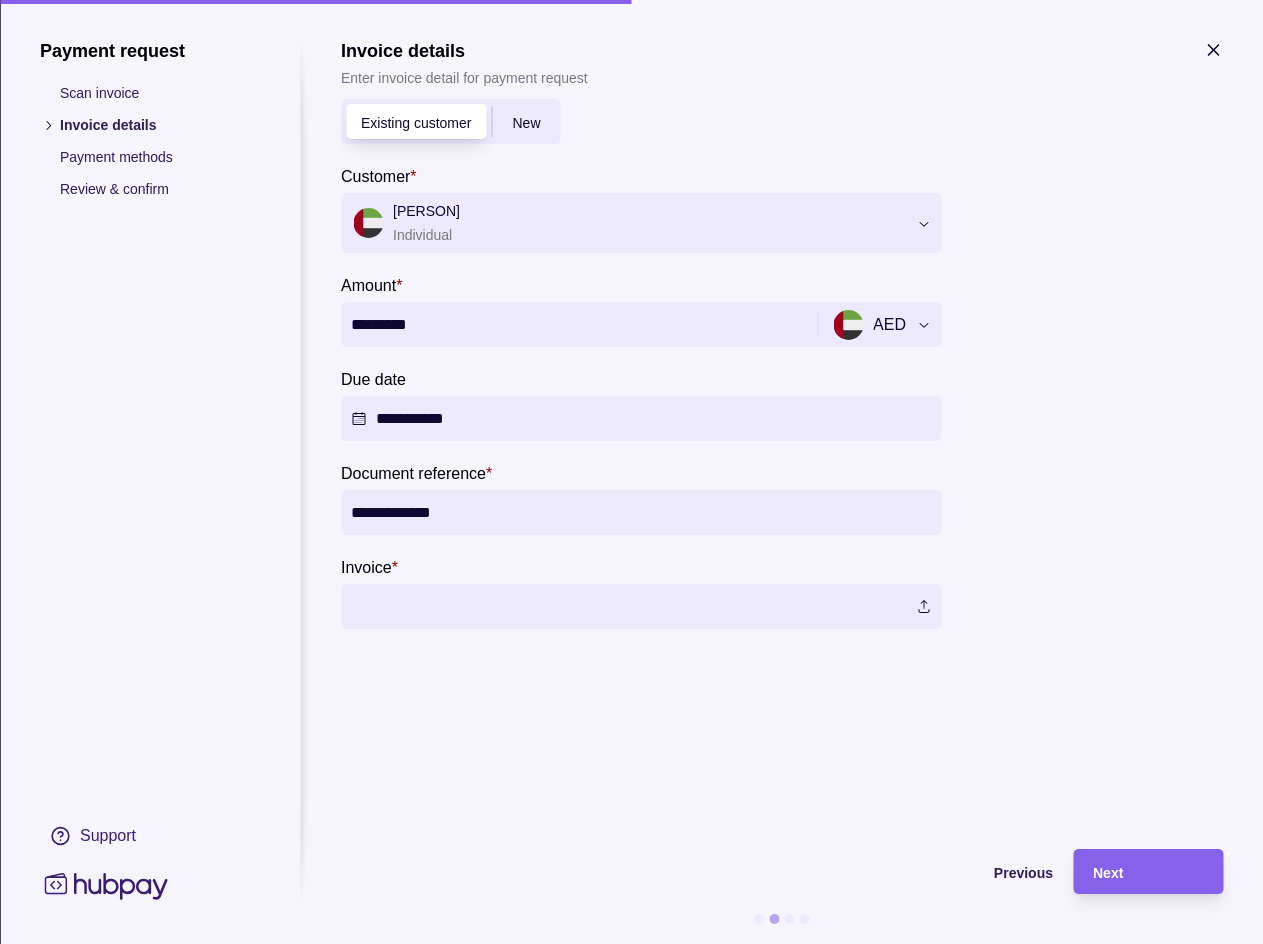 type on "**********" 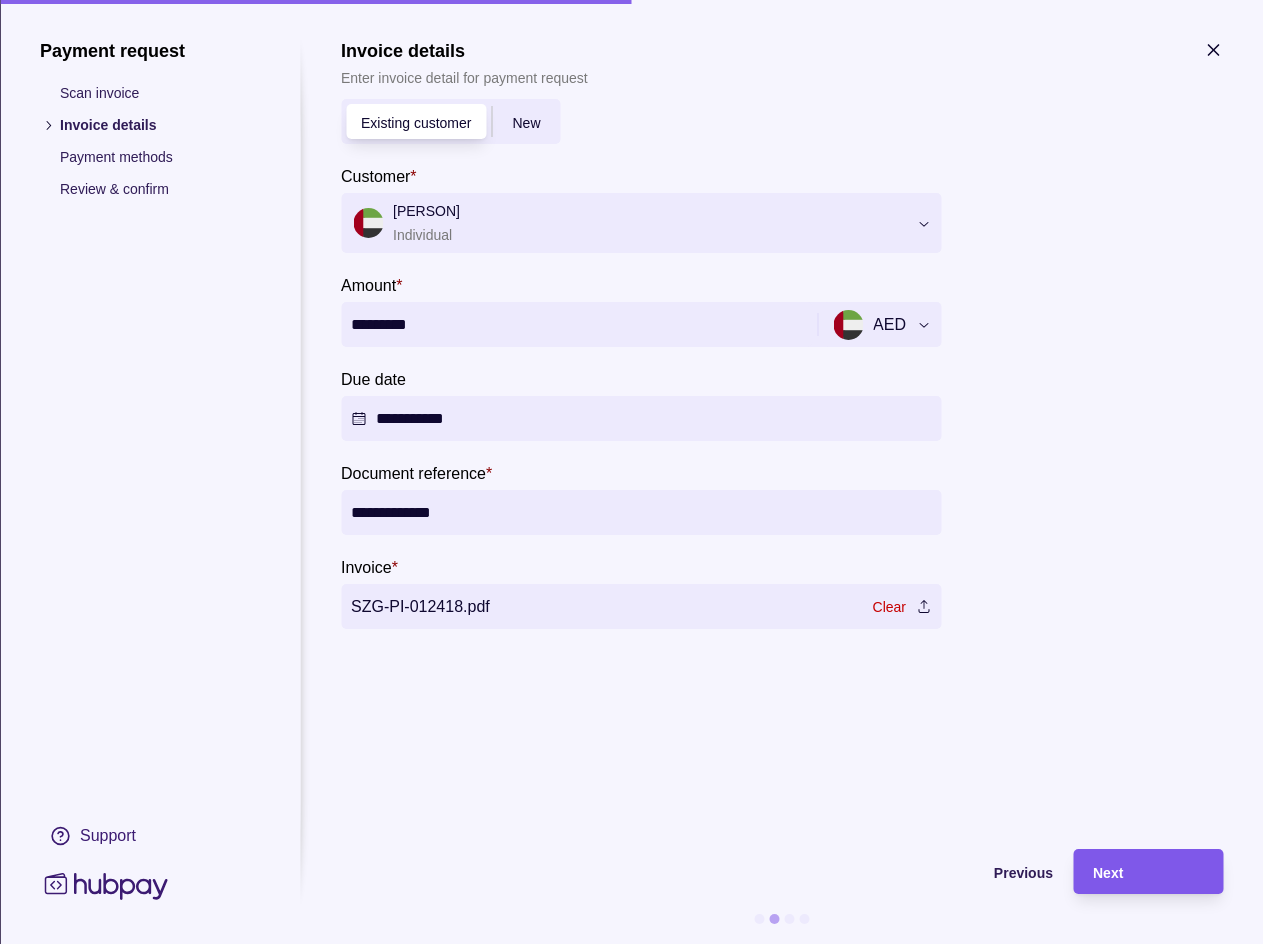 click on "Next" at bounding box center (1148, 872) 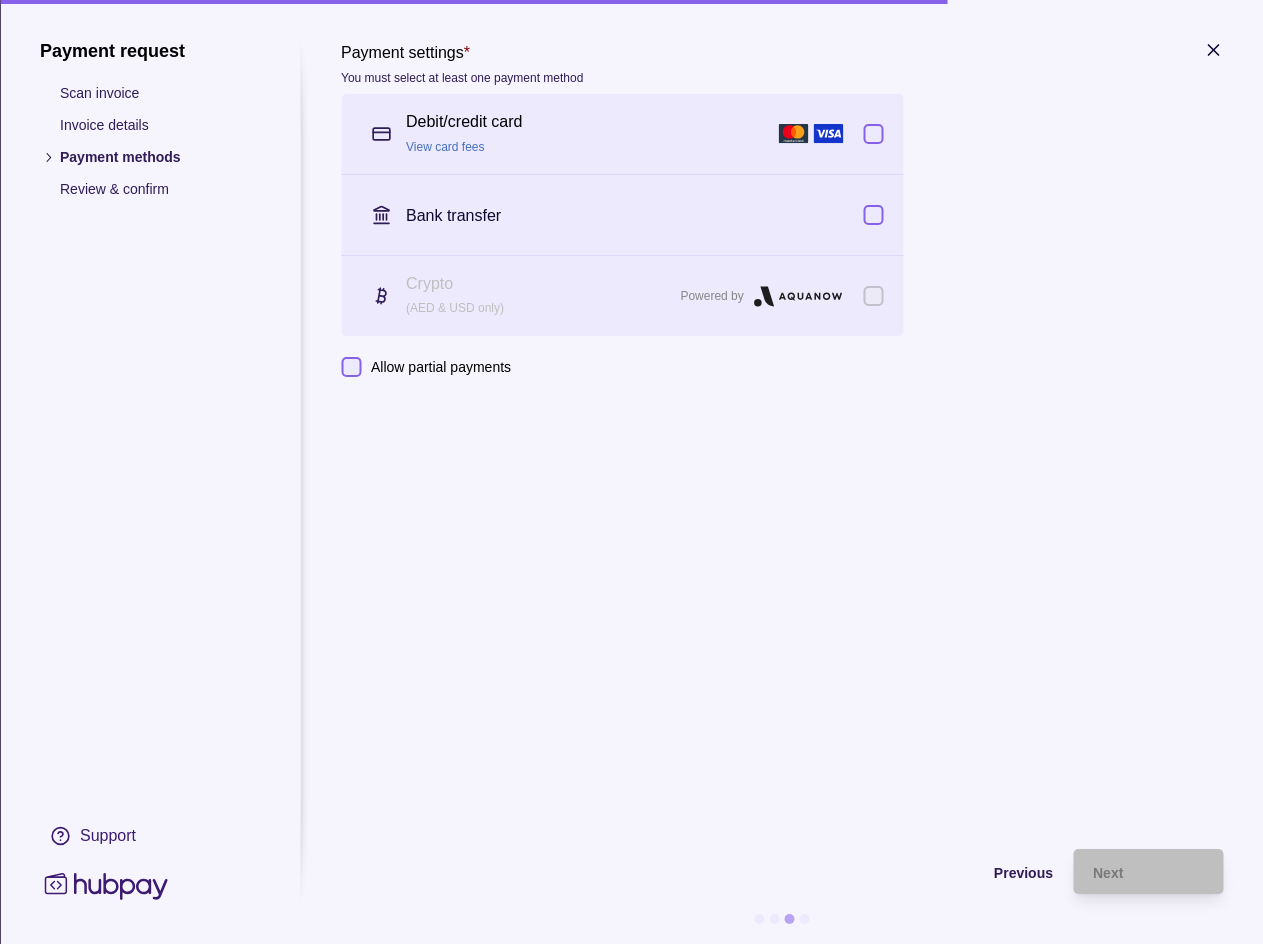 click on "Powered by" at bounding box center [711, 296] 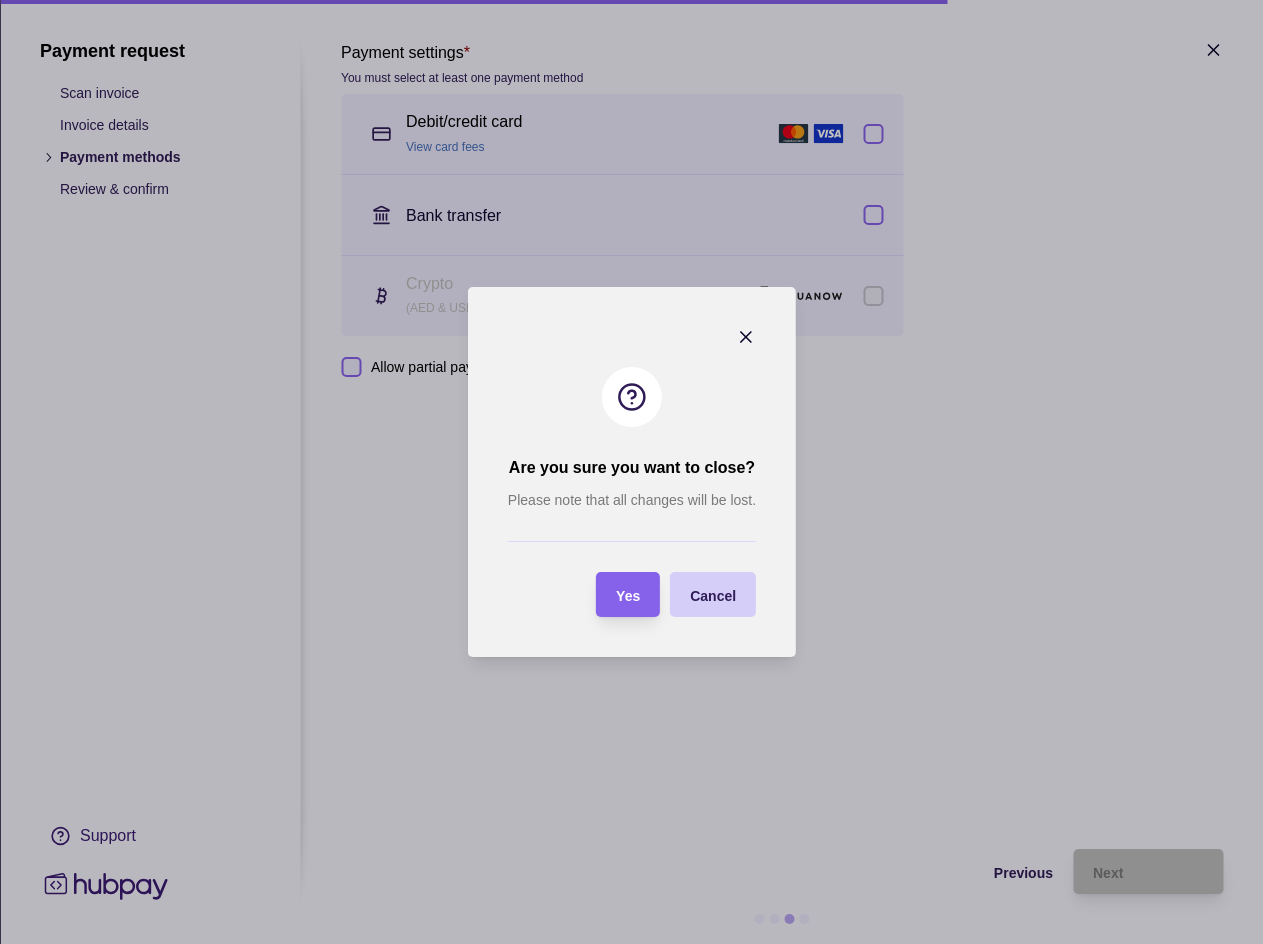 click on "Cancel" at bounding box center [713, 596] 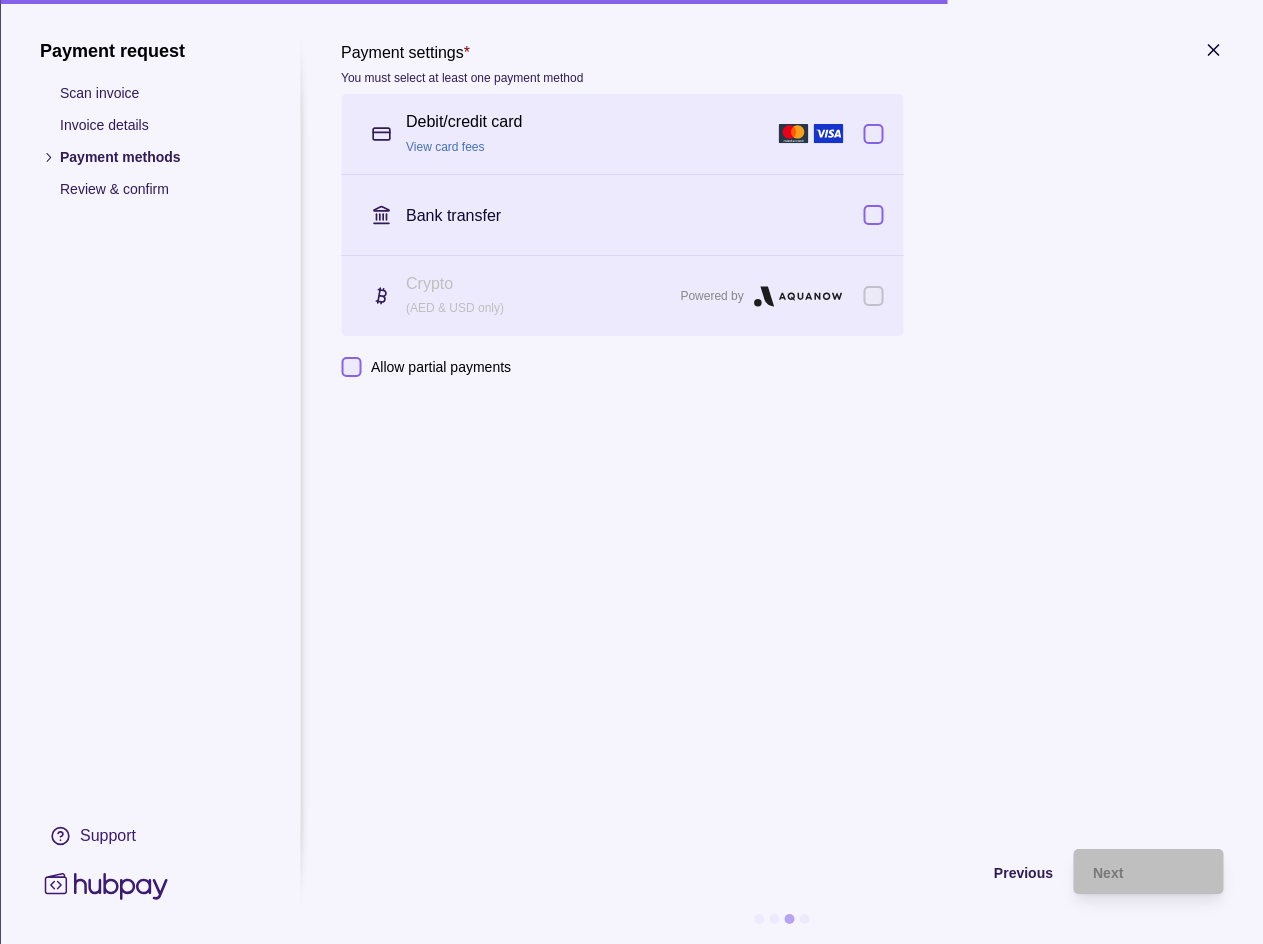 click on "Payment request Scan invoice Invoice details Payment methods Review & confirm Support Payment settings  * You must select at least one payment method Debit/credit card   View card fees Bank transfer Crypto (AED & USD only)   Powered by   Allow partial payments Previous Next" at bounding box center [631, 472] 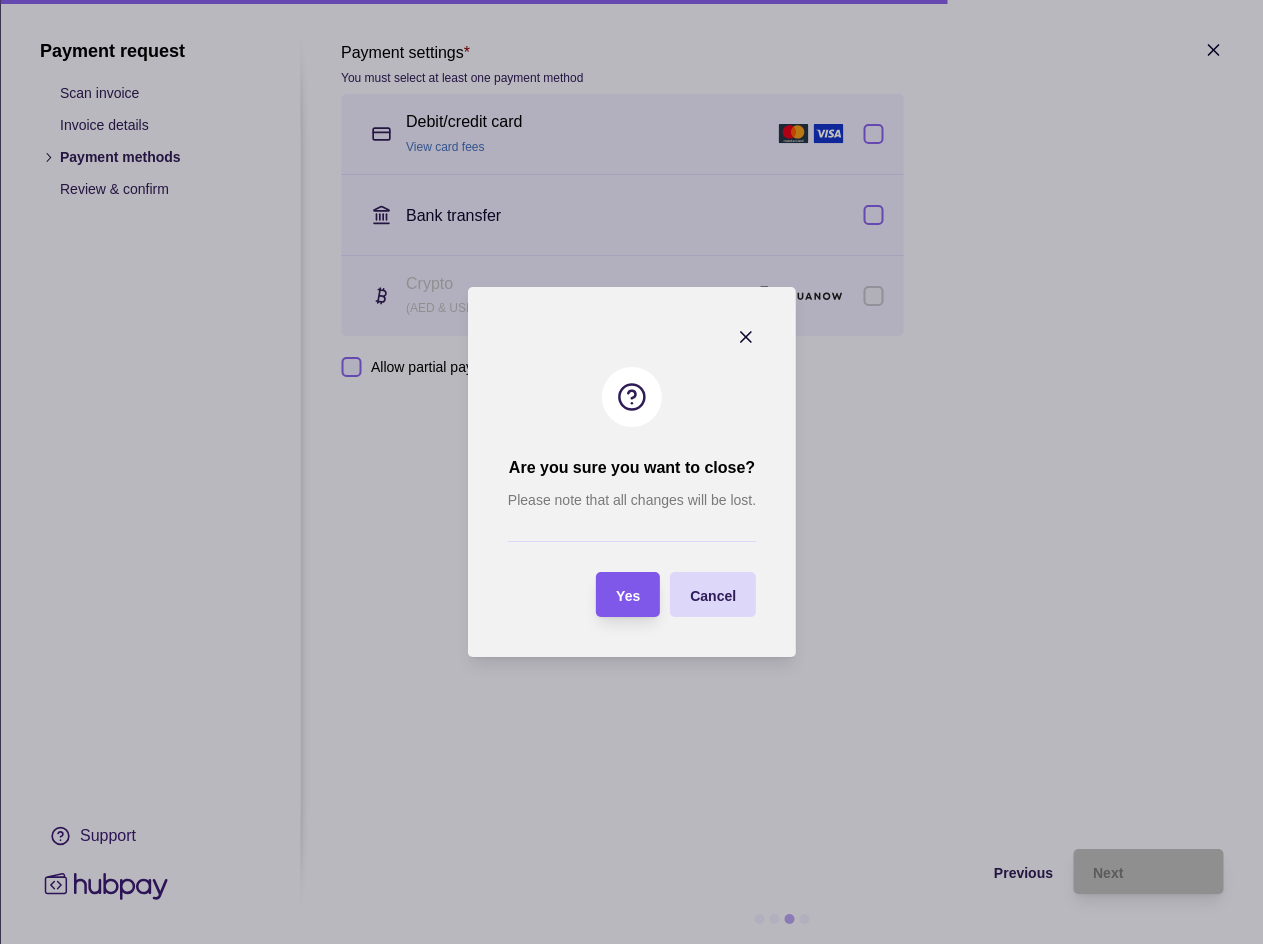 click on "Yes" at bounding box center (628, 596) 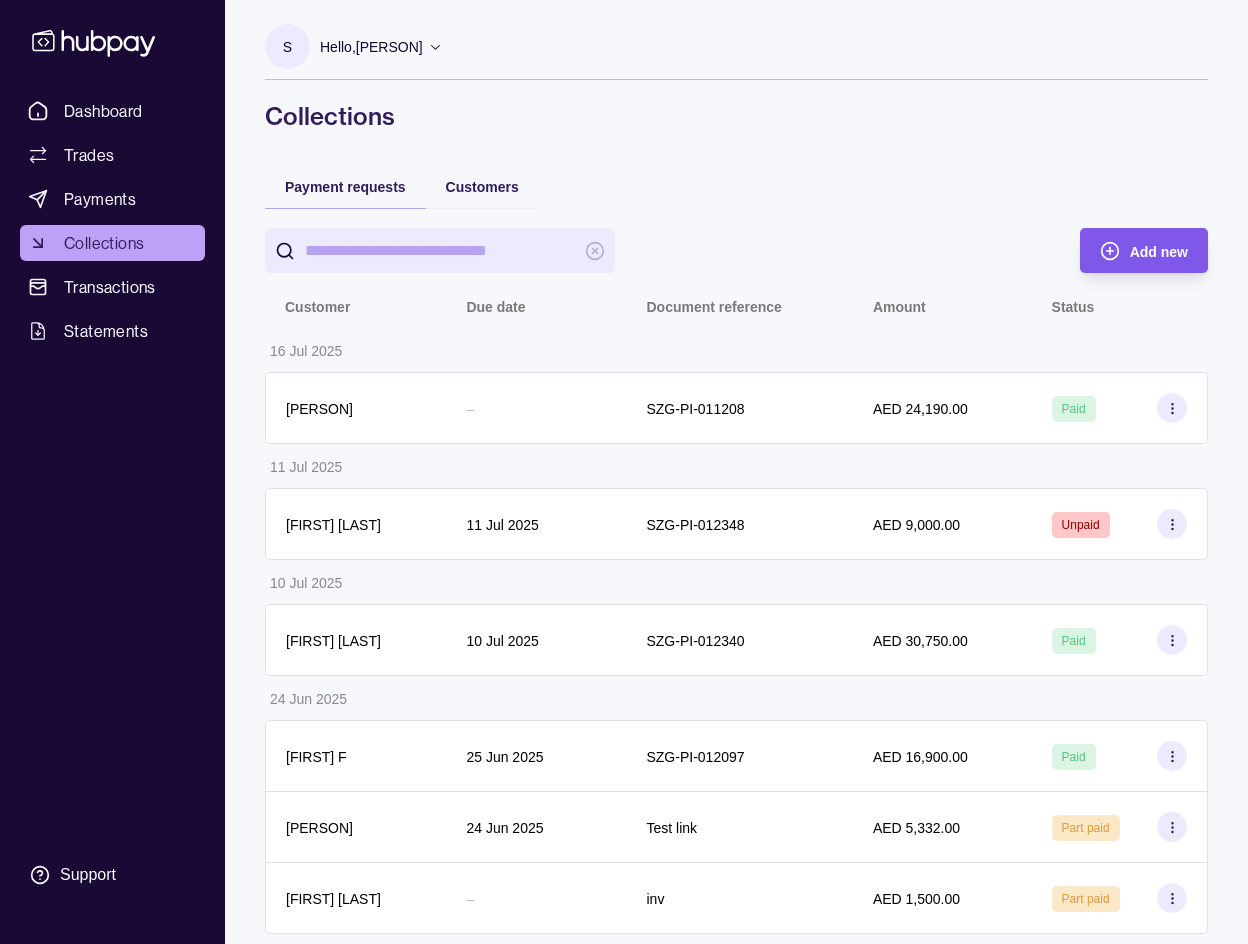 click on "Add new" at bounding box center (1159, 252) 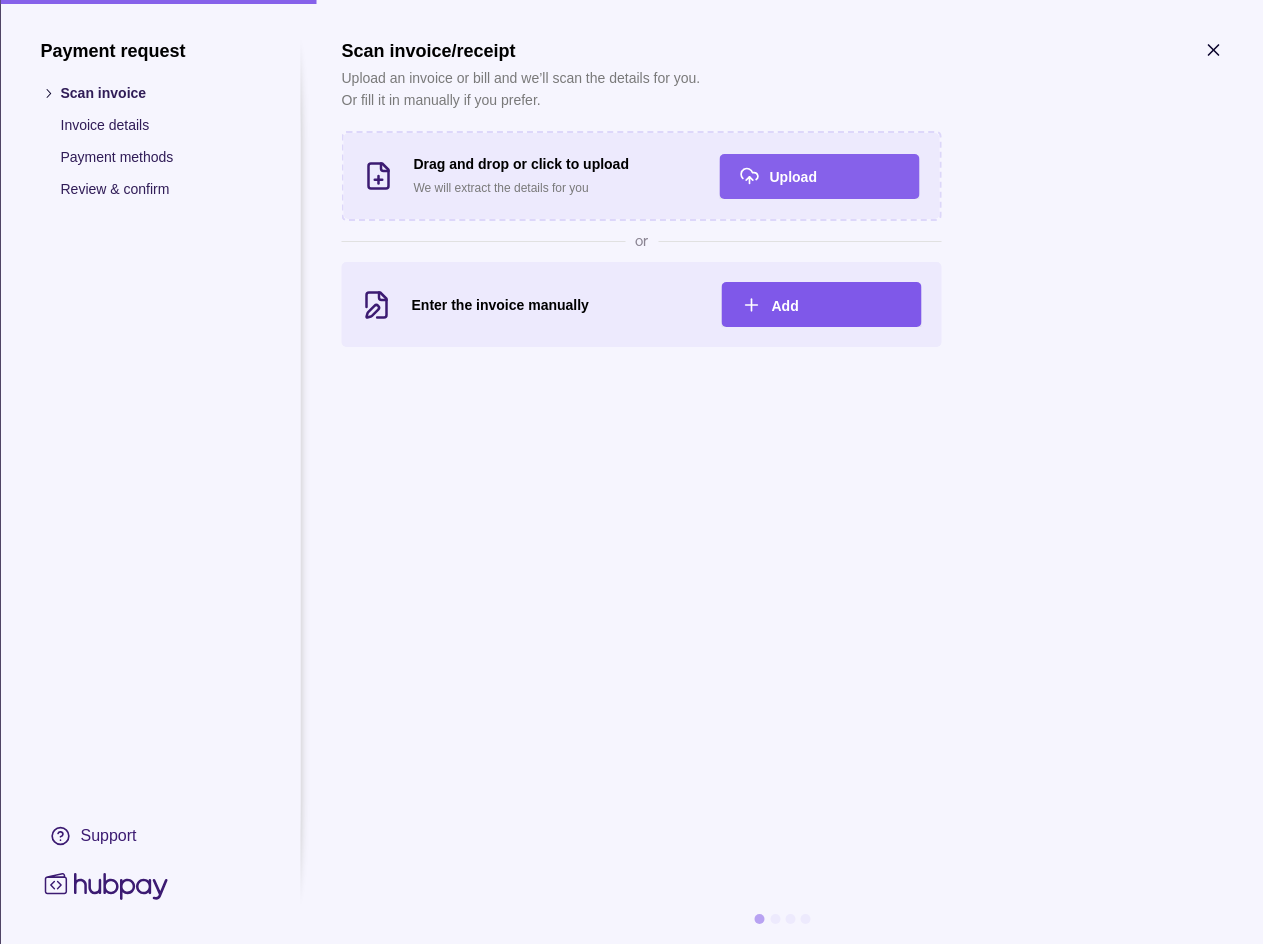 click 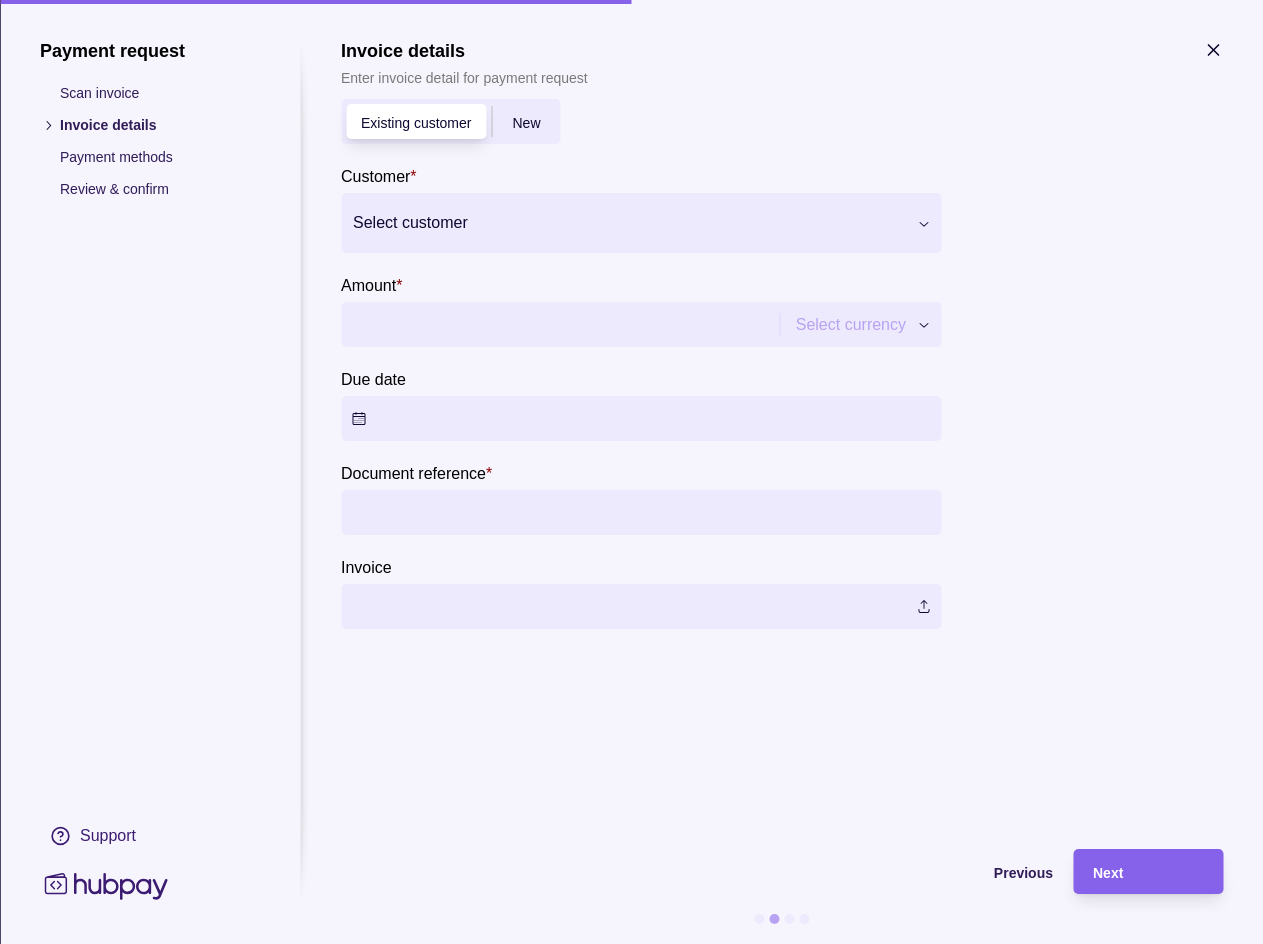click at bounding box center [628, 223] 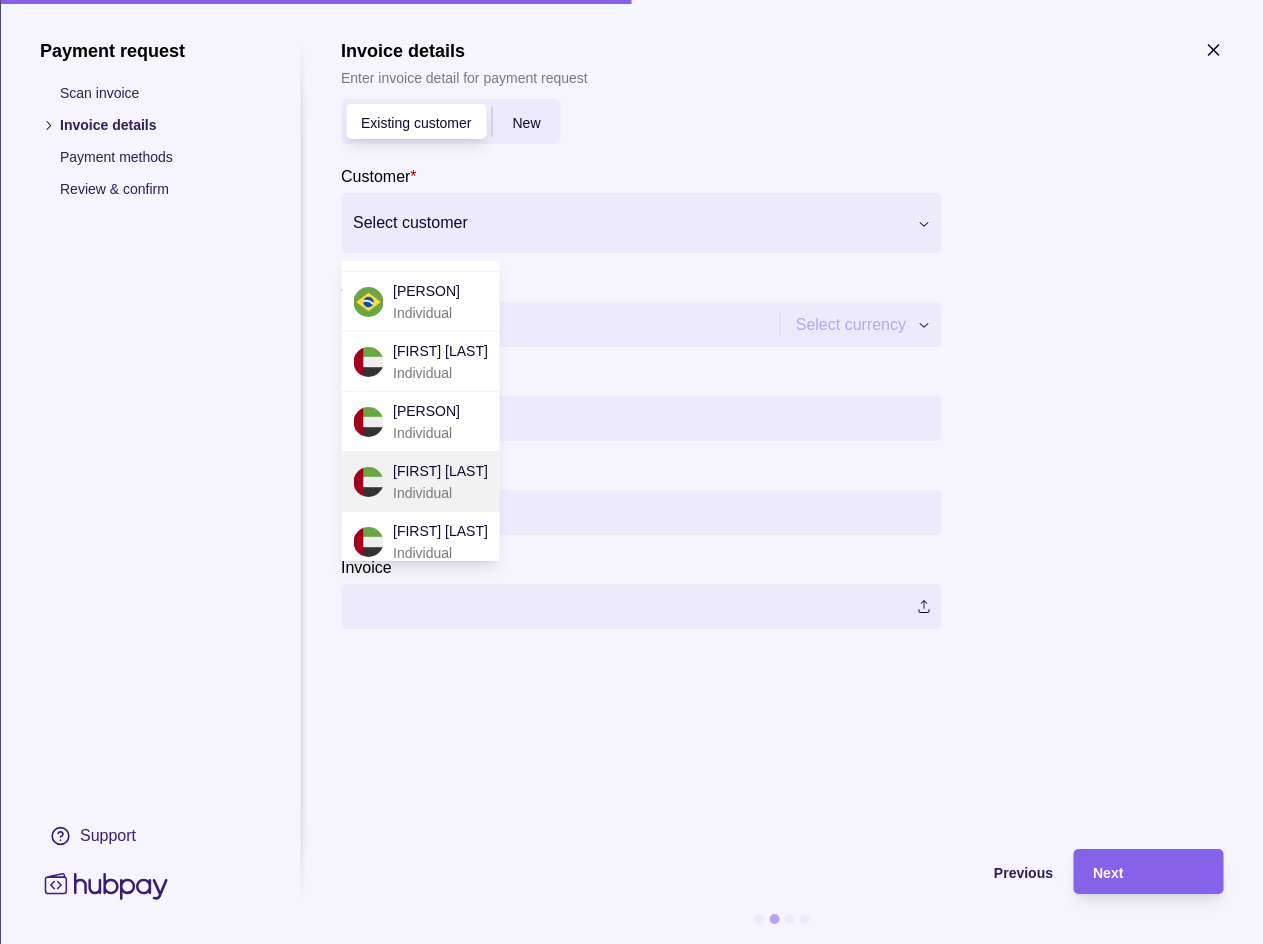 scroll, scrollTop: 65, scrollLeft: 0, axis: vertical 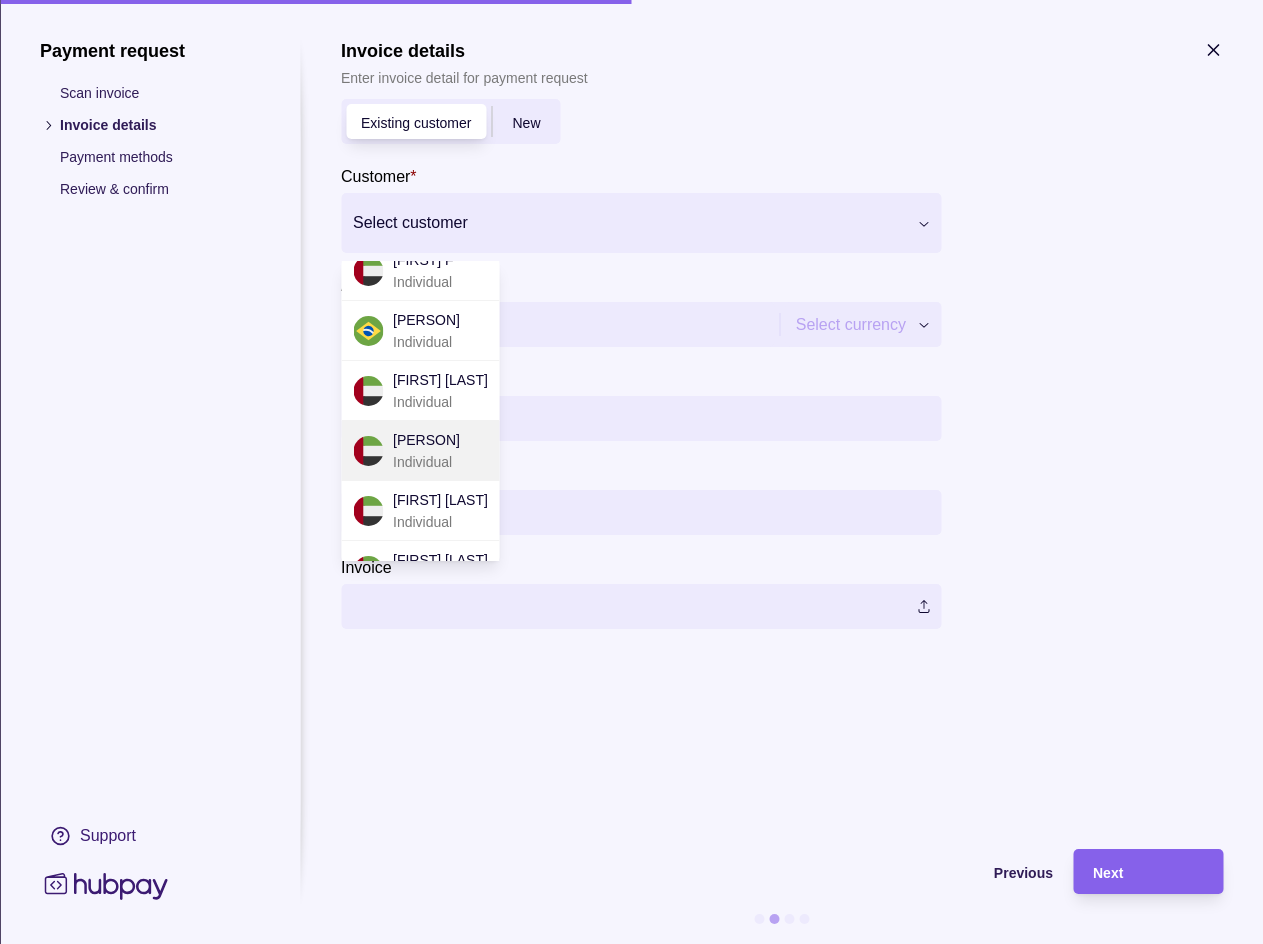 click on "[PERSON] Individual" at bounding box center [420, 451] 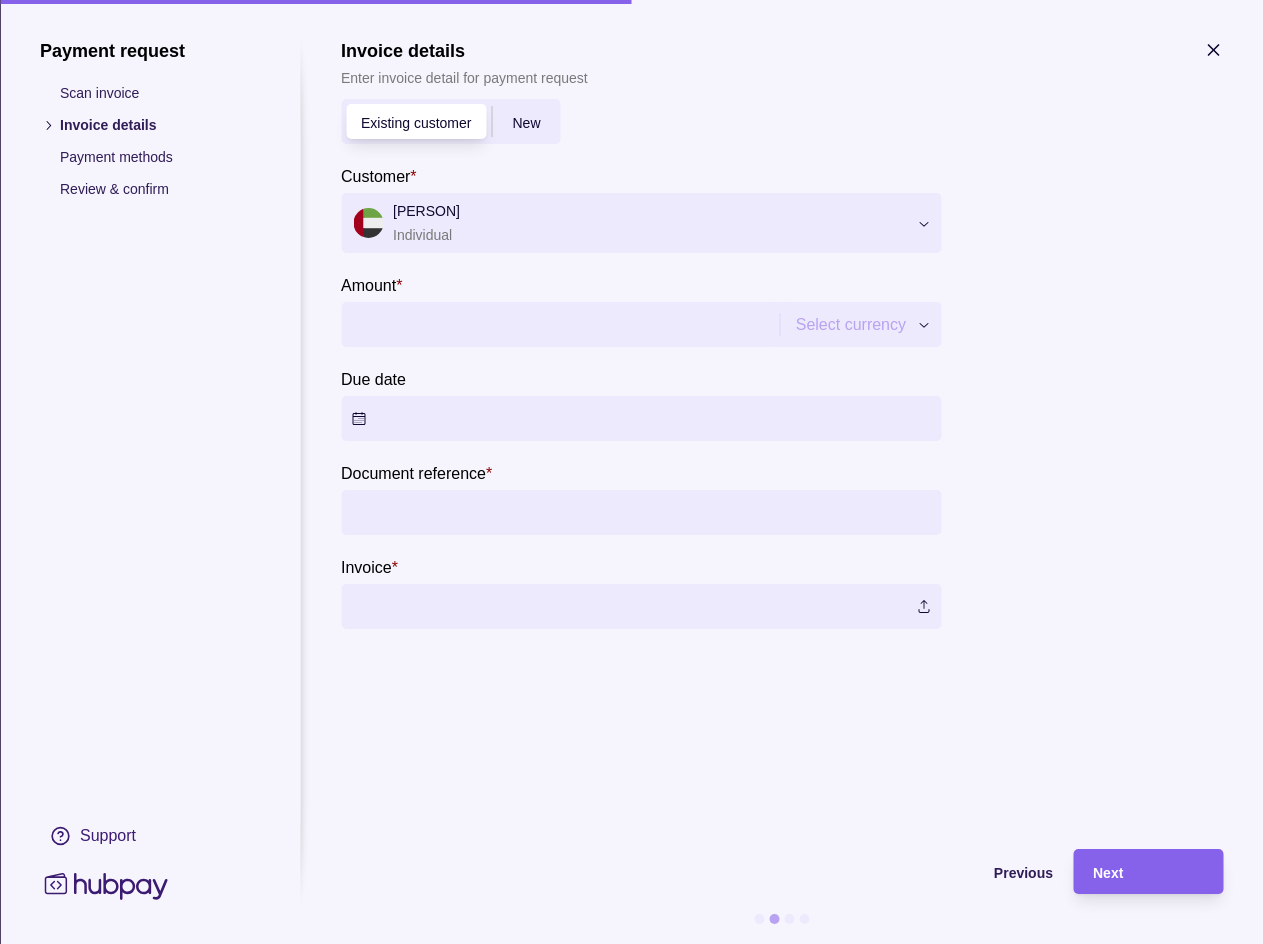 click on "Amount  *" at bounding box center (558, 324) 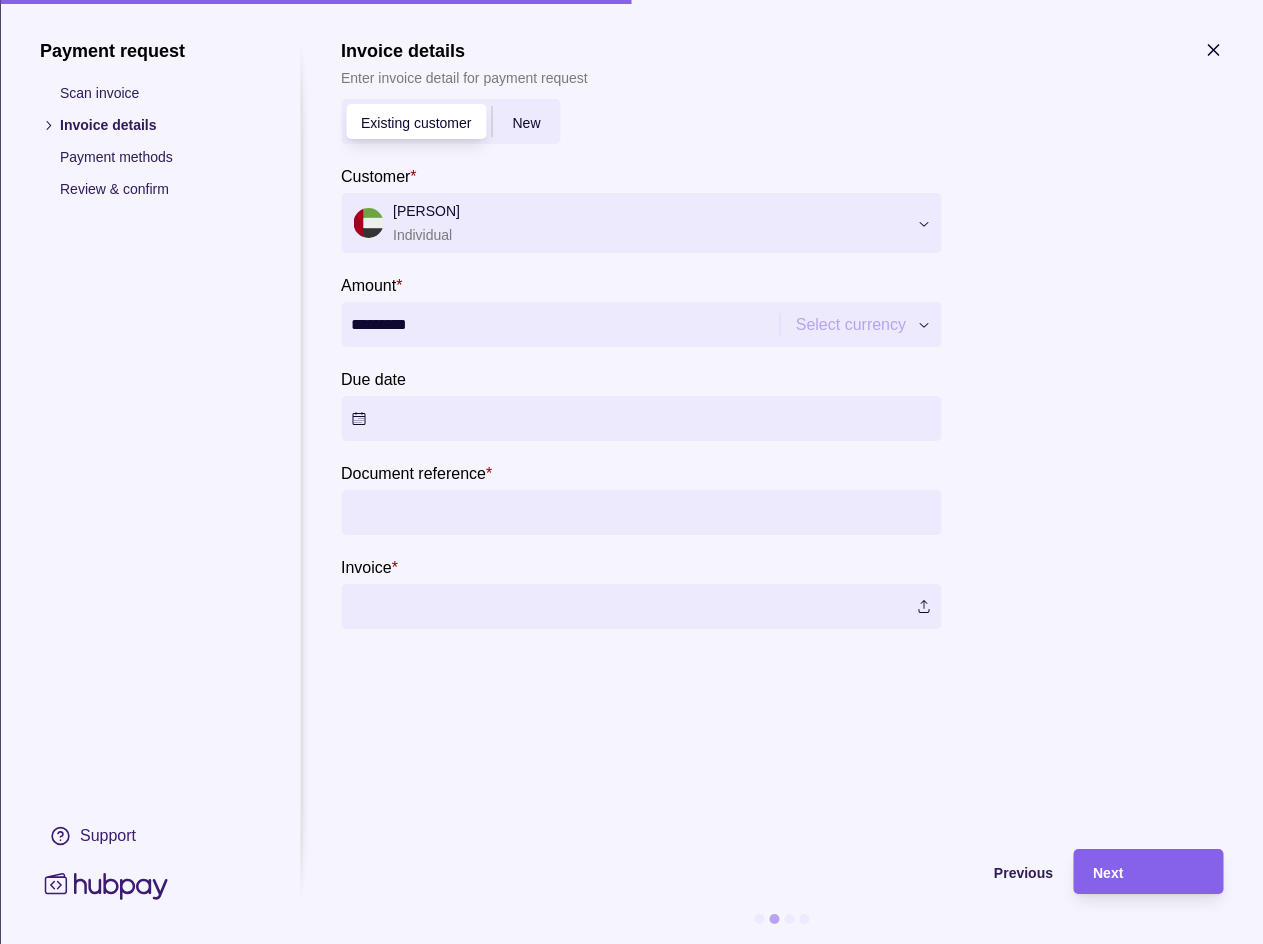 click on "Dashboard Trades Payments Collections Transactions Statements Support S Hello,  [FIRST]   S Z G CORPORATE SERVICES LLC Account Terms and conditions Privacy policy Sign out Collections Payment requests Customers Add new Customer Due date Document reference Amount Status 16 Jul 2025 [FIRST] [LAST] – SZG-PI-011208 AED 24,190.00 Paid 11 Jul 2025 [FIRST] [LAST] 11 Jul 2025 SZG-PI-012348 AED 9,000.00 Unpaid 10 Jul 2025 [FIRST] [LAST] 10 Jul 2025 SZG-PI-012340 AED 30,750.00 Paid 24 Jun 2025 [FIRST] F 25 Jun 2025 SZG-PI-012097 AED 16,900.00 Paid [FIRST] [LAST] 24 Jun 2025 Test link AED 5,332.00 Part paid [FIRST] [LAST] – inv AED 1,500.00 Part paid Collections | Hubpay Payment request Scan invoice Invoice details Payment methods Review & confirm Support Invoice details Enter invoice detail for payment request Existing customer New Customer * [FIRST] [LAST] Individual Amount * ********* Select currency *** *** Due date Document reference * Invoice * Previous Next" at bounding box center [631, 477] 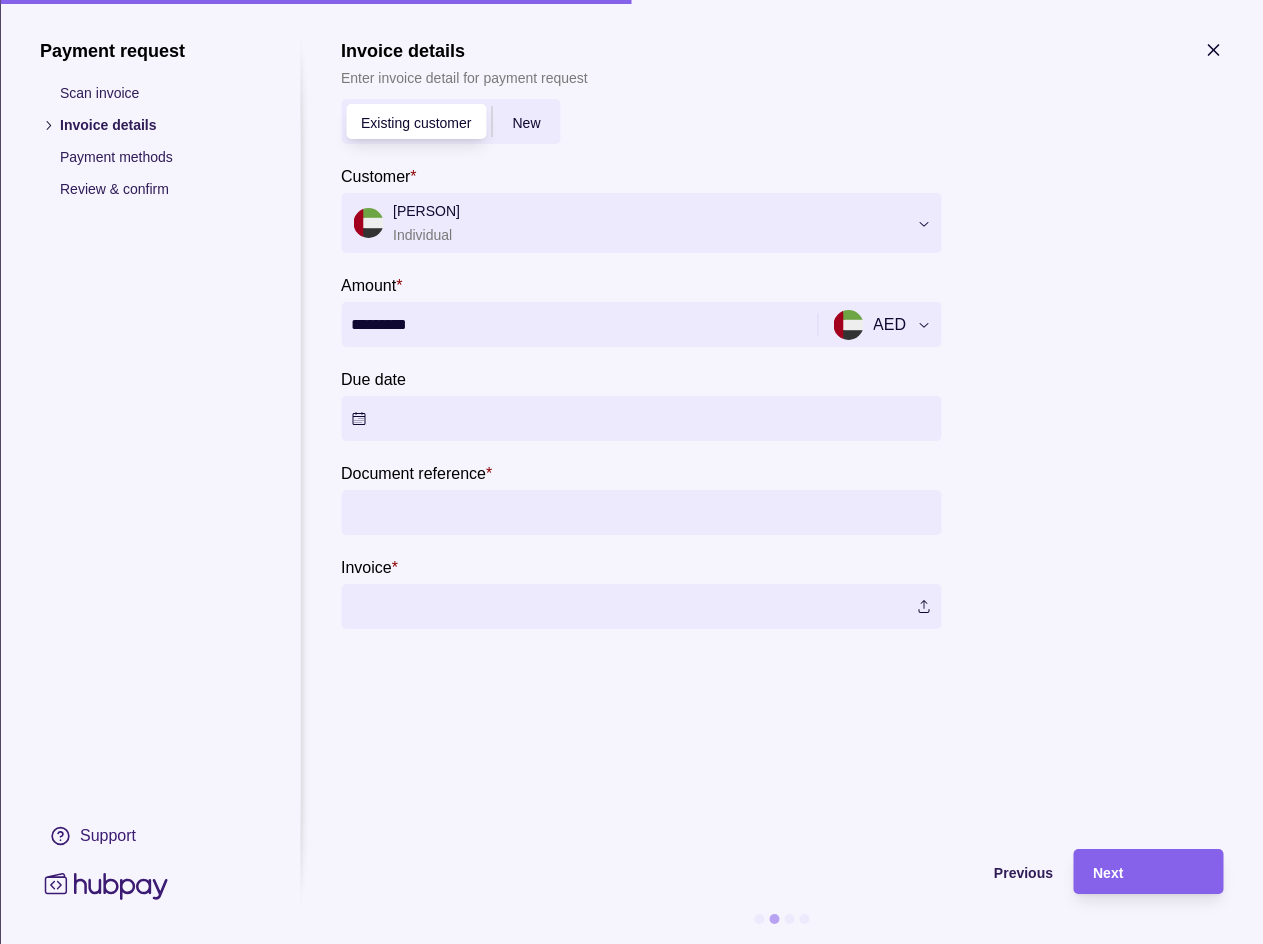 click on "Document reference" at bounding box center (413, 473) 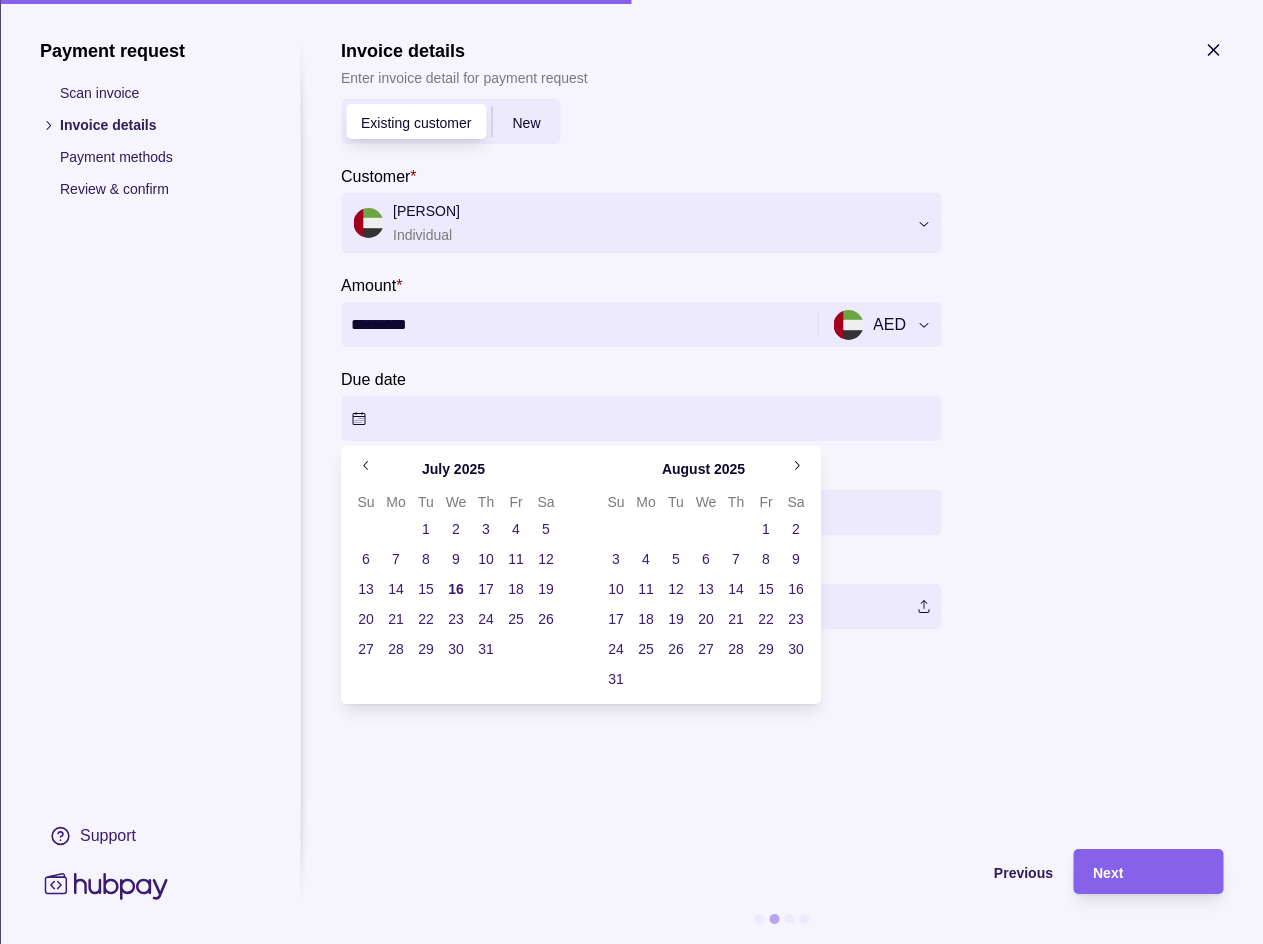 click on "Dashboard Trades Payments Collections Transactions Statements Support S Hello,  [FIRST]   S Z G CORPORATE SERVICES LLC Account Terms and conditions Privacy policy Sign out Collections Payment requests Customers Add new Customer Due date Document reference Amount Status 16 Jul 2025 [FIRST] [LAST] – SZG-PI-011208 AED 24,190.00 Paid 11 Jul 2025 [FIRST] [LAST] 11 Jul 2025 SZG-PI-012348 AED 9,000.00 Unpaid 10 Jul 2025 [FIRST] [LAST] 10 Jul 2025 SZG-PI-012340 AED 30,750.00 Paid 24 Jun 2025 [FIRST] F 25 Jun 2025 SZG-PI-012097 AED 16,900.00 Paid [FIRST] [LAST] 24 Jun 2025 Test link AED 5,332.00 Part paid [FIRST] [LAST] – inv AED 1,500.00 Part paid Collections | Hubpay Payment request Scan invoice Invoice details Payment methods Review & confirm Support Invoice details Enter invoice detail for payment request Existing customer New Customer * [FIRST] [LAST] Individual Amount * ********* AED *** *** Due date Document reference * Invoice * Previous Next July 2025 Su Mo Tu We Th Fr Sa 1 2 3 4 5 6 7 8 9 10 11" at bounding box center (631, 477) 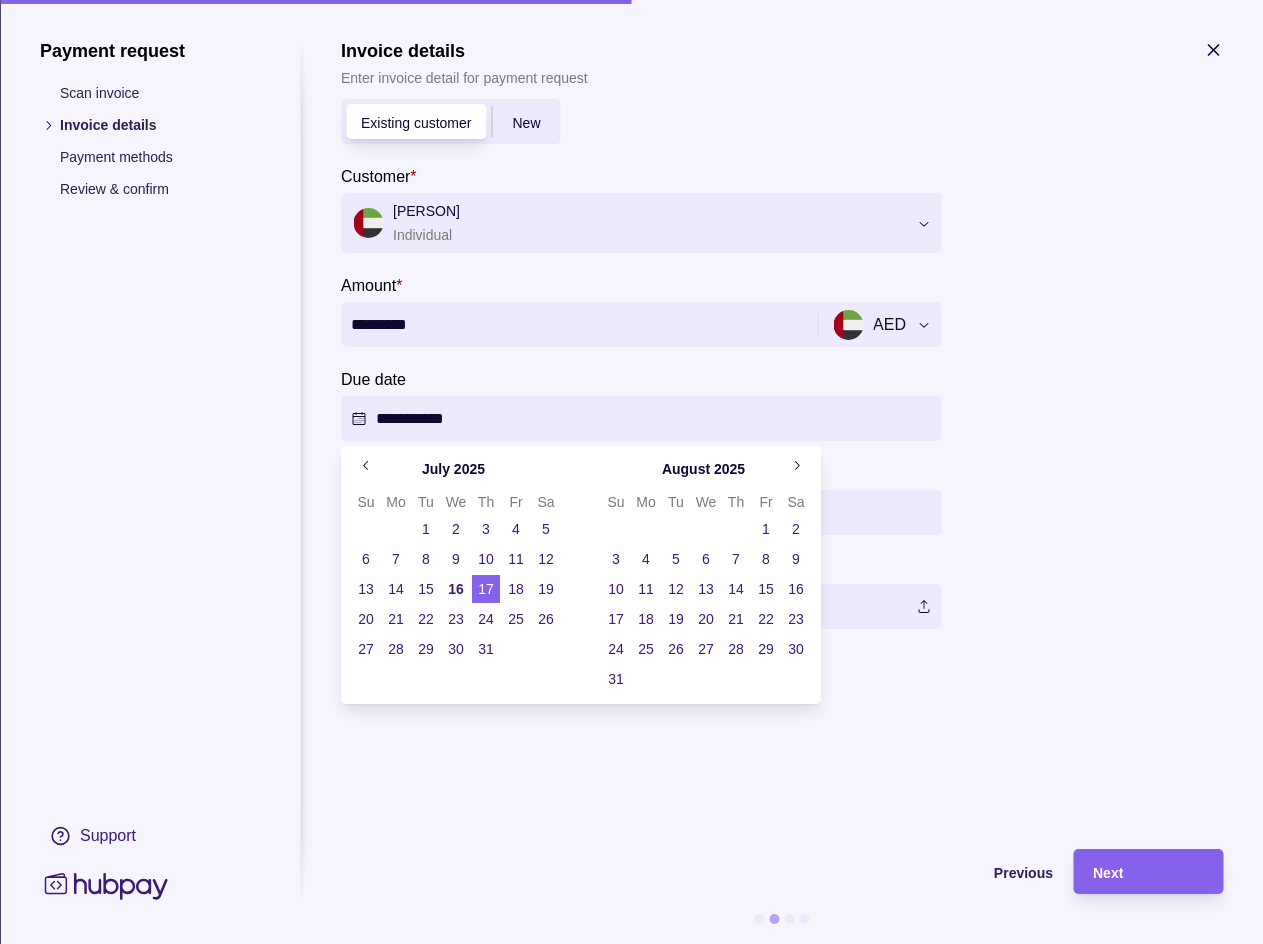 click on "Dashboard Trades Payments Collections Transactions Statements Support S Hello,  [FIRST]   S Z G CORPORATE SERVICES LLC Account Terms and conditions Privacy policy Sign out Collections Payment requests Customers Add new Customer Due date Document reference Amount Status 16 Jul 2025 [FIRST] [LAST] – SZG-PI-011208 AED 24,190.00 Paid 11 Jul 2025 [FIRST] [LAST] 11 Jul 2025 SZG-PI-012348 AED 9,000.00 Unpaid 10 Jul 2025 [FIRST] [LAST] 10 Jul 2025 SZG-PI-012340 AED 30,750.00 Paid 24 Jun 2025 [FIRST] F 25 Jun 2025 SZG-PI-012097 AED 16,900.00 Paid [FIRST] [LAST] 24 Jun 2025 Test link AED 5,332.00 Part paid [FIRST] [LAST] – inv AED 1,500.00 Part paid Collections | Hubpay Payment request Scan invoice Invoice details Payment methods Review & confirm Support Invoice details Enter invoice detail for payment request Existing customer New Customer * [FIRST] [LAST] Individual Amount * ********* AED *** *** Due date Document reference * Invoice * Previous Next July 2025 Su Mo Tu We Th Fr Sa 1 2 3 4 5 6" at bounding box center (631, 477) 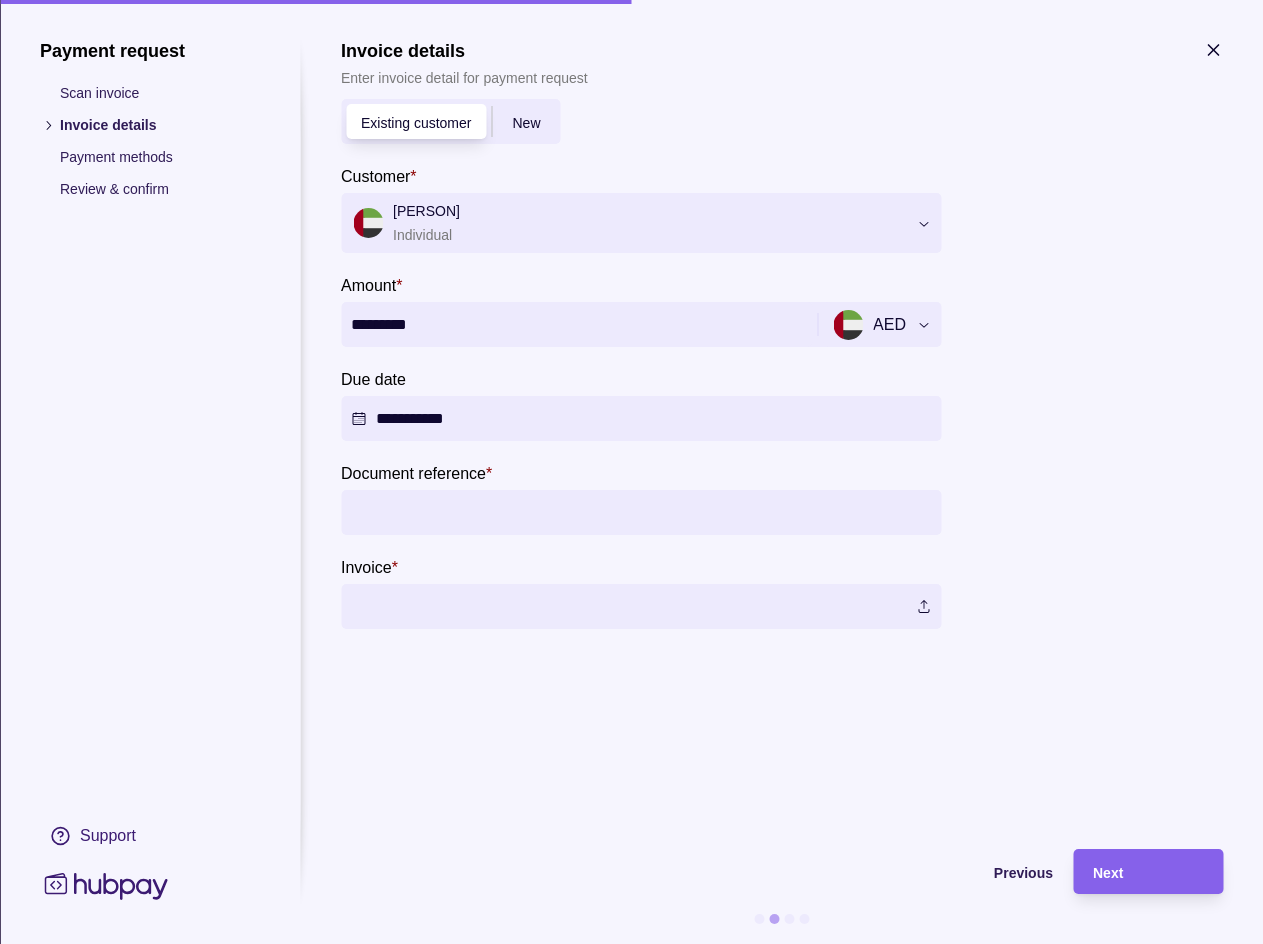 click on "Document reference  *" at bounding box center [641, 512] 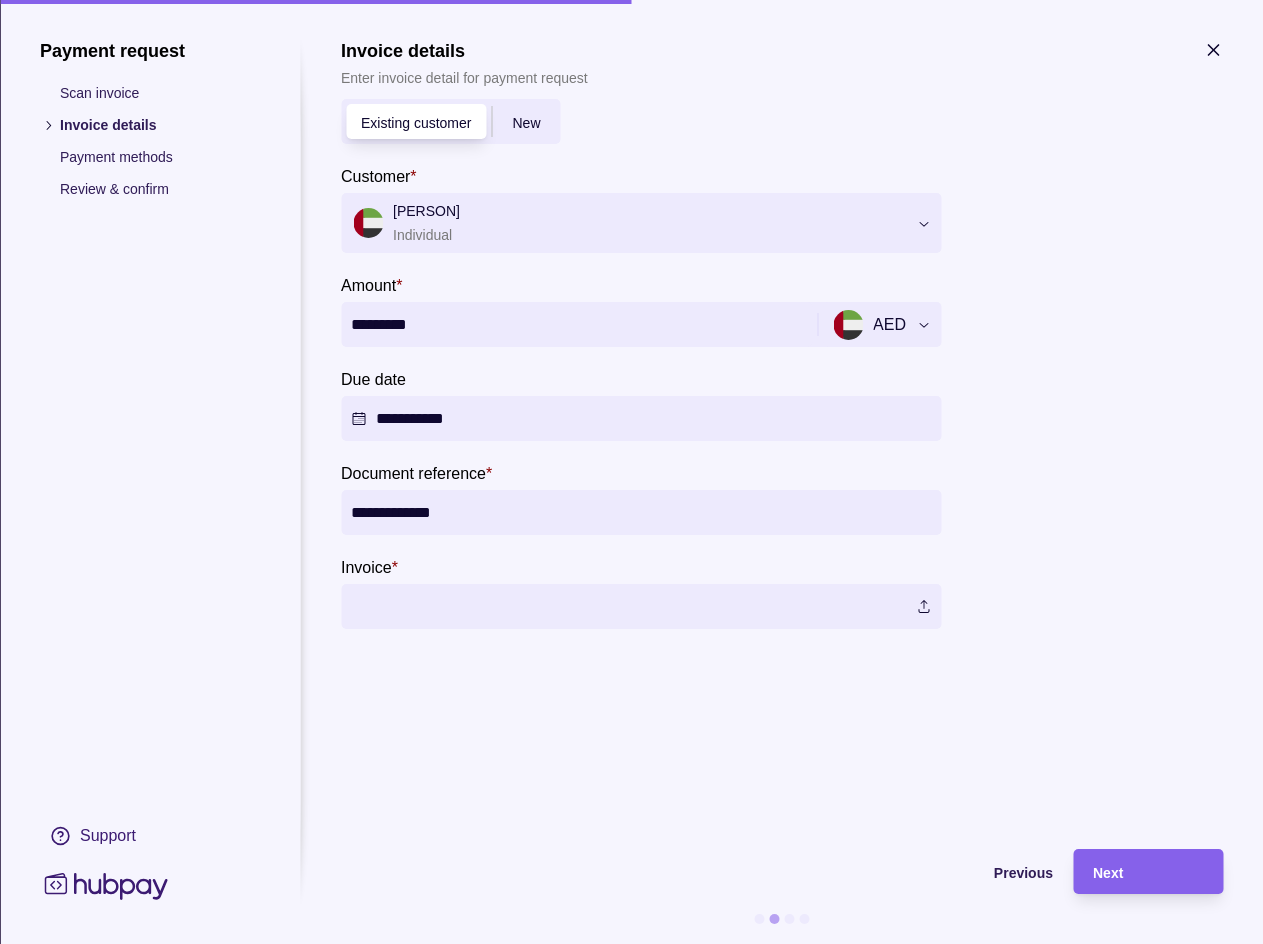 type on "**********" 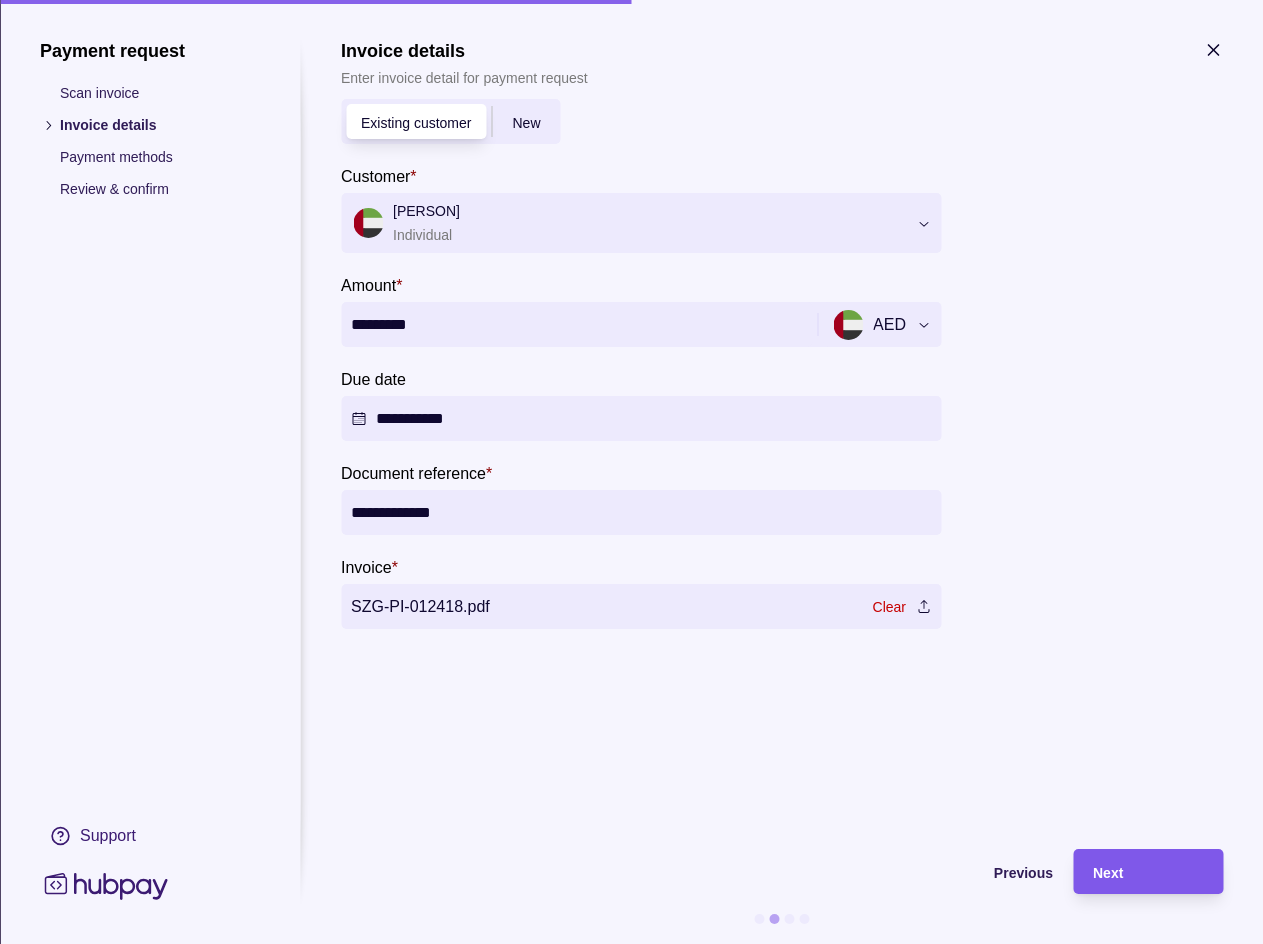 click on "Next" at bounding box center (1148, 872) 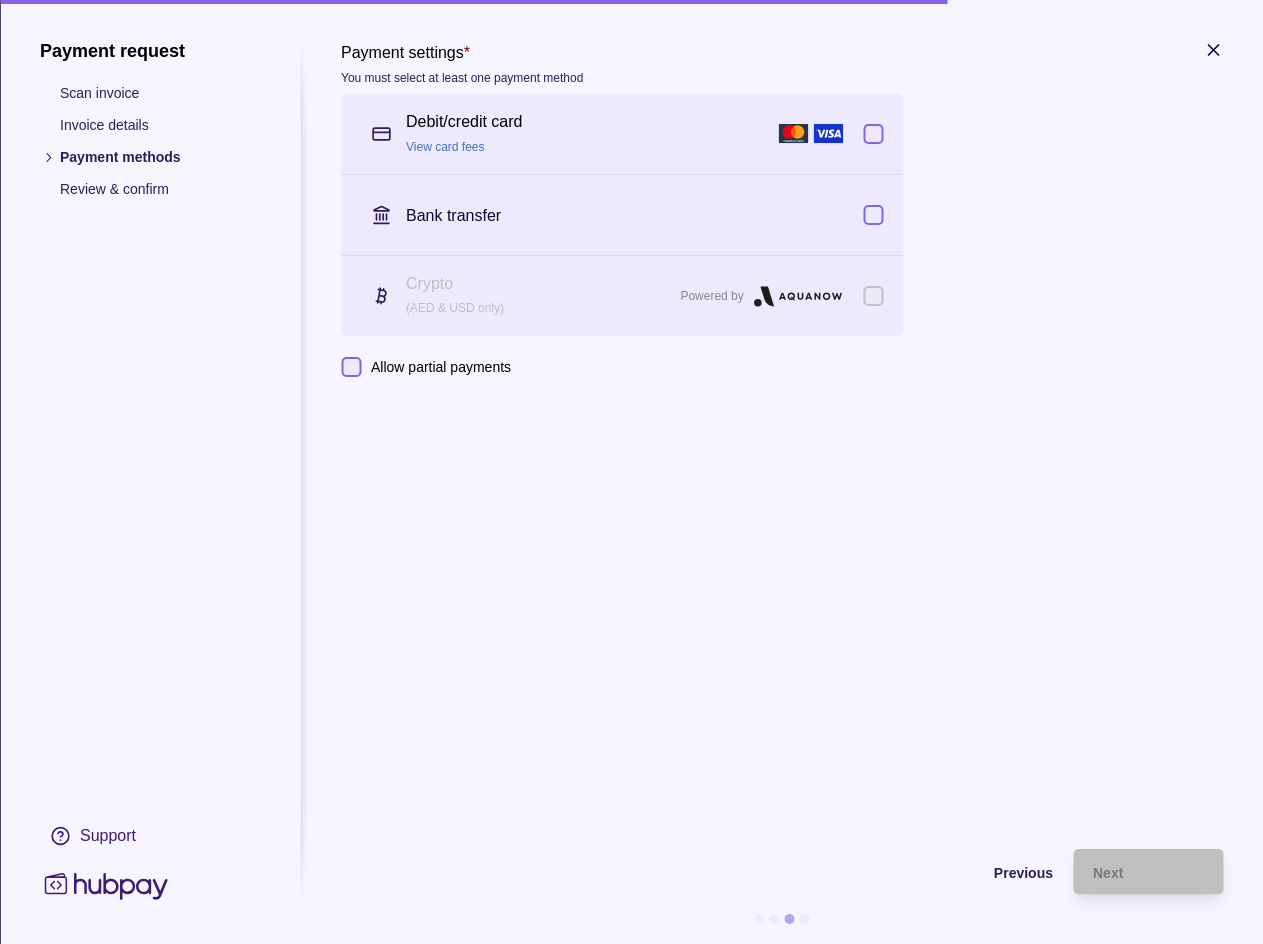 click 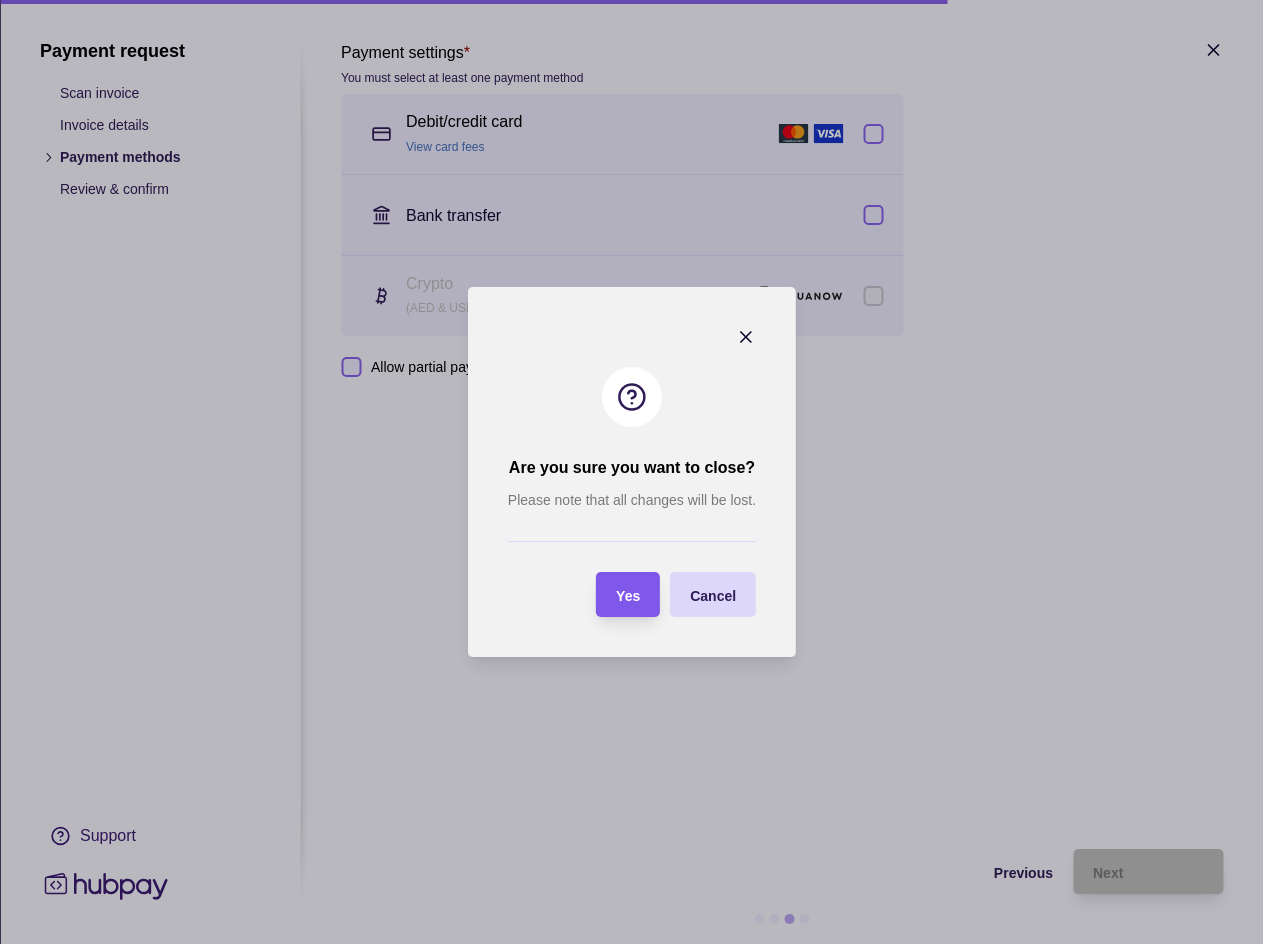 click on "Yes" at bounding box center [628, 596] 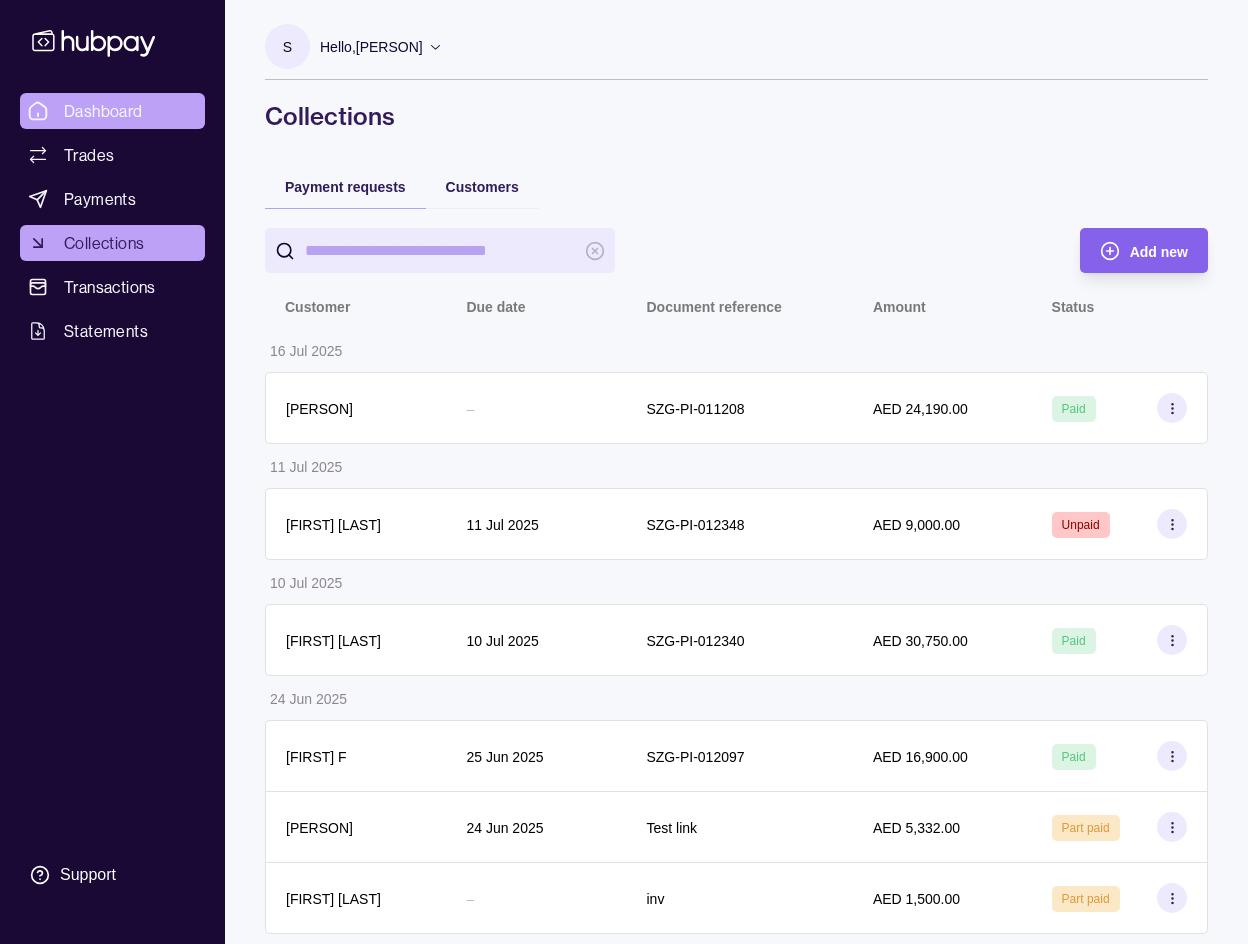 click on "Dashboard" at bounding box center (103, 111) 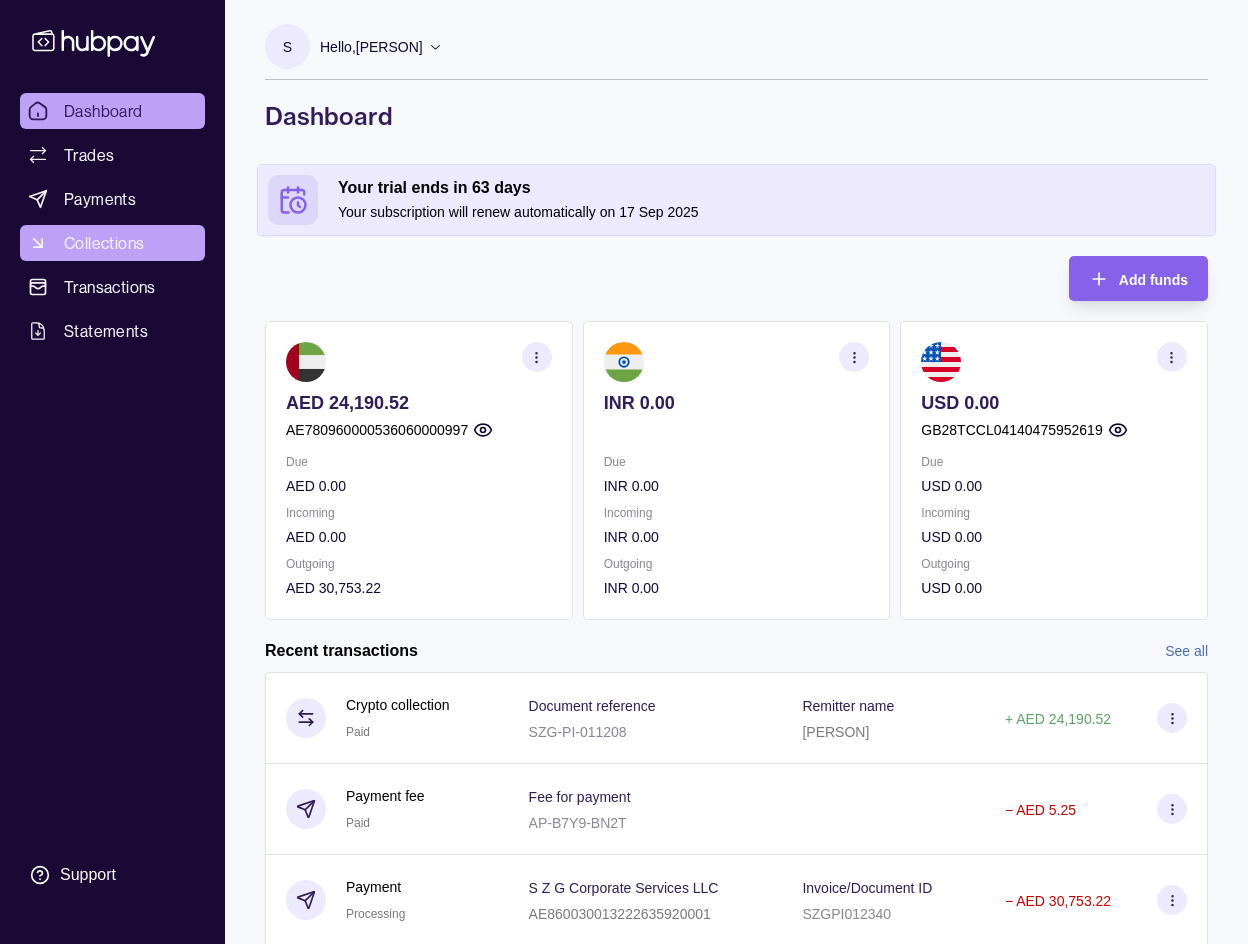 click on "Collections" at bounding box center [104, 243] 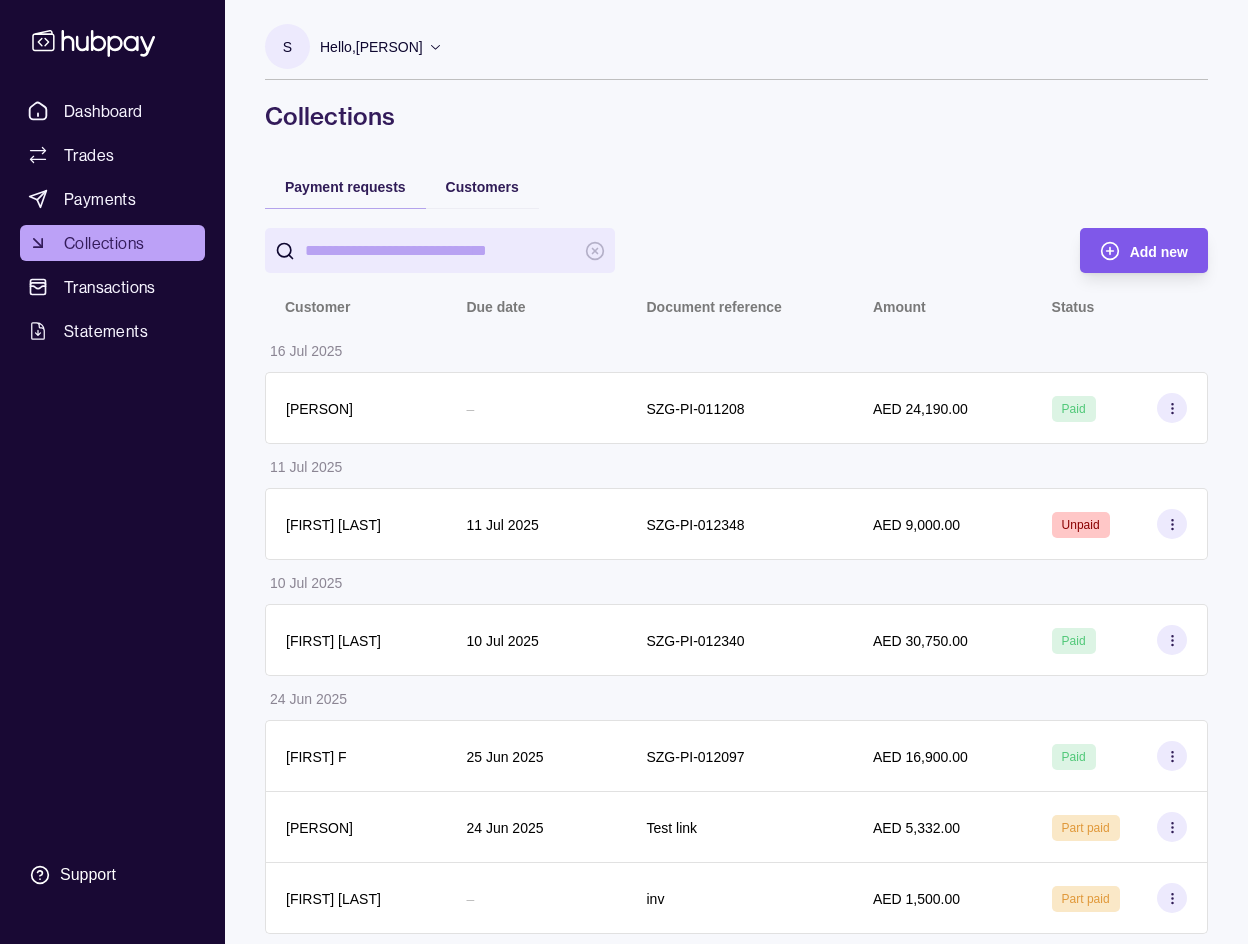 click on "Add new" at bounding box center [1159, 252] 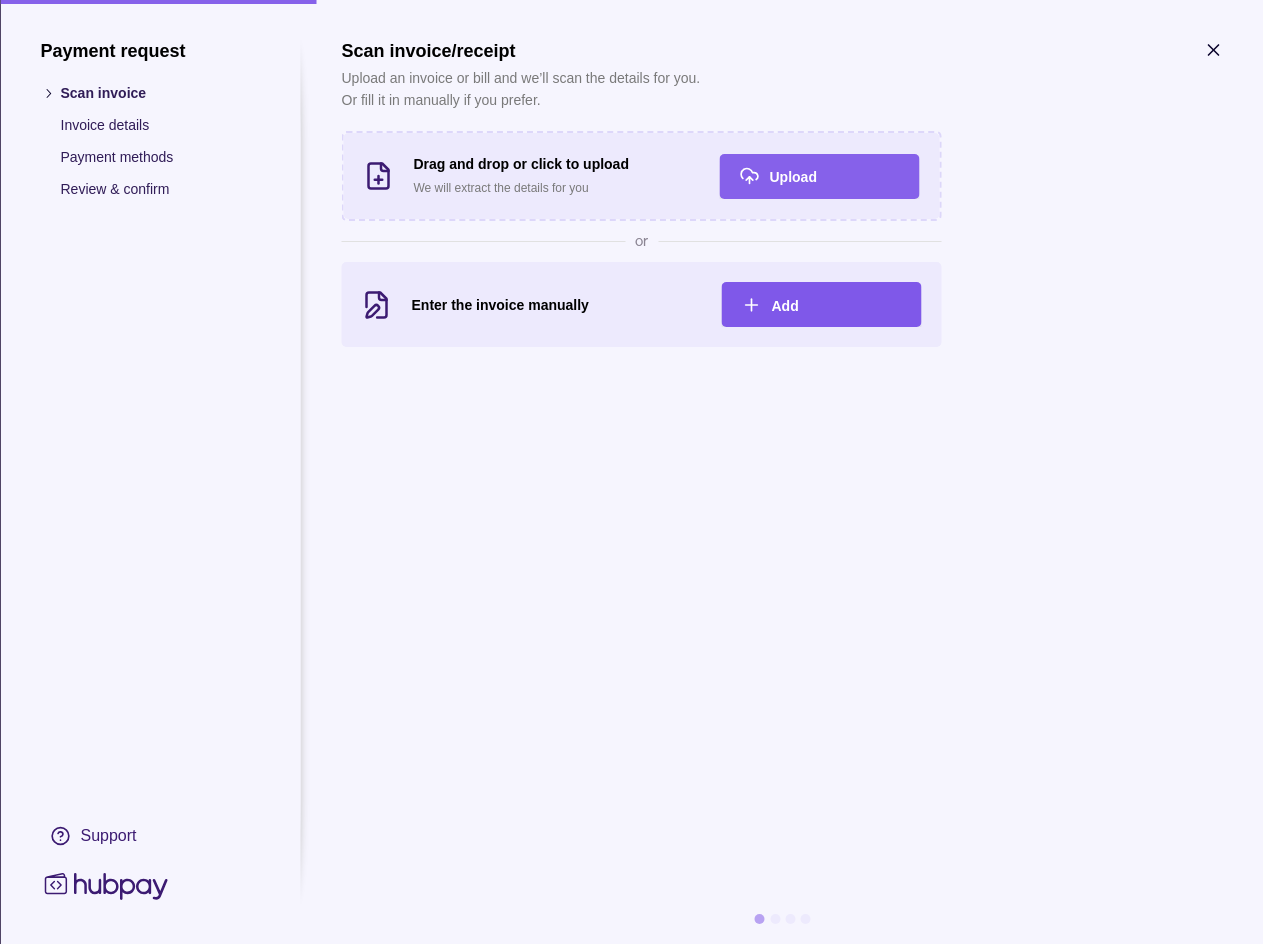 click on "Add" at bounding box center (784, 306) 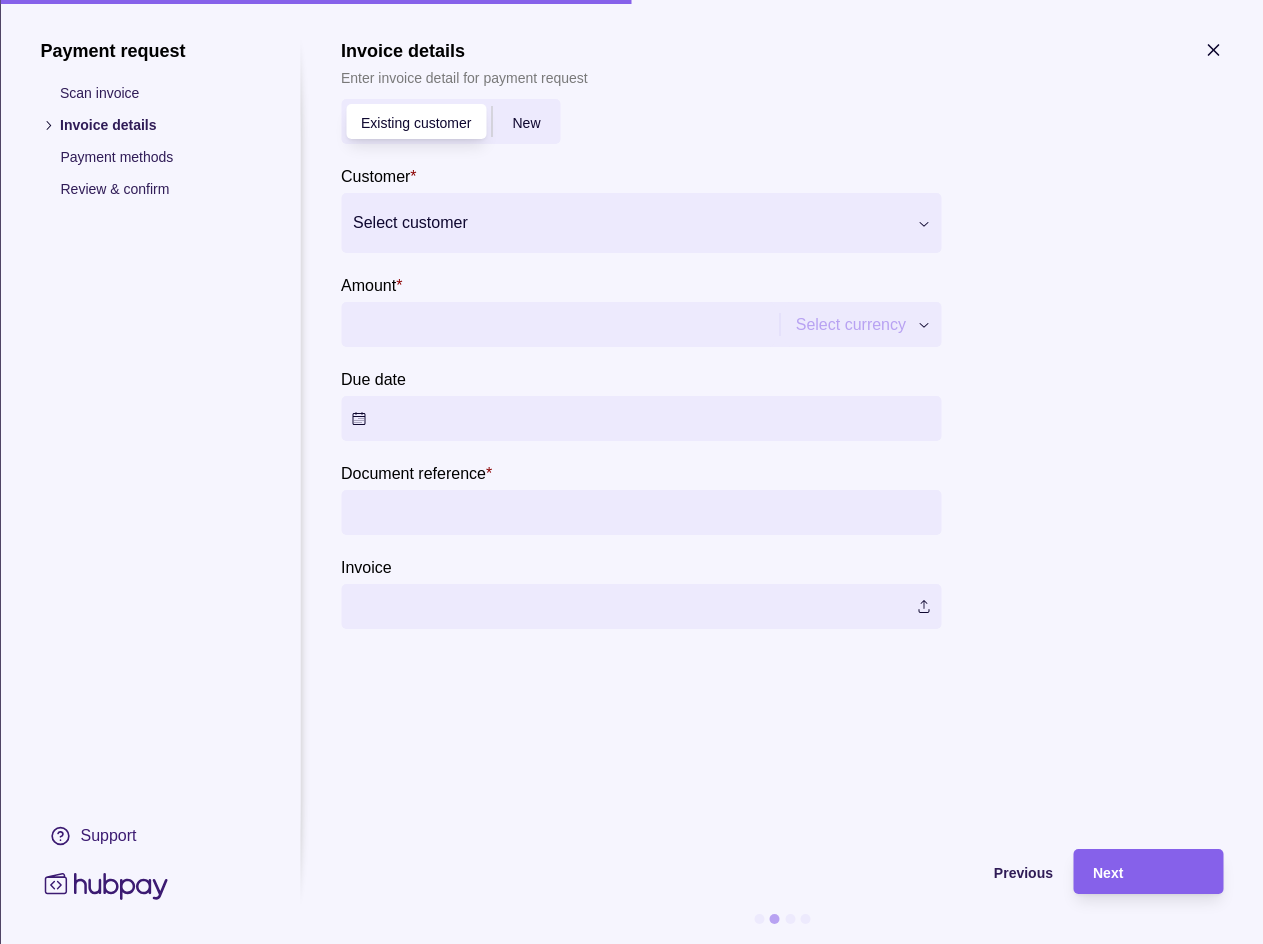 click on "New" at bounding box center (526, 123) 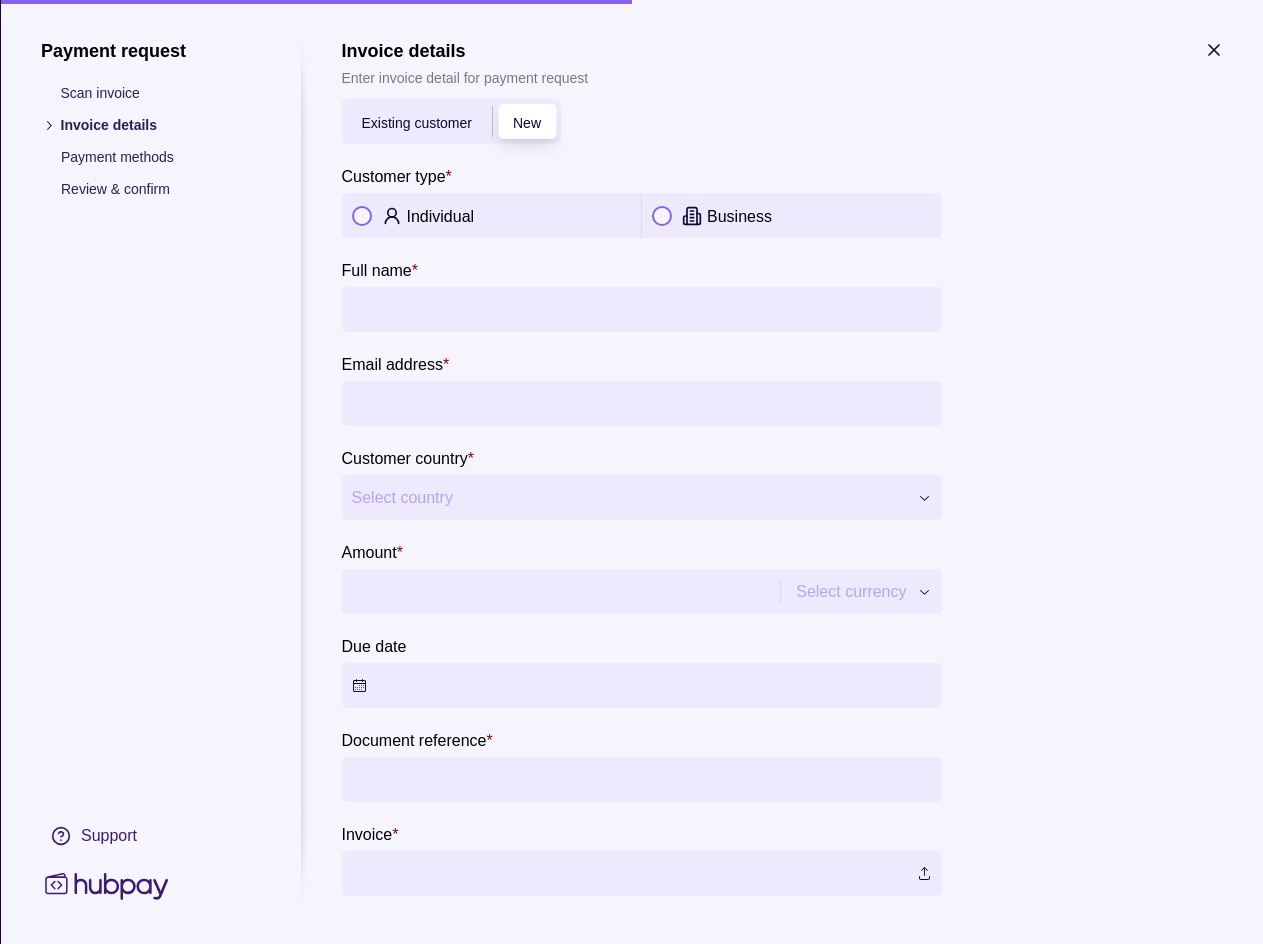 click on "Individual" at bounding box center (440, 216) 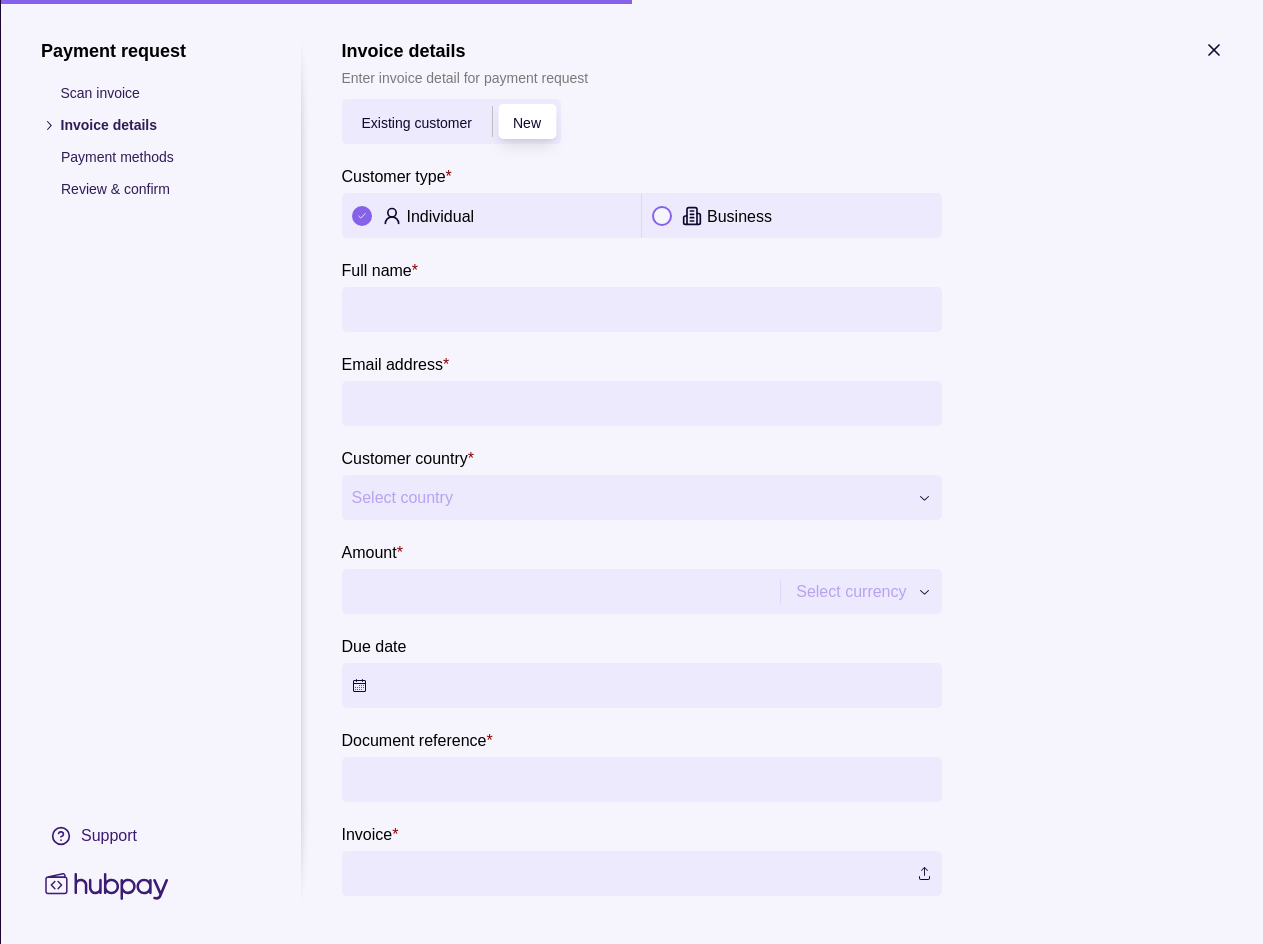 click on "Full name  *" at bounding box center (641, 309) 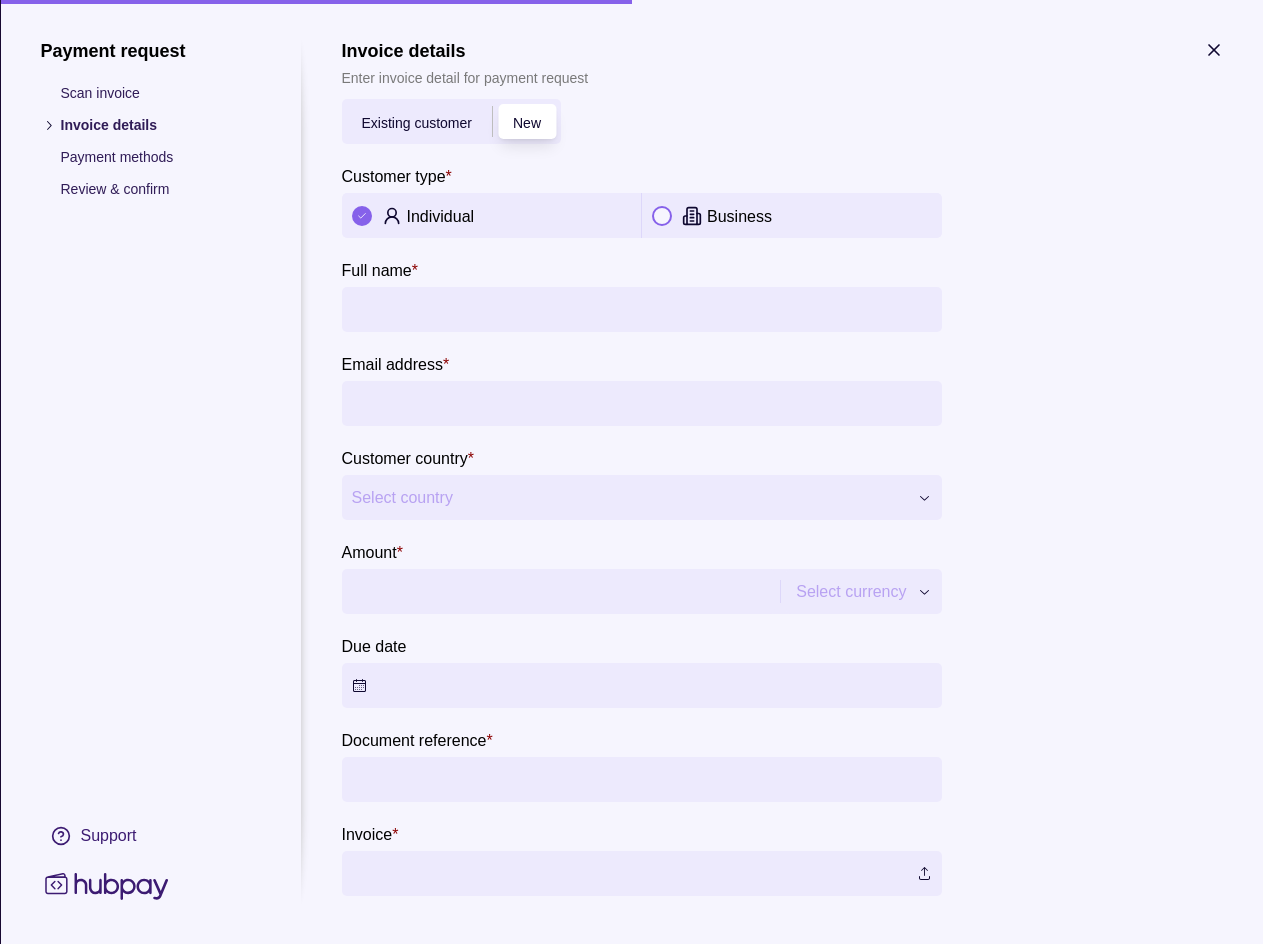 click on "Full name  *" at bounding box center [641, 309] 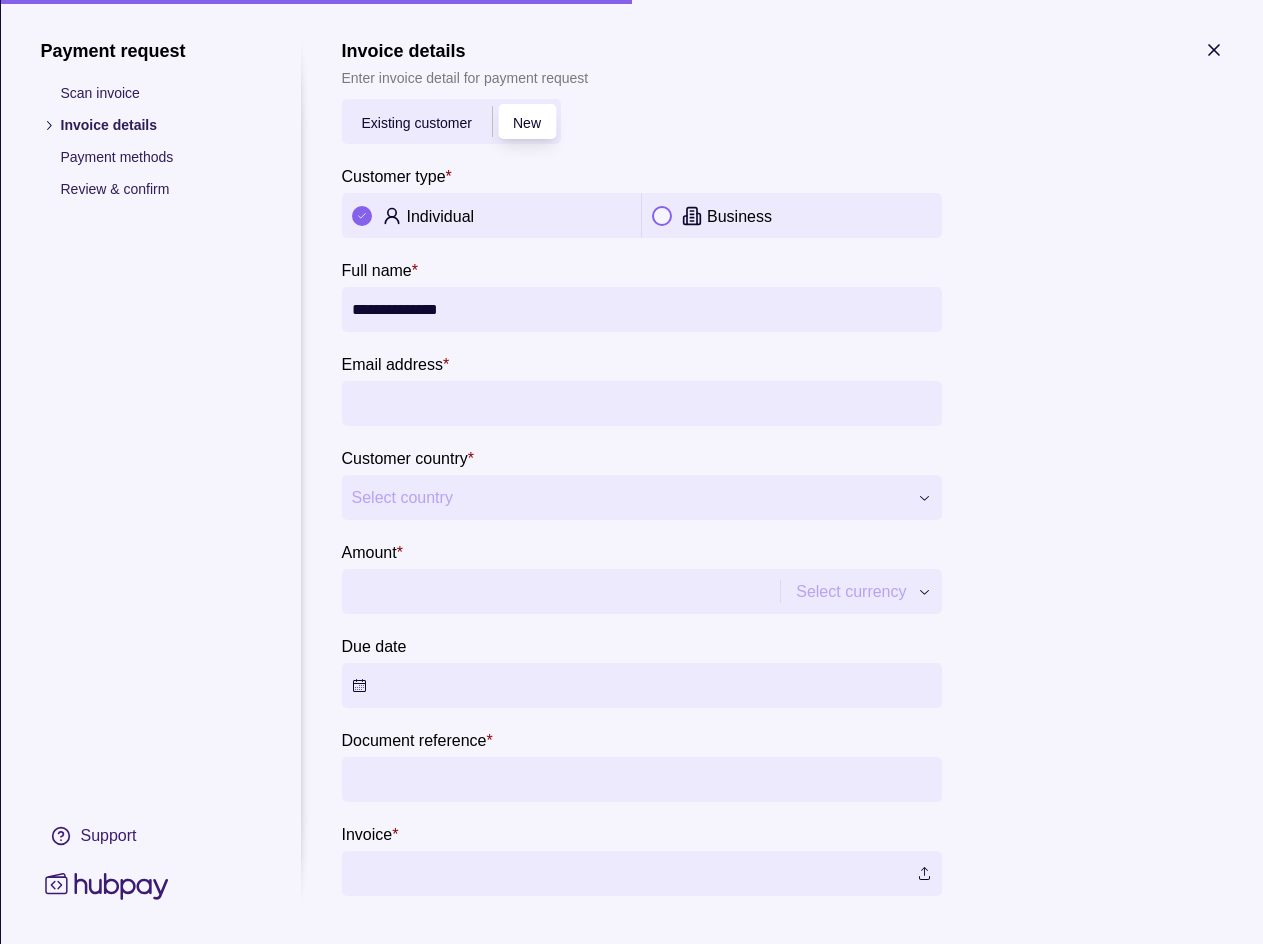 type on "**********" 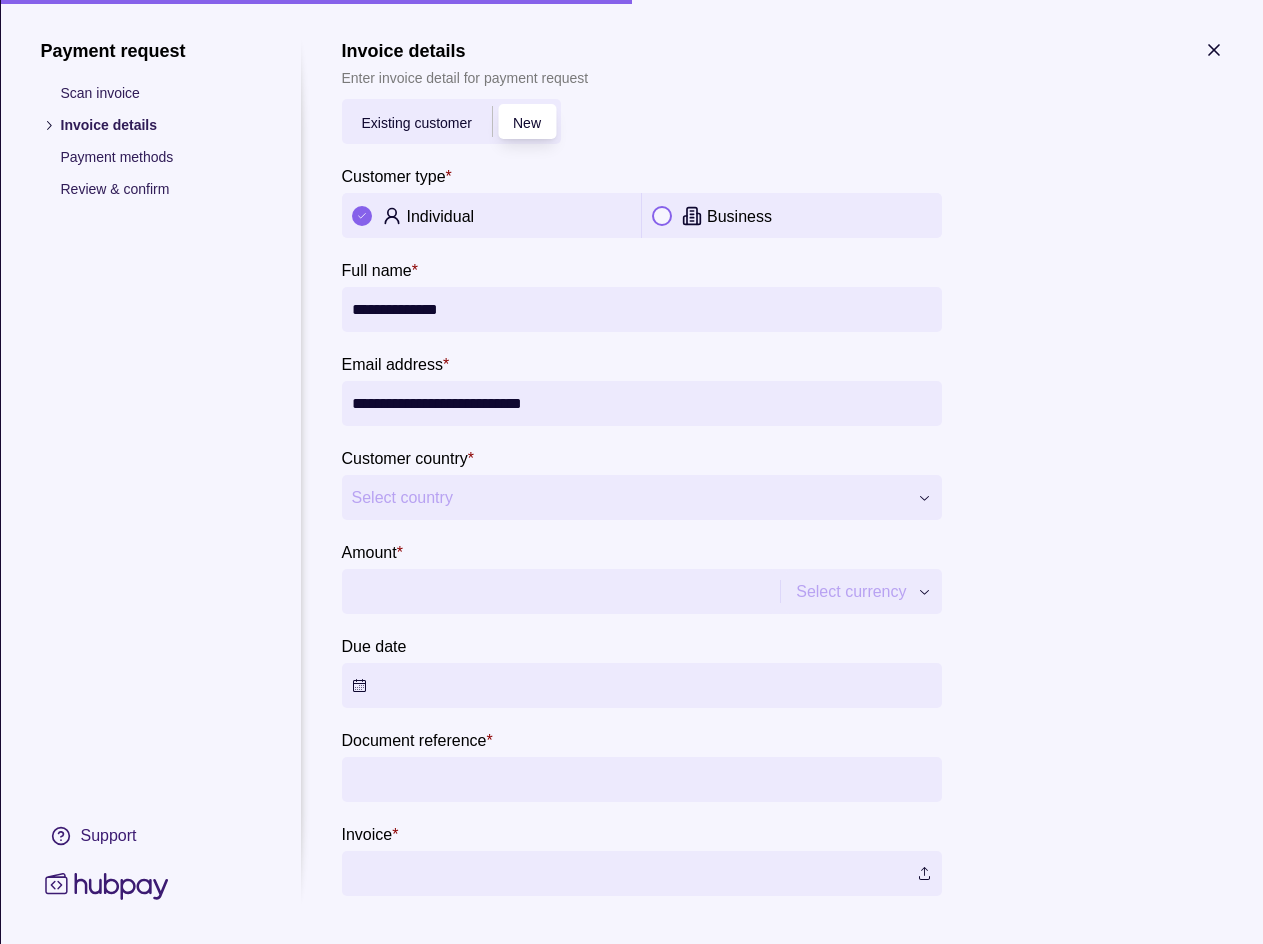type on "**********" 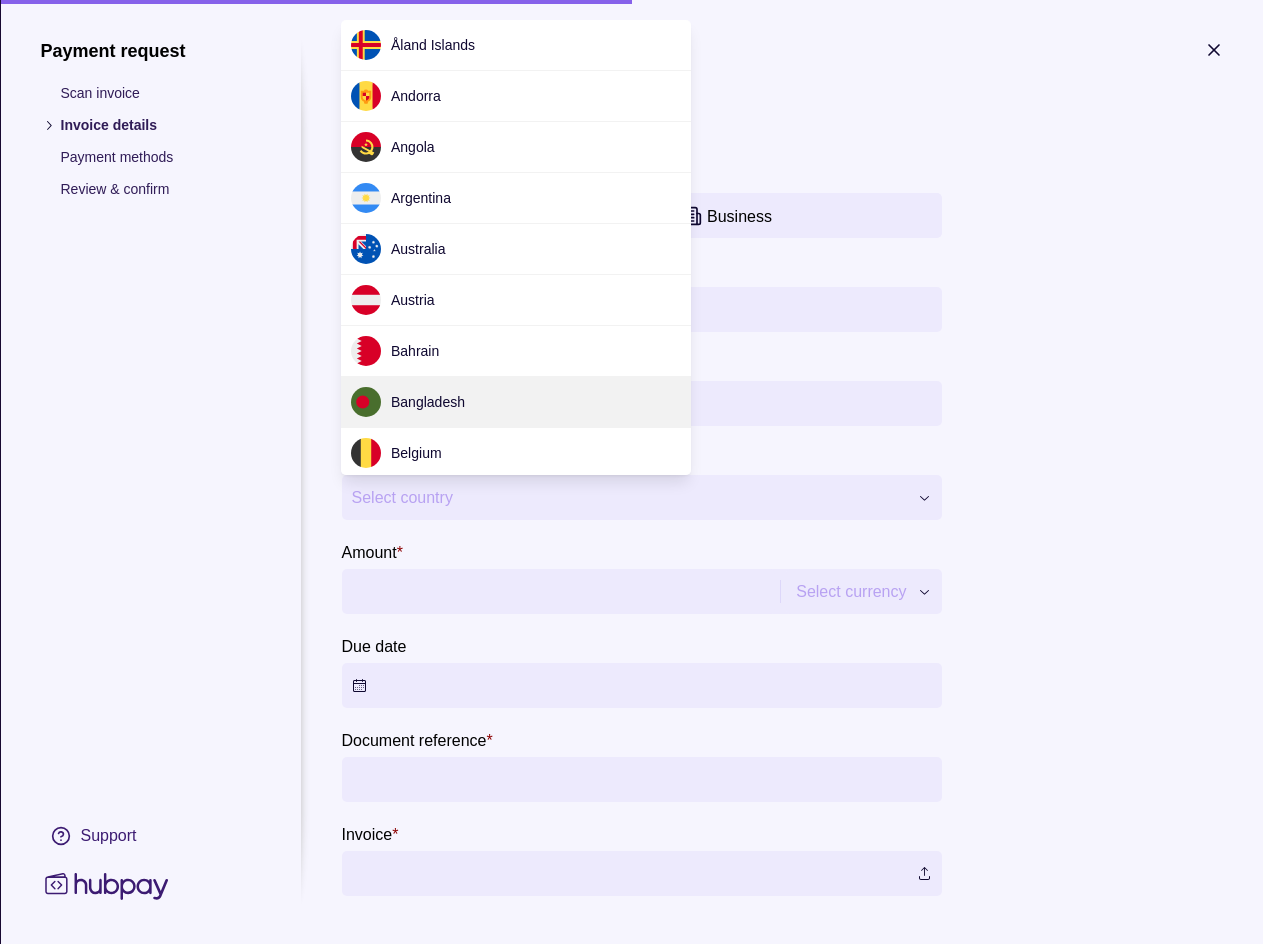 scroll, scrollTop: 5918, scrollLeft: 0, axis: vertical 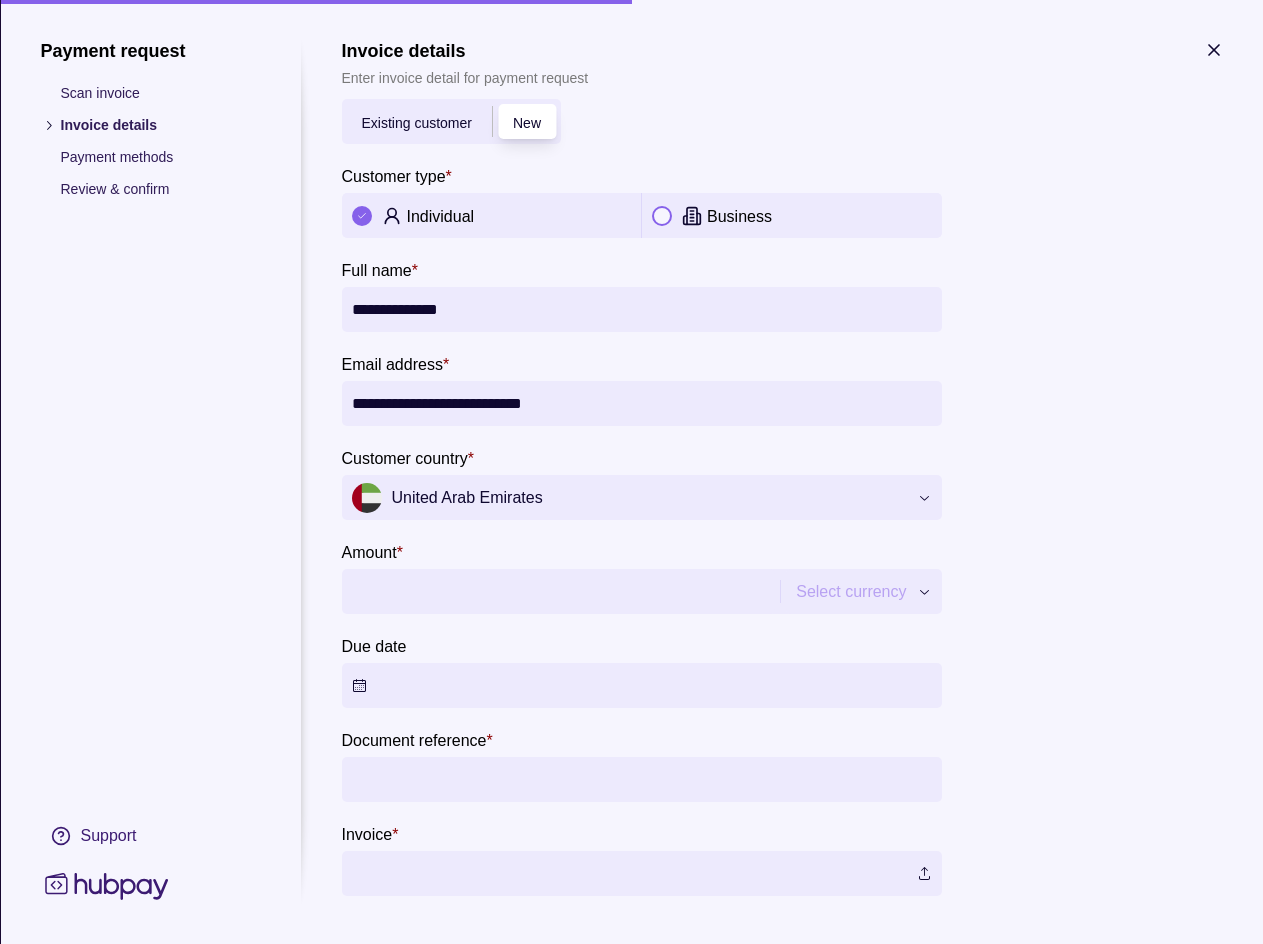 click on "Amount  *" at bounding box center (558, 591) 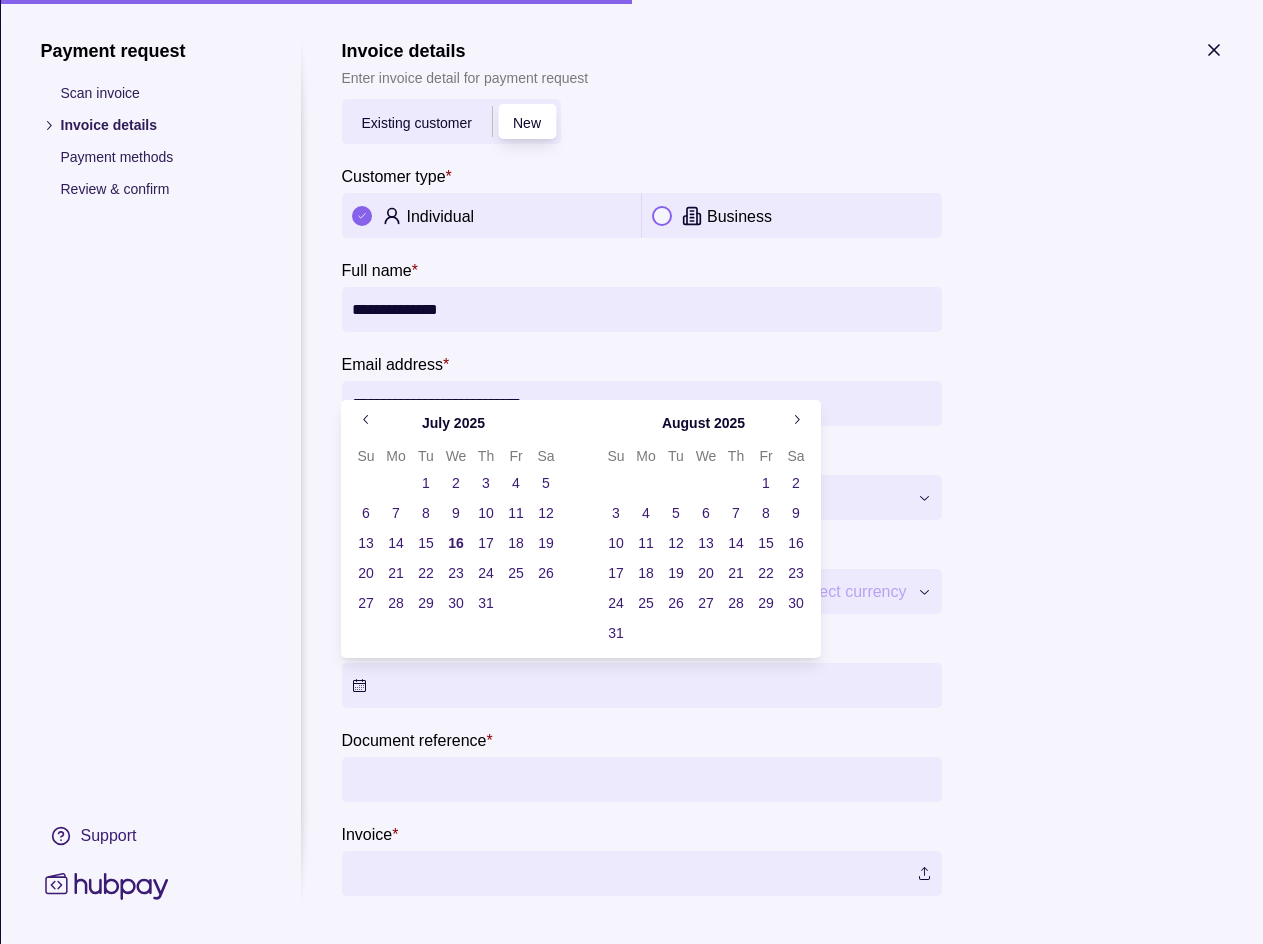 click on "**********" at bounding box center (631, 477) 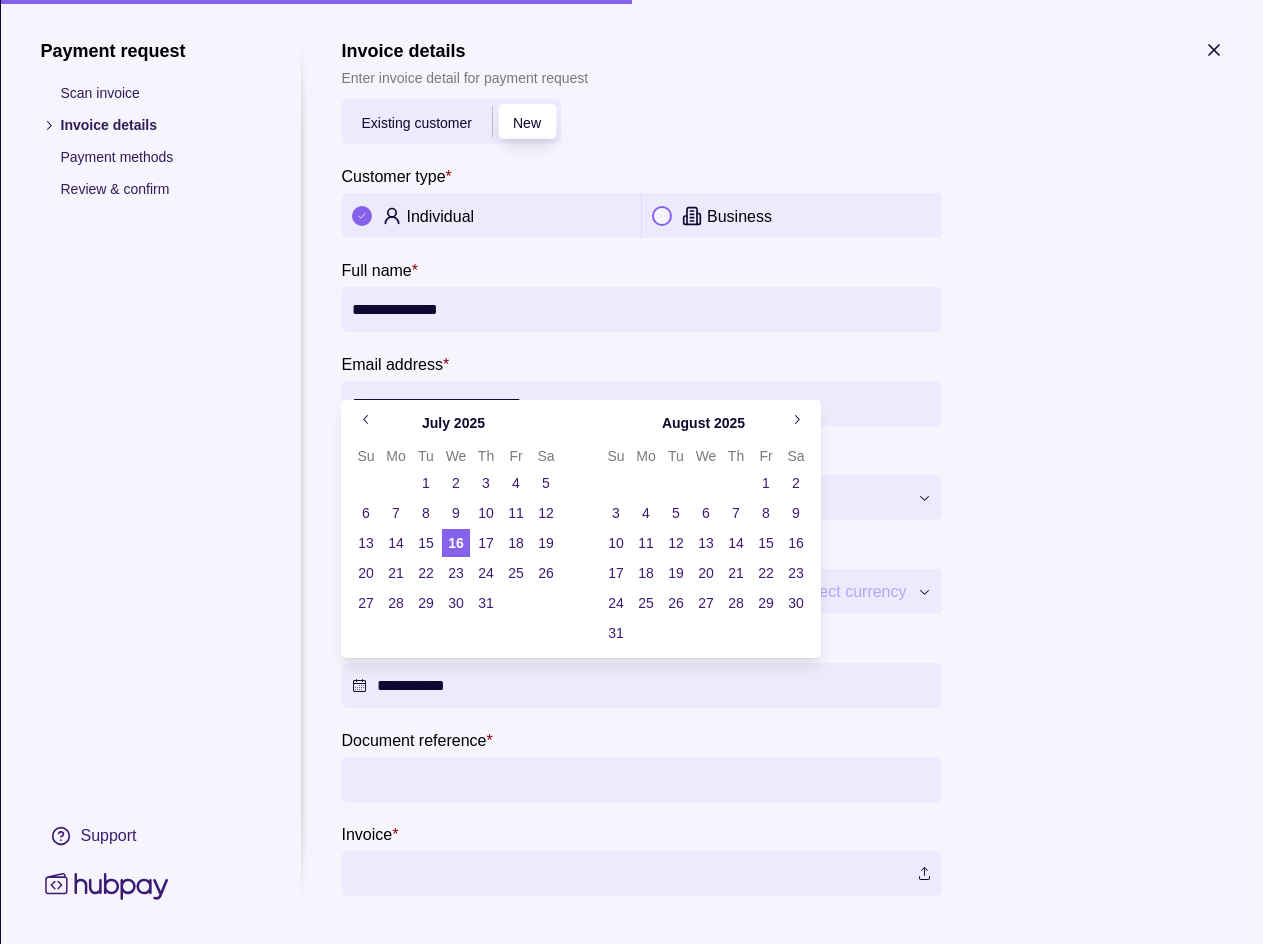 click on "**********" at bounding box center [631, 477] 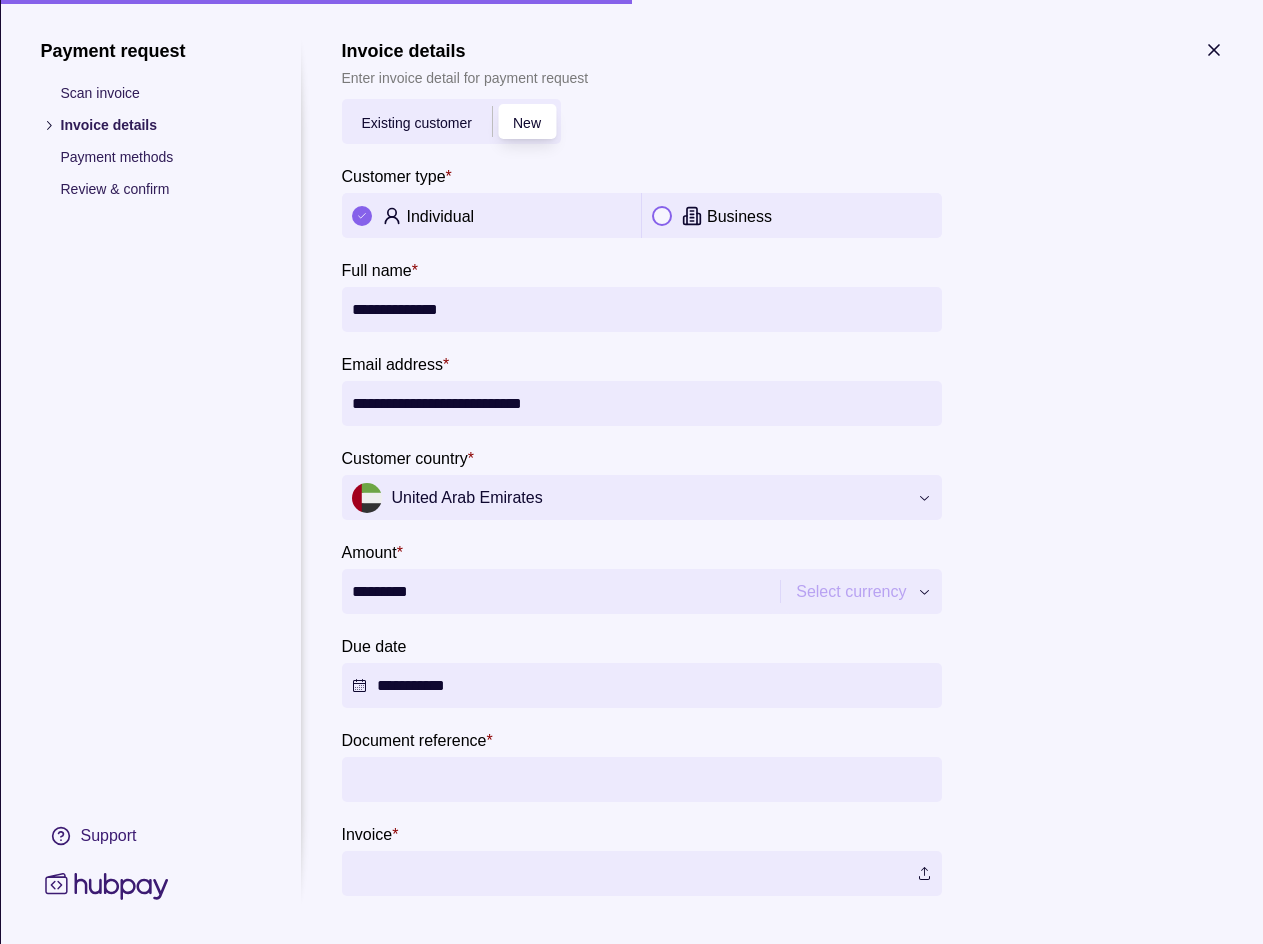click on "Document reference  *" at bounding box center (641, 779) 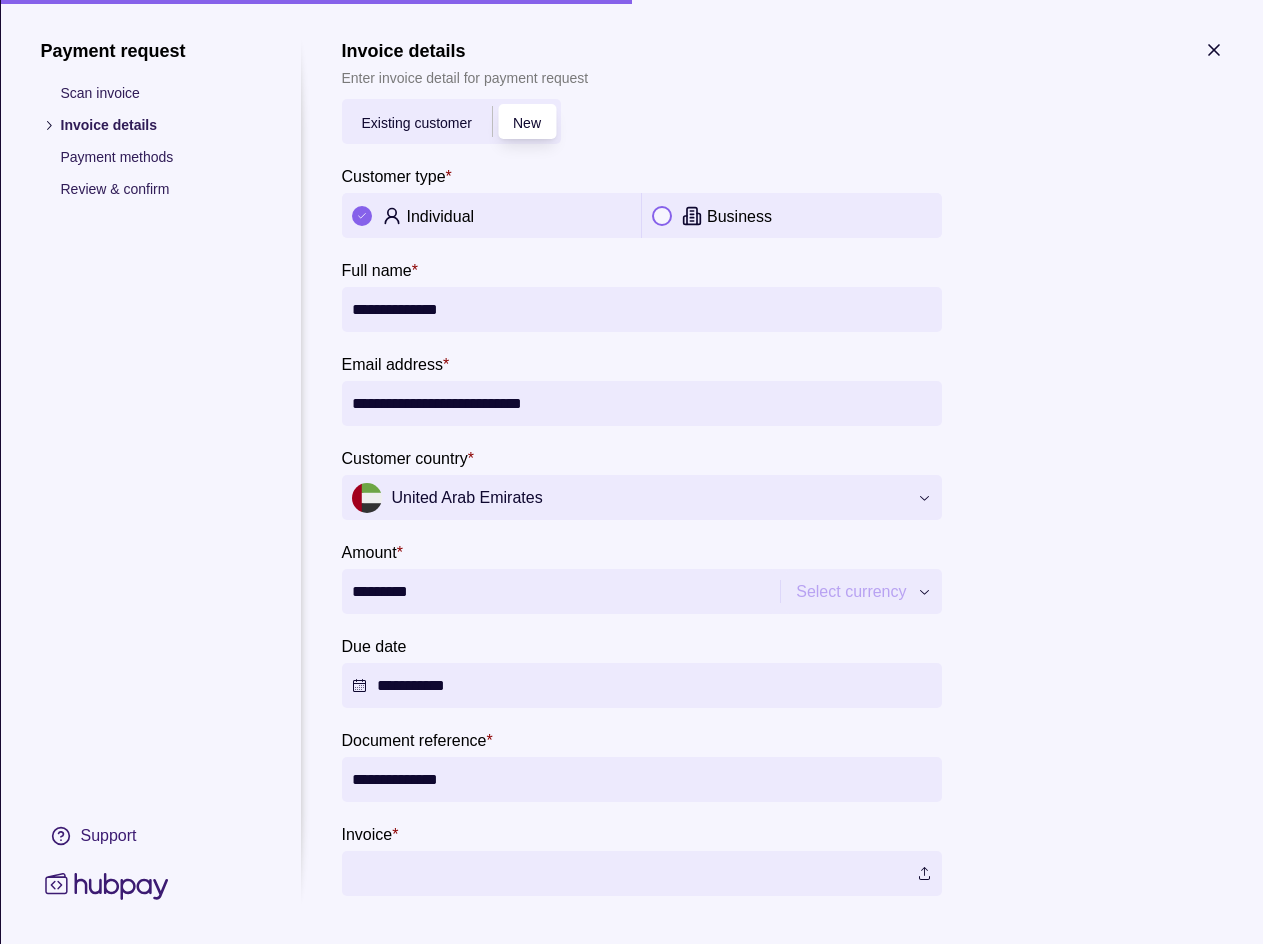 type on "**********" 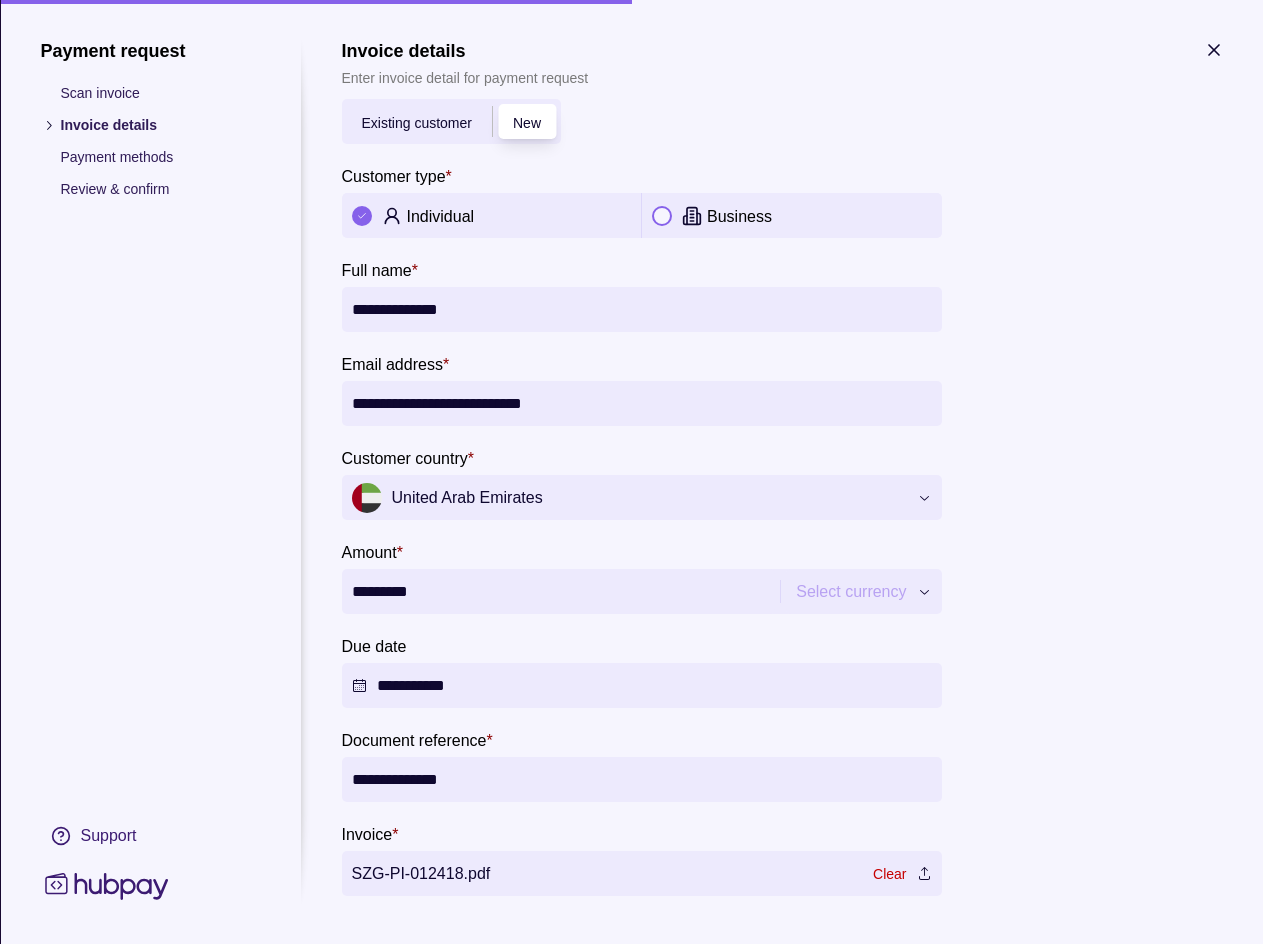 scroll, scrollTop: 142, scrollLeft: 0, axis: vertical 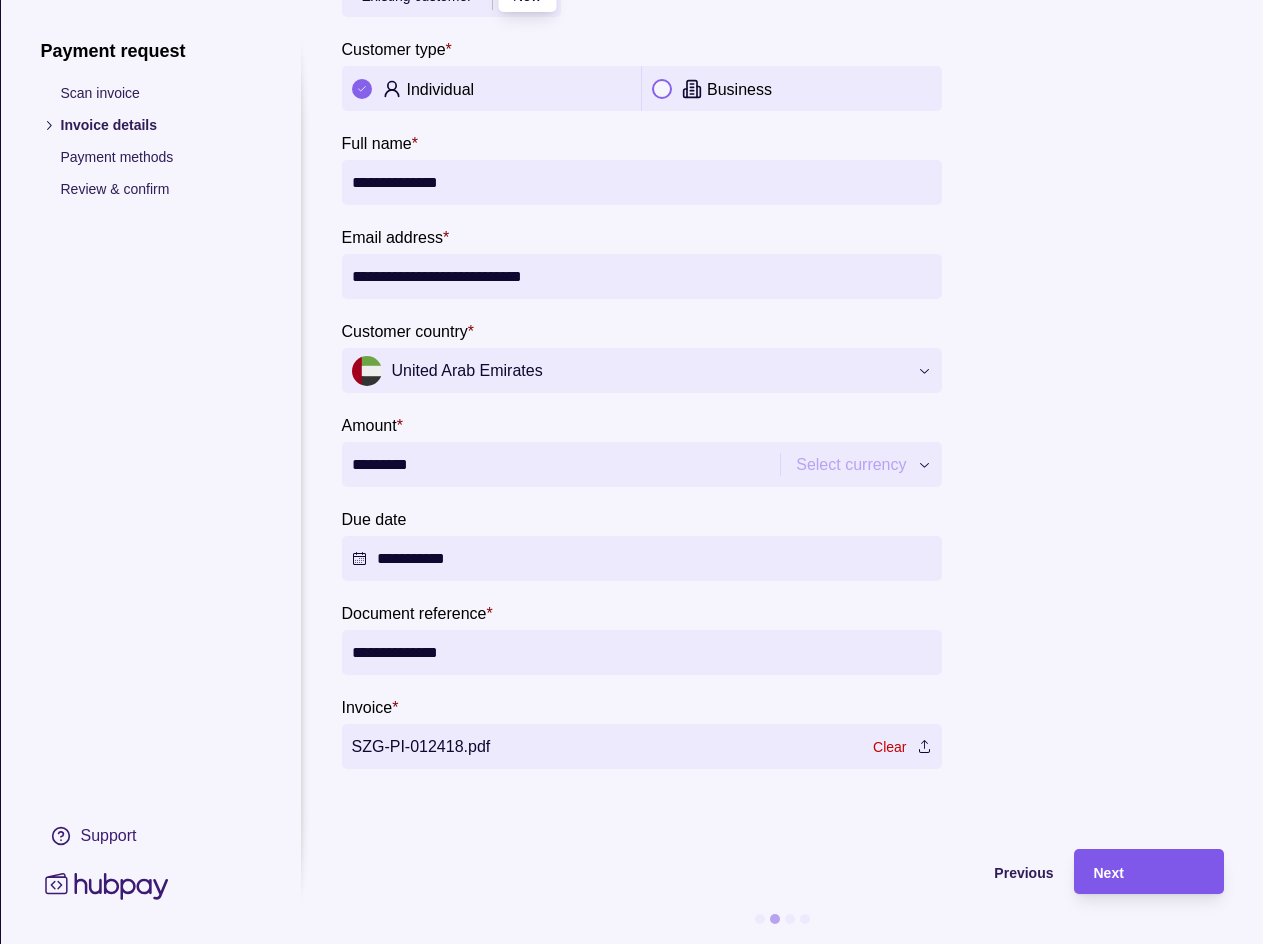 click on "Next" at bounding box center (1133, 871) 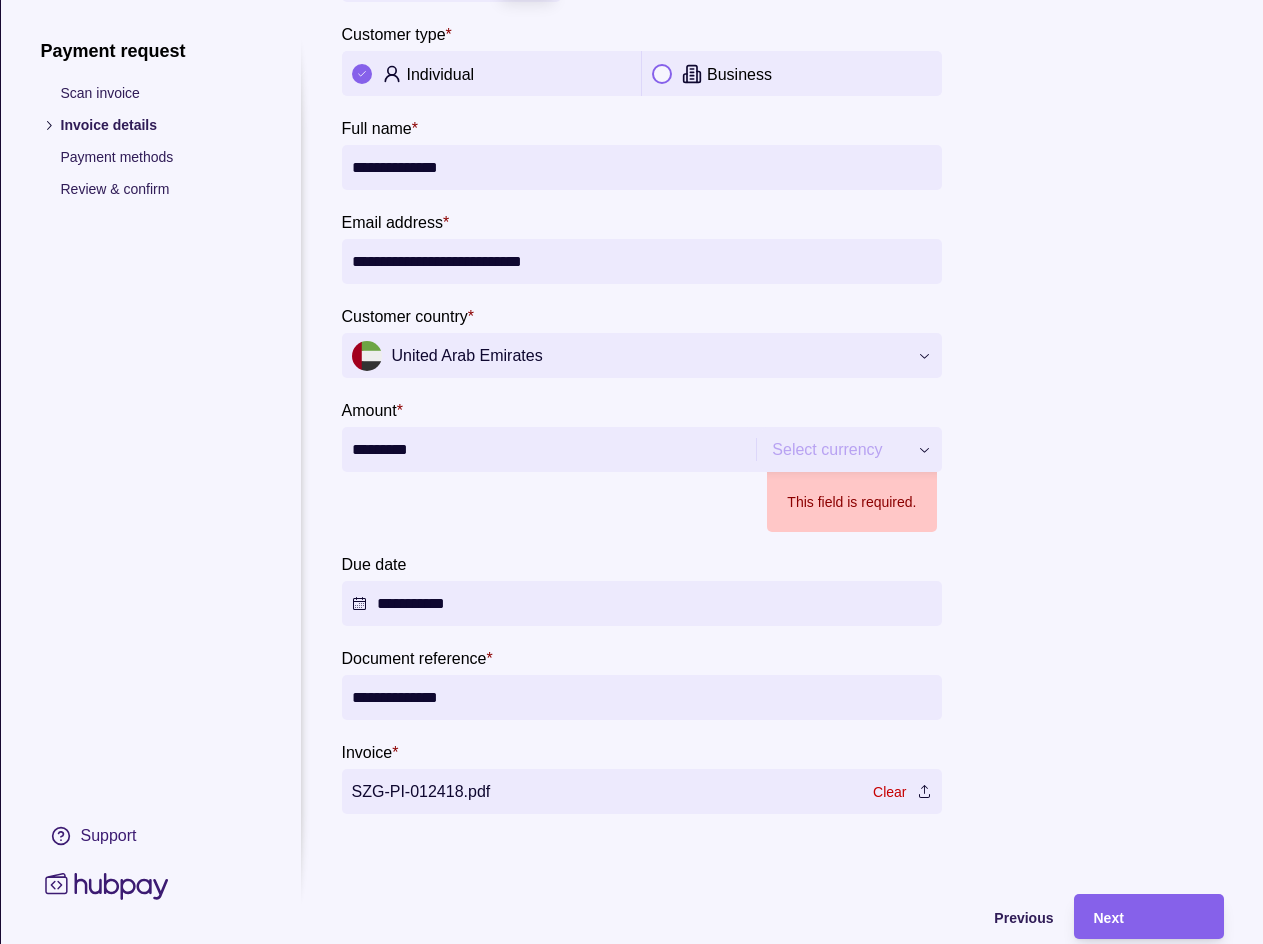 click on "**********" at bounding box center [631, 477] 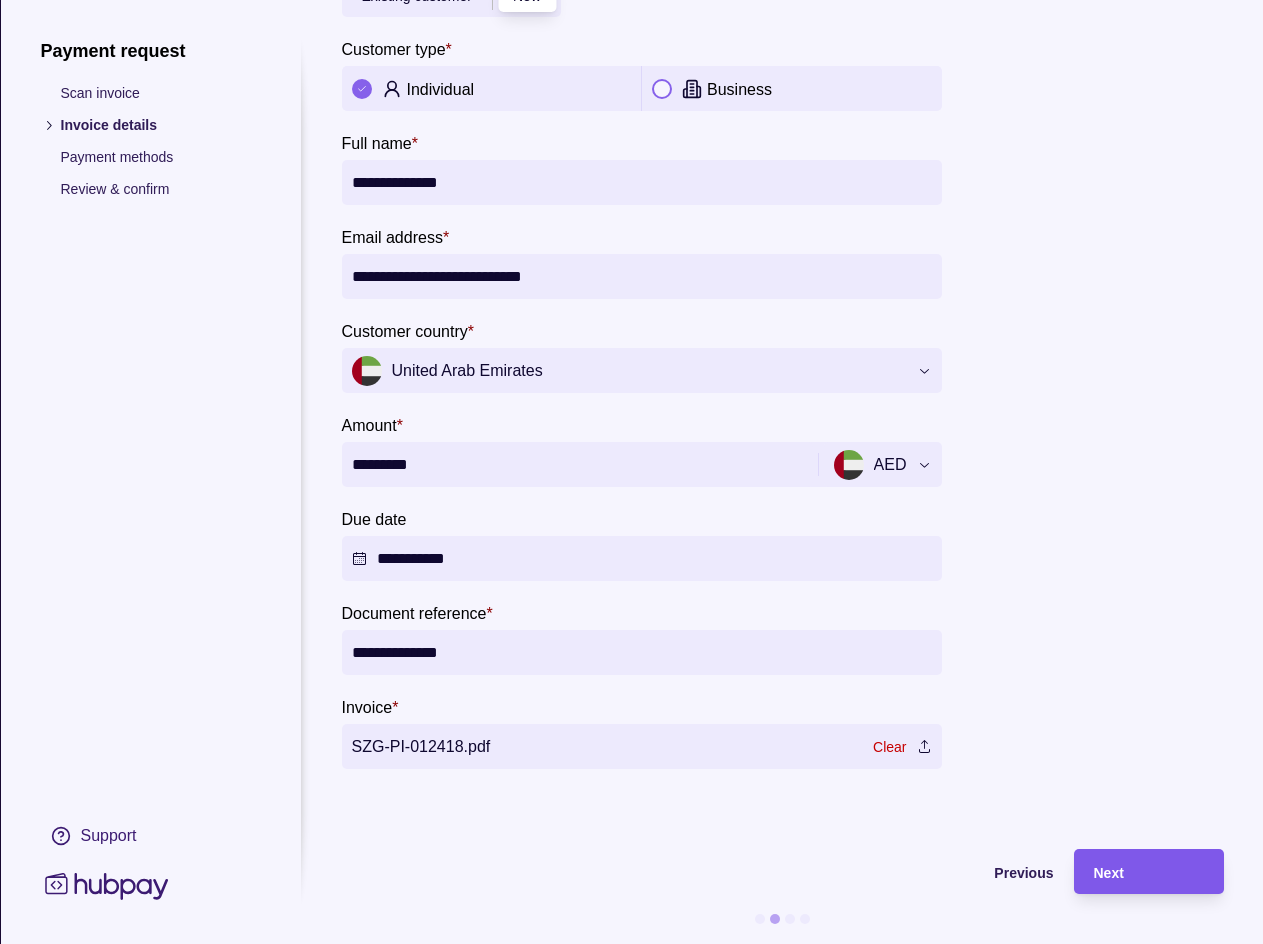 click on "Next" at bounding box center (1148, 872) 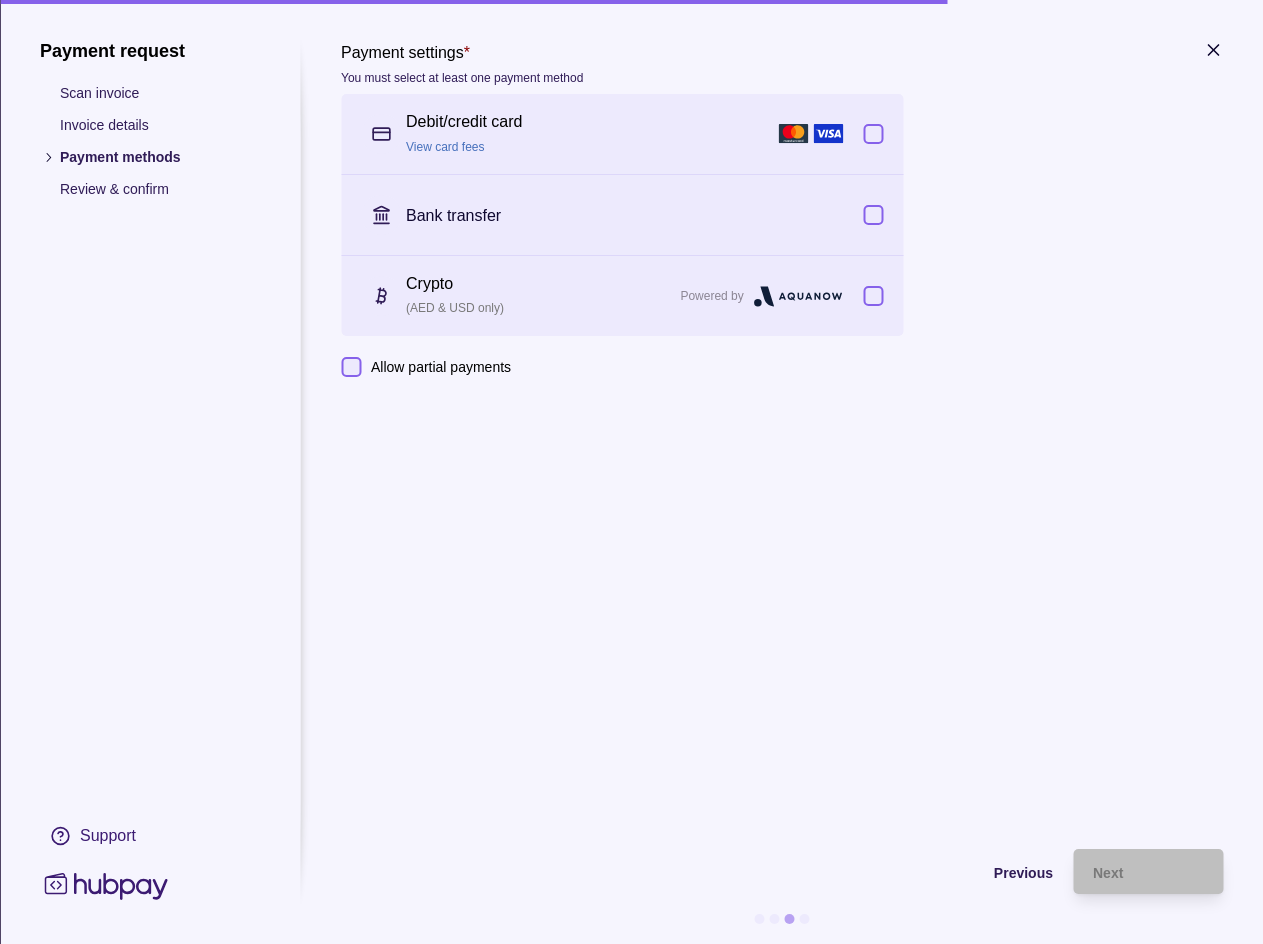 scroll, scrollTop: 0, scrollLeft: 0, axis: both 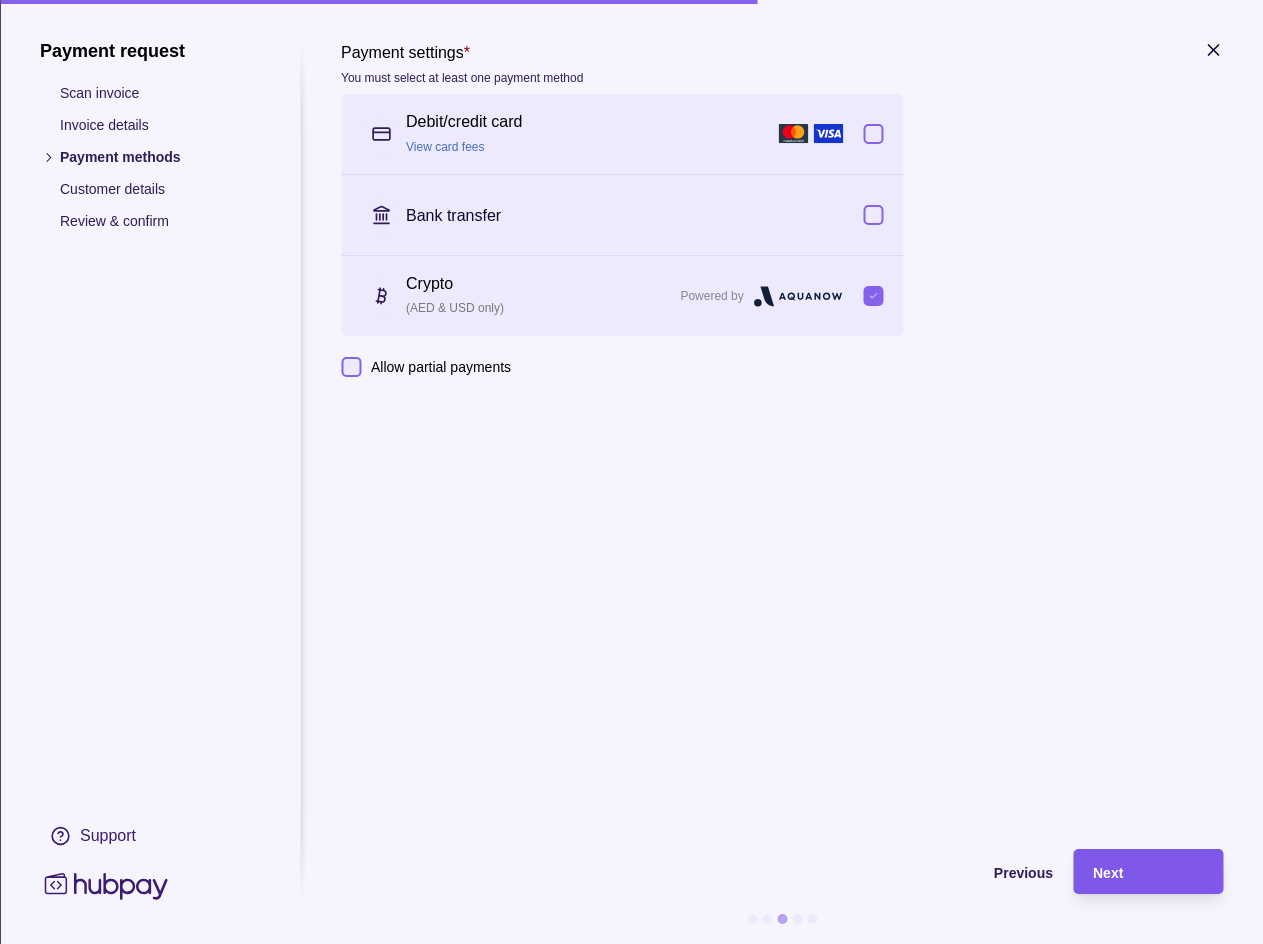 click on "Next" at bounding box center (1148, 872) 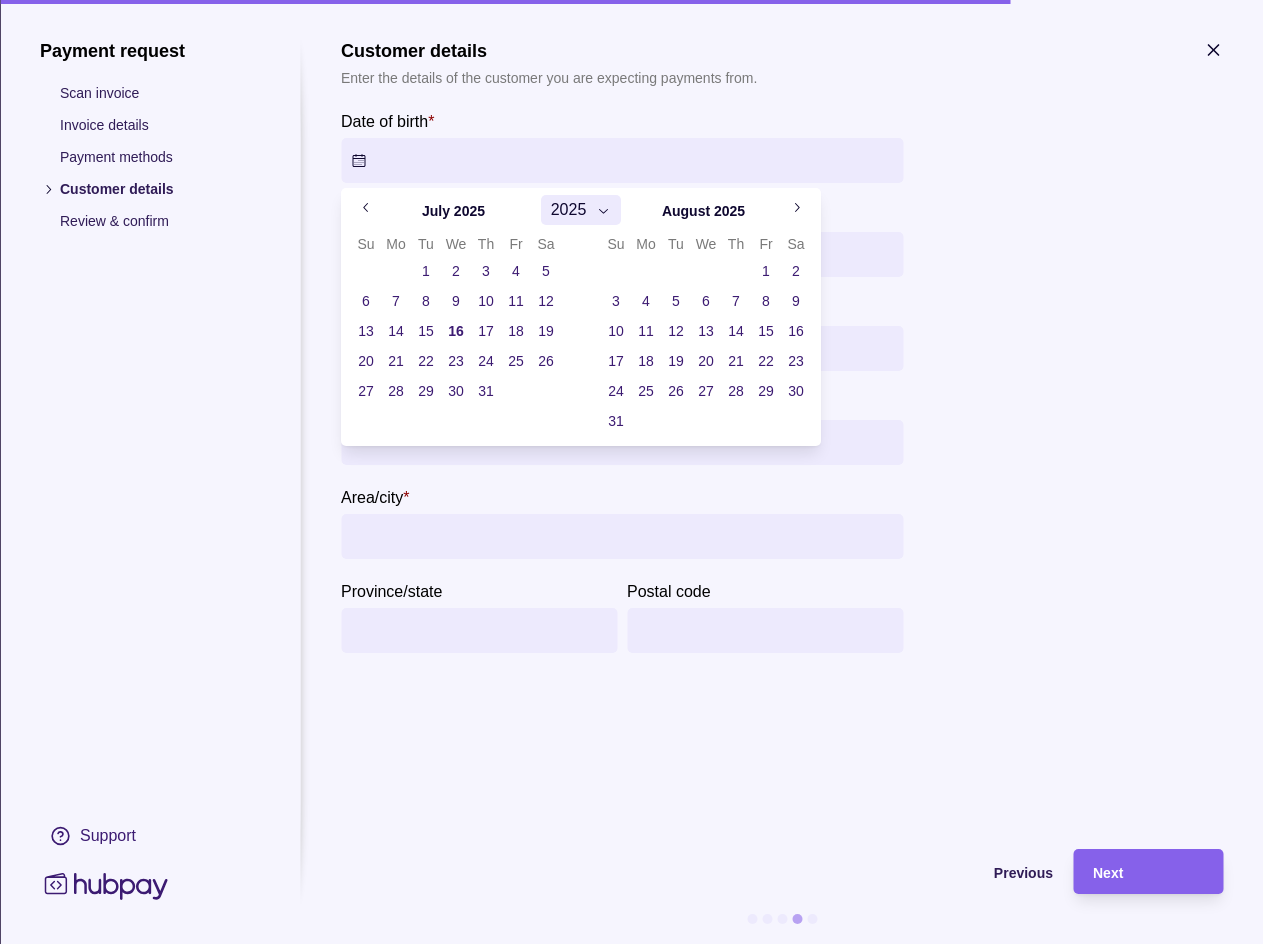 click on "**********" at bounding box center [631, 477] 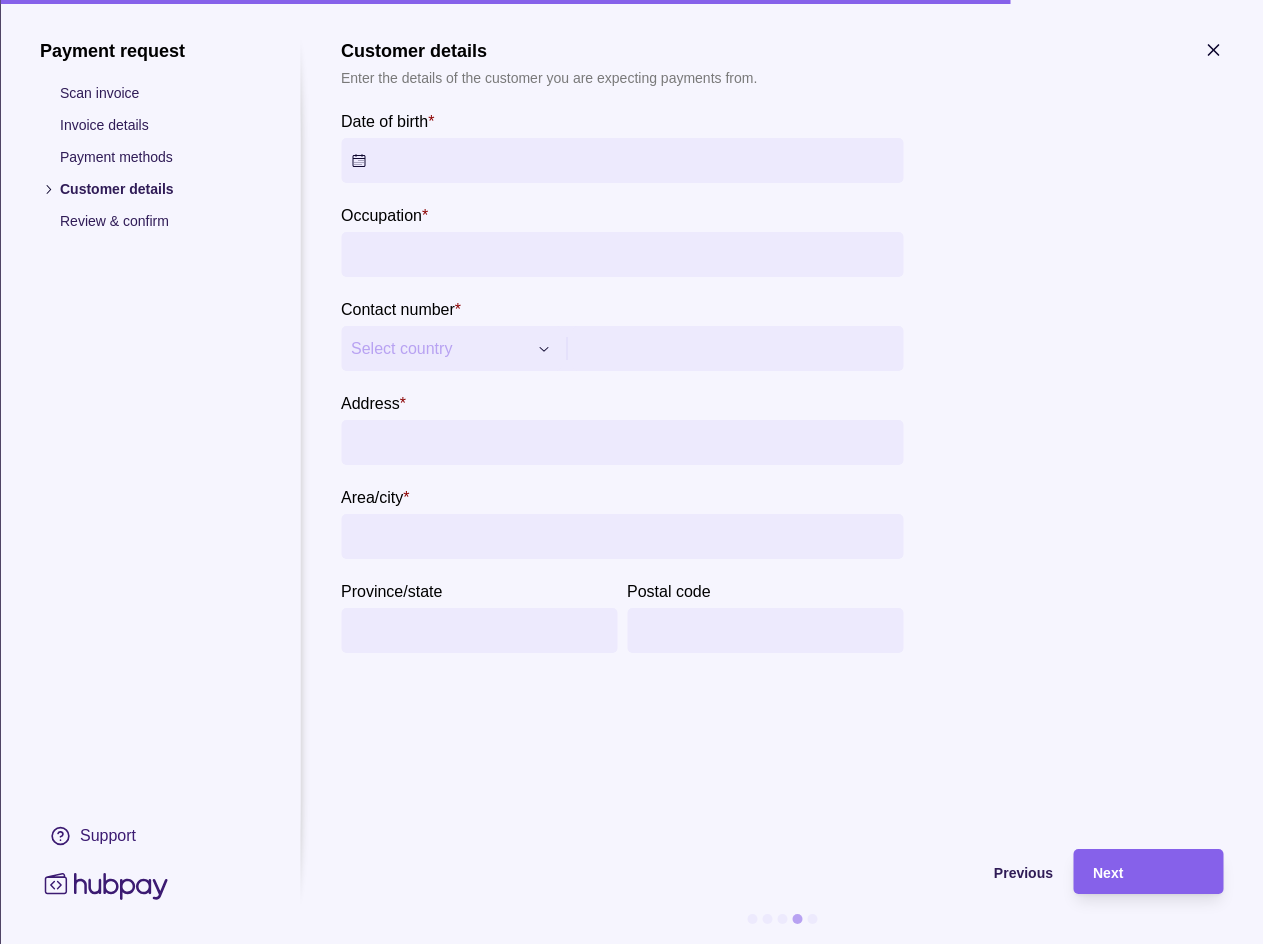 click on "**********" at bounding box center [631, 477] 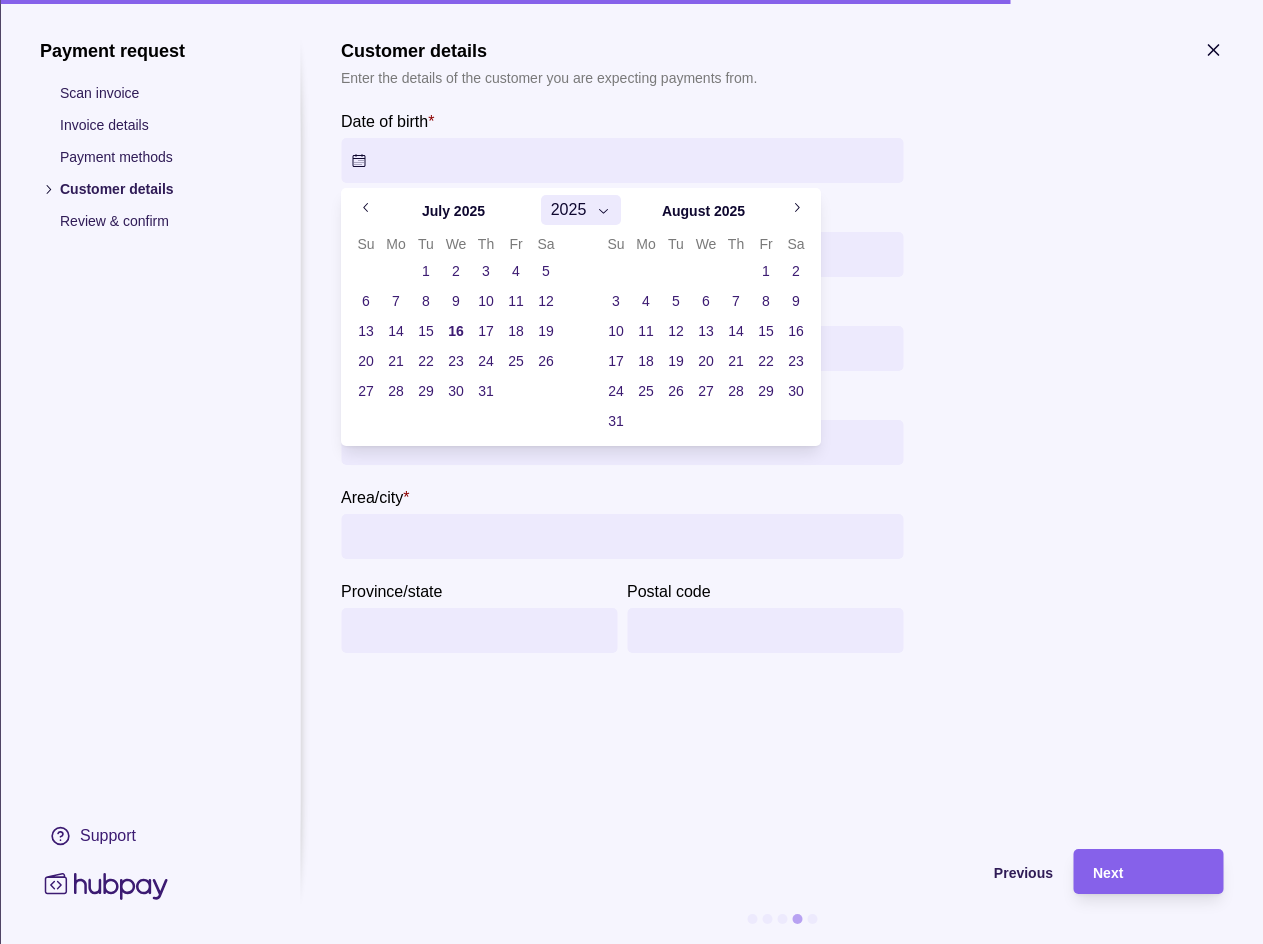 click on "**********" at bounding box center (631, 477) 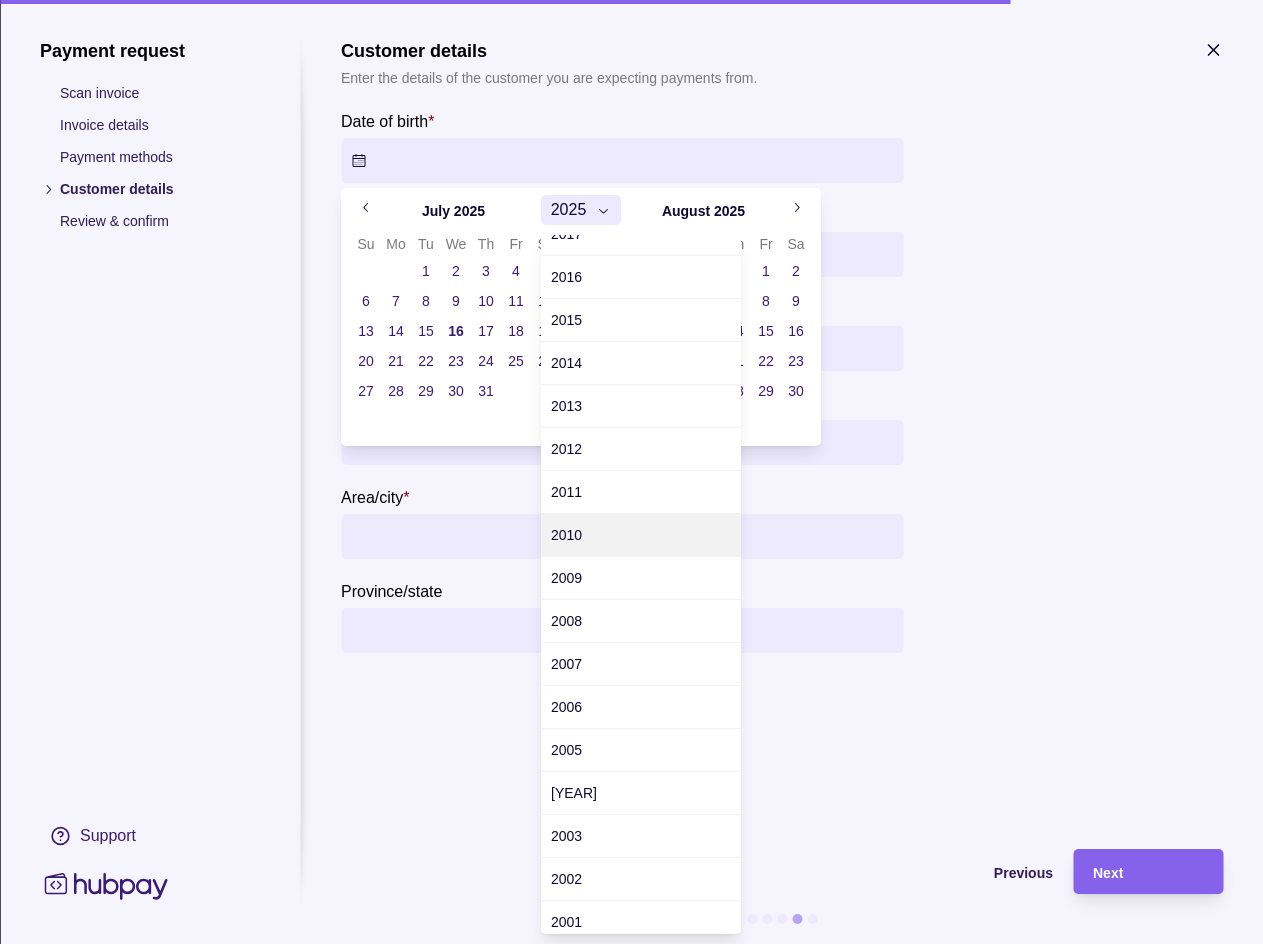 scroll, scrollTop: 400, scrollLeft: 0, axis: vertical 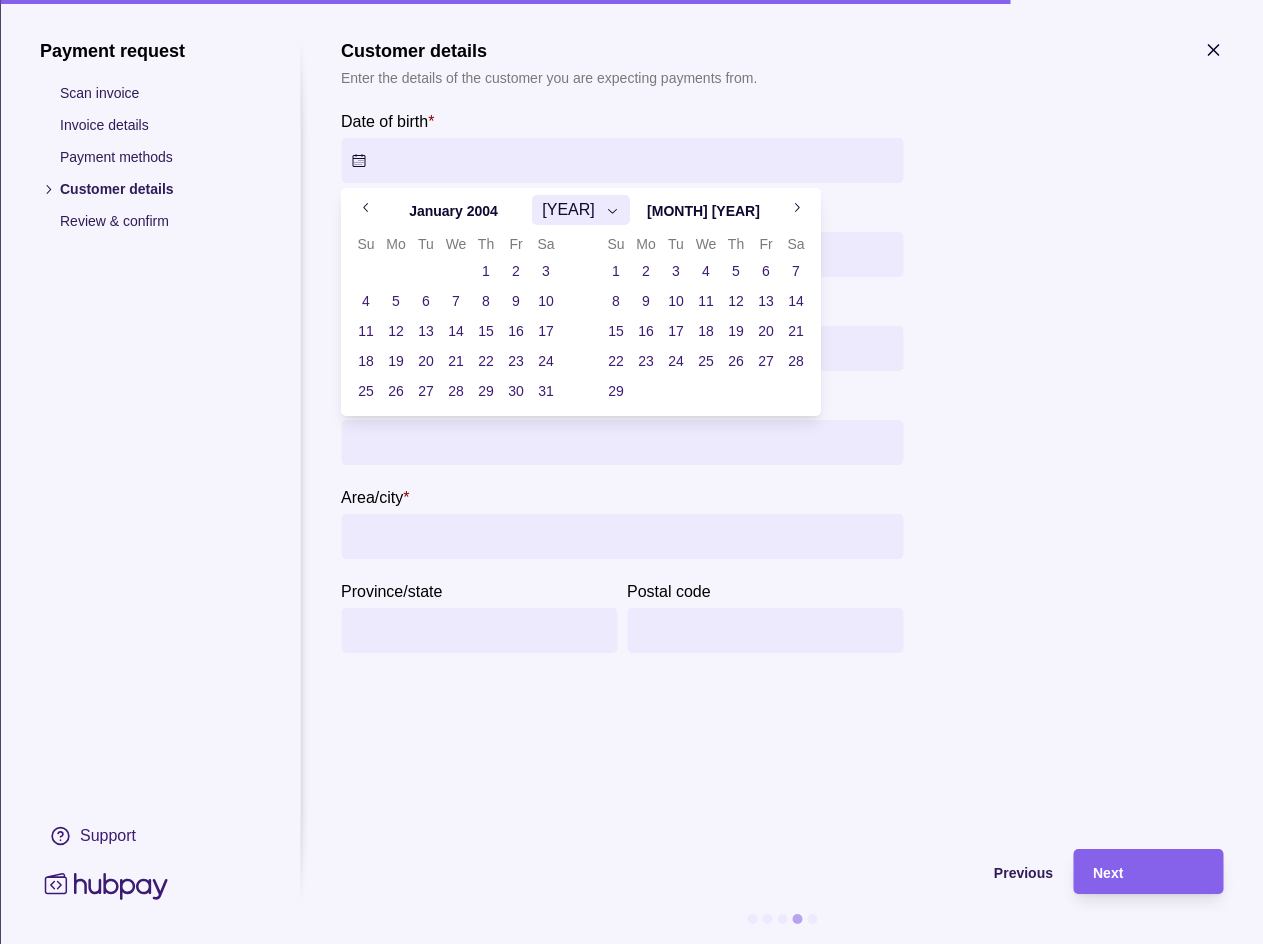 click 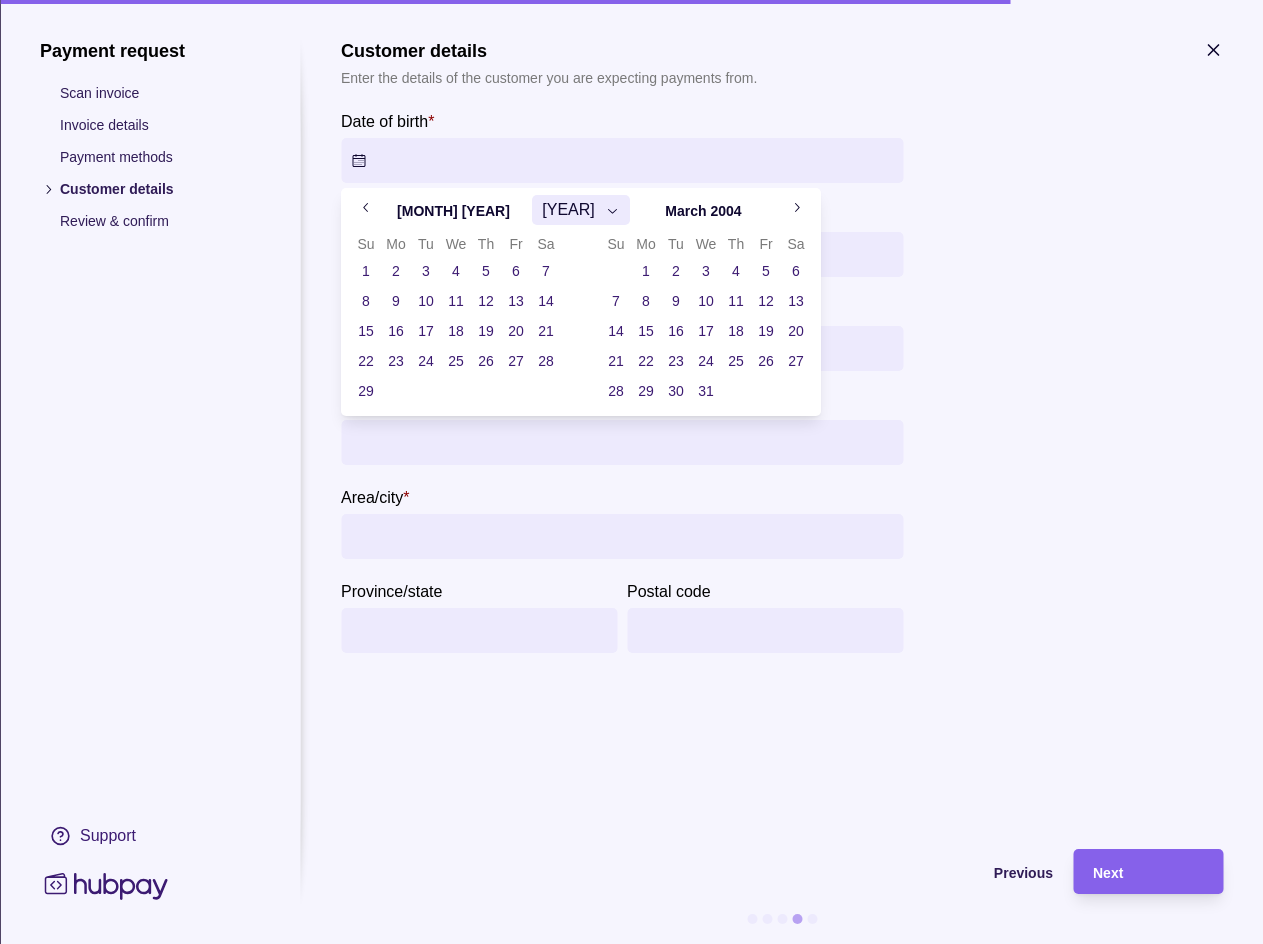 click on "20" at bounding box center [796, 331] 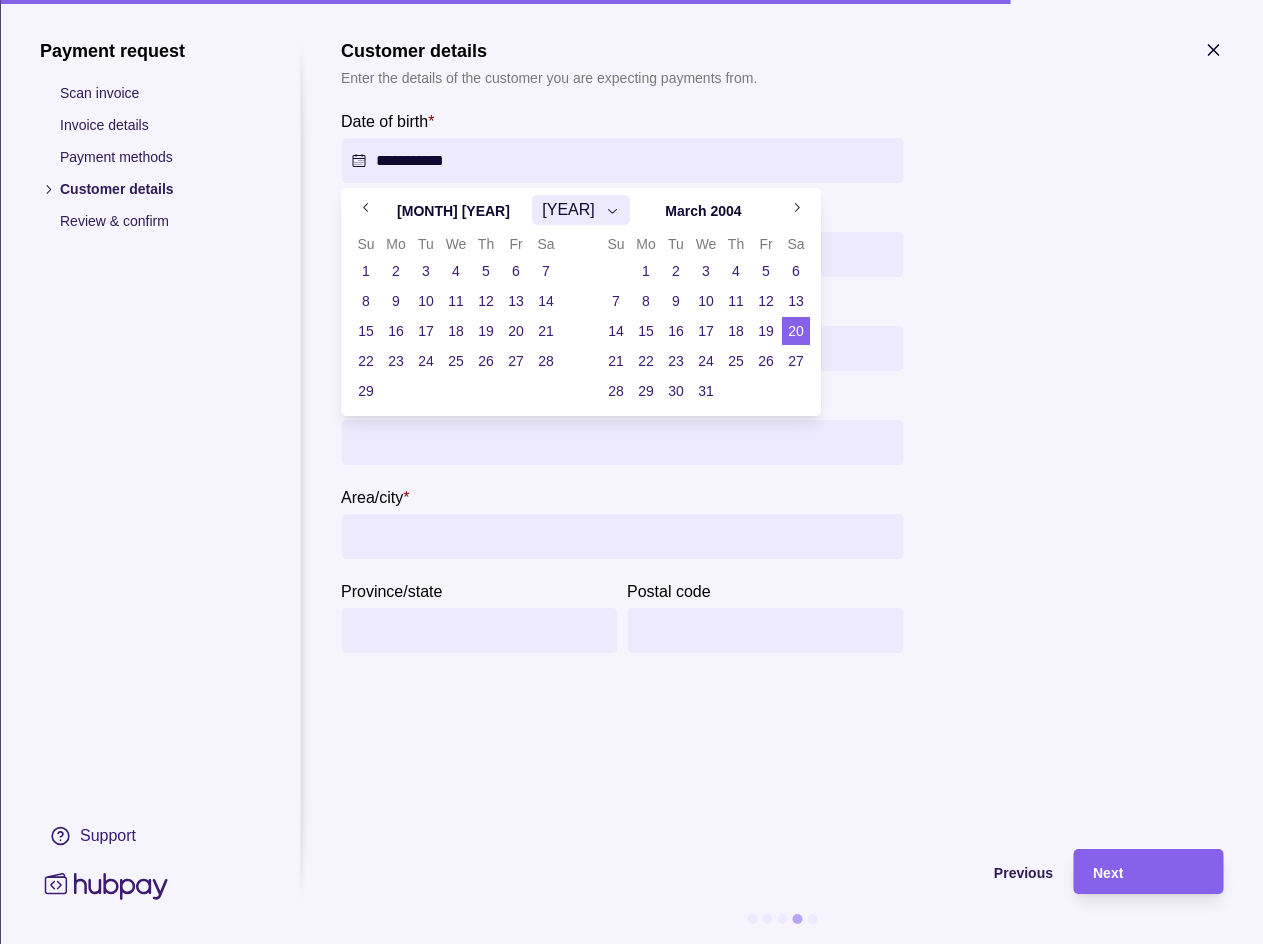 click on "**********" at bounding box center (631, 477) 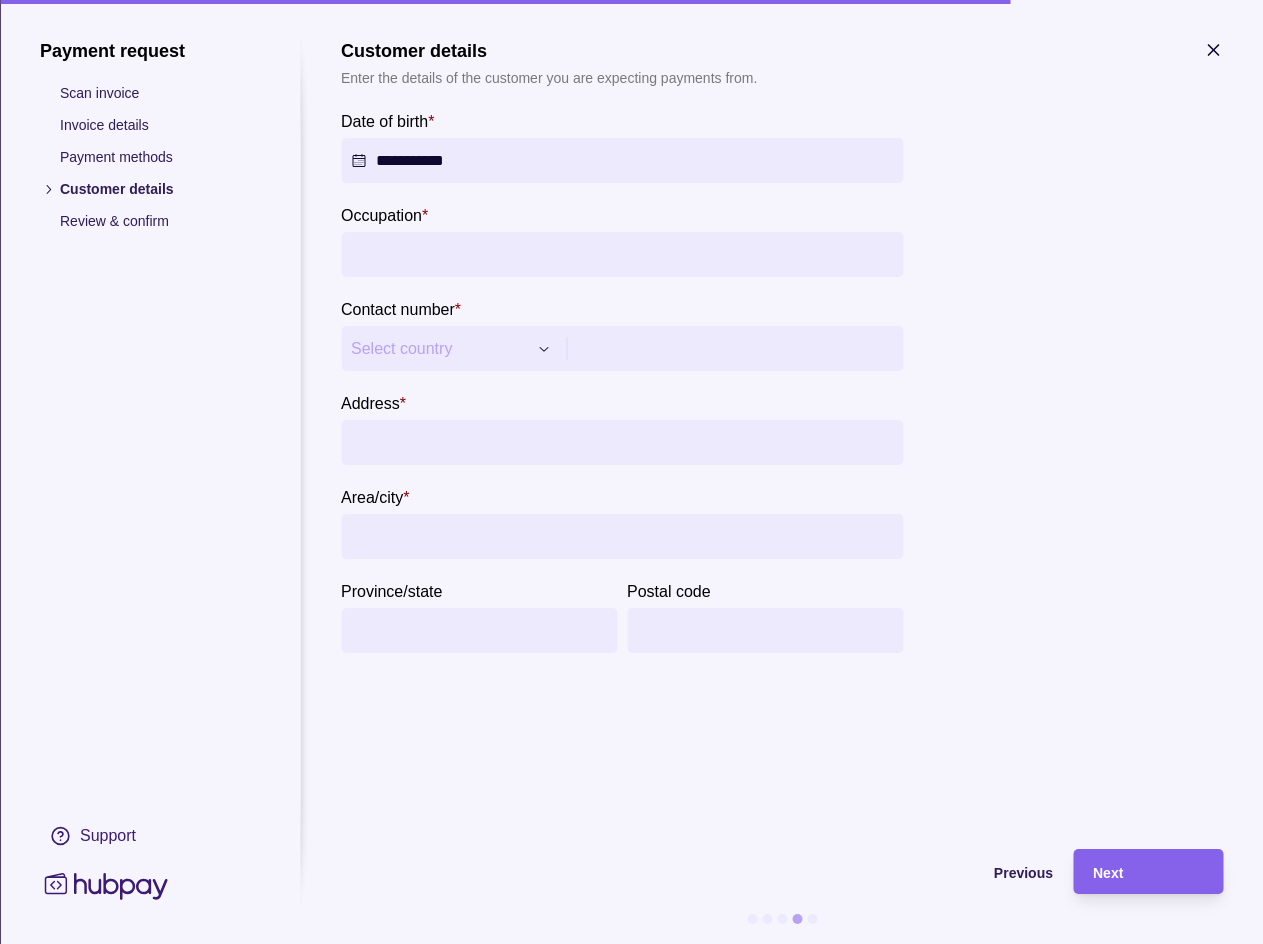 click on "Occupation  *" at bounding box center (622, 254) 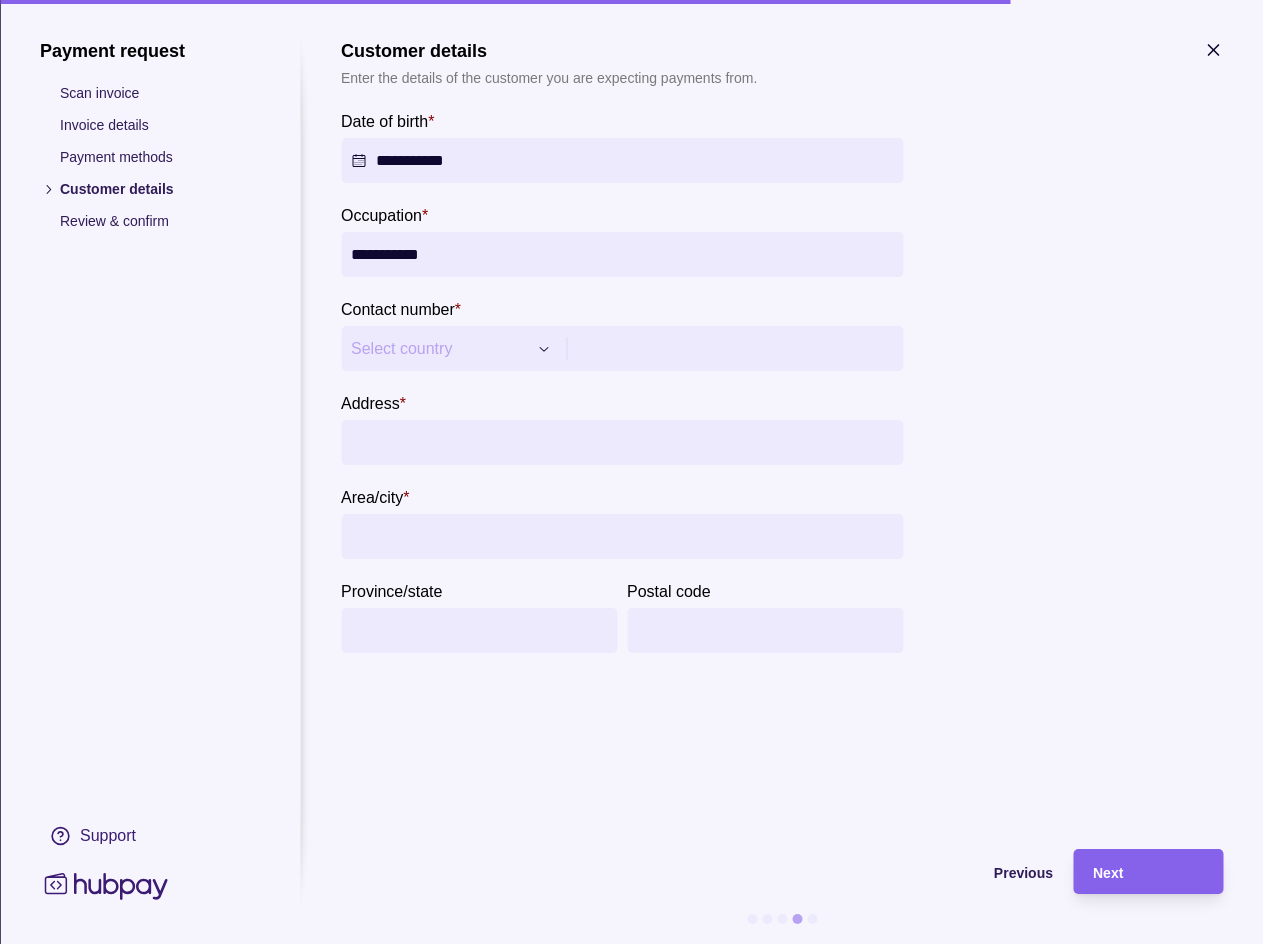 type on "**********" 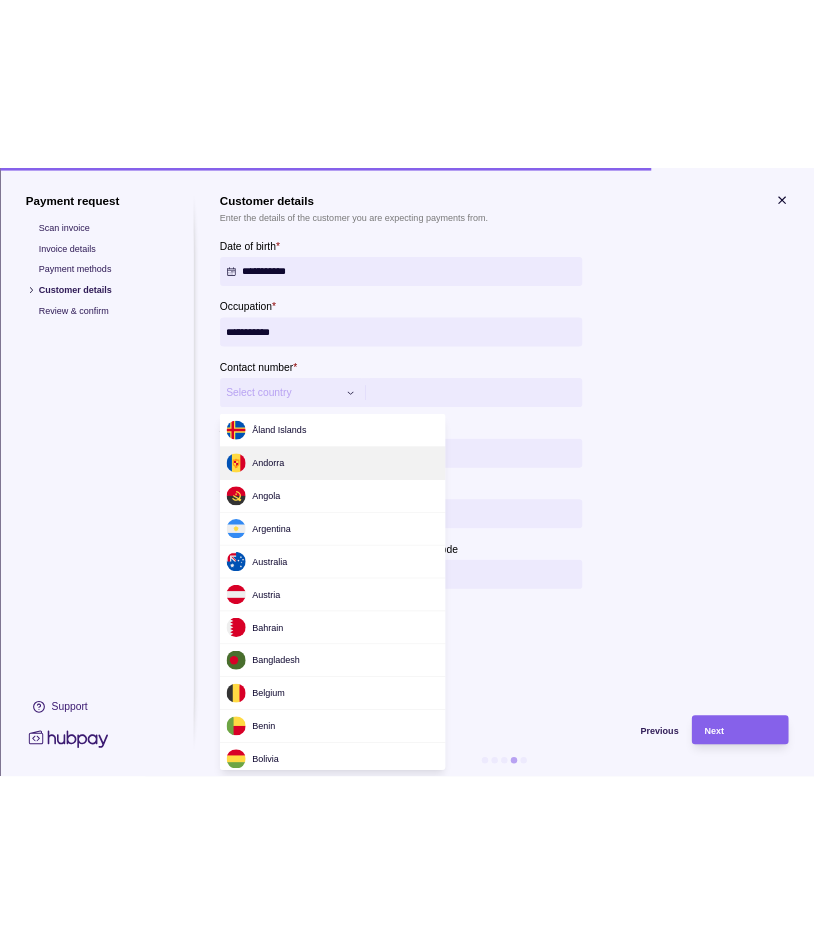 scroll, scrollTop: 5869, scrollLeft: 0, axis: vertical 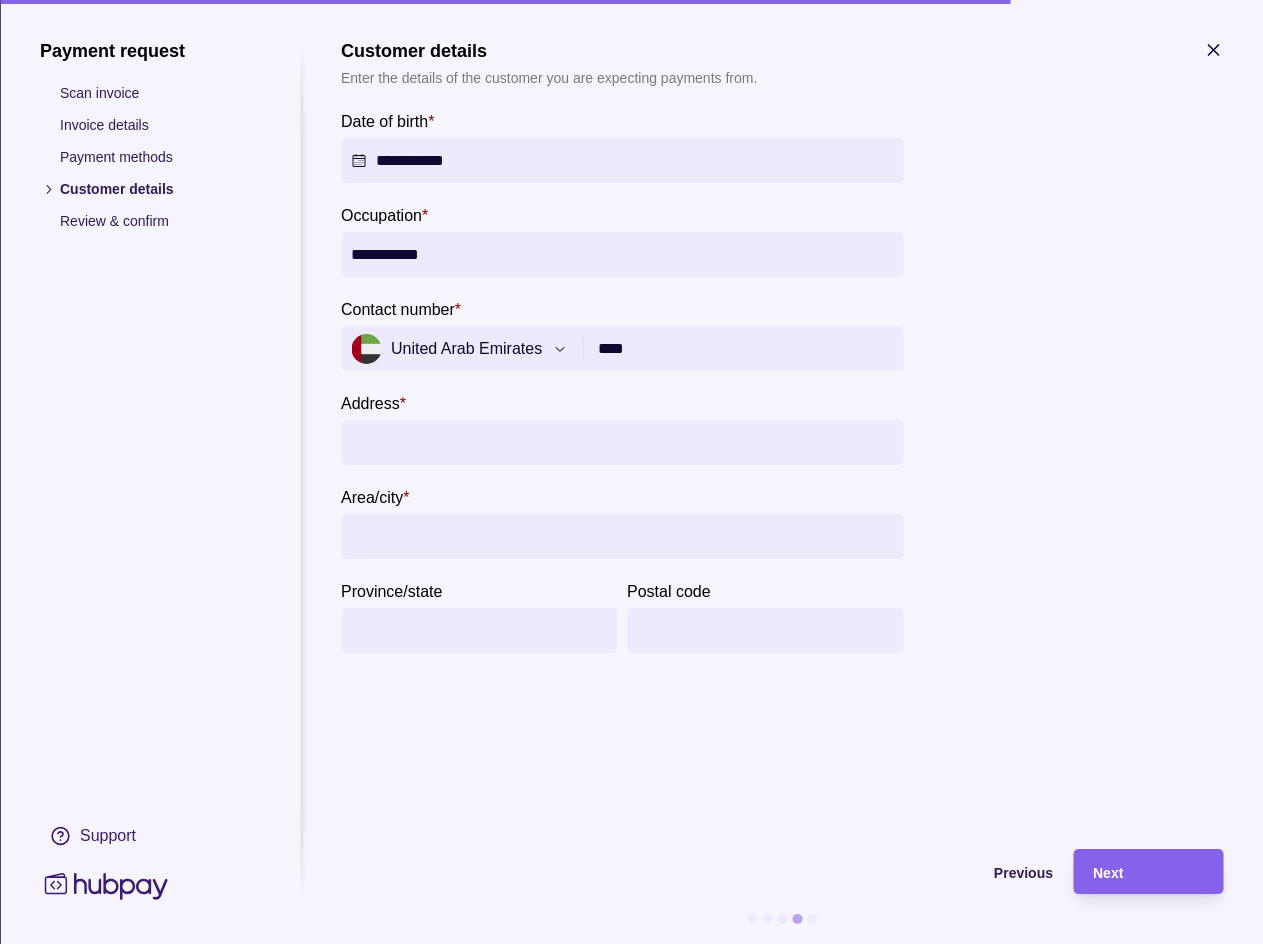 click on "****" at bounding box center [745, 348] 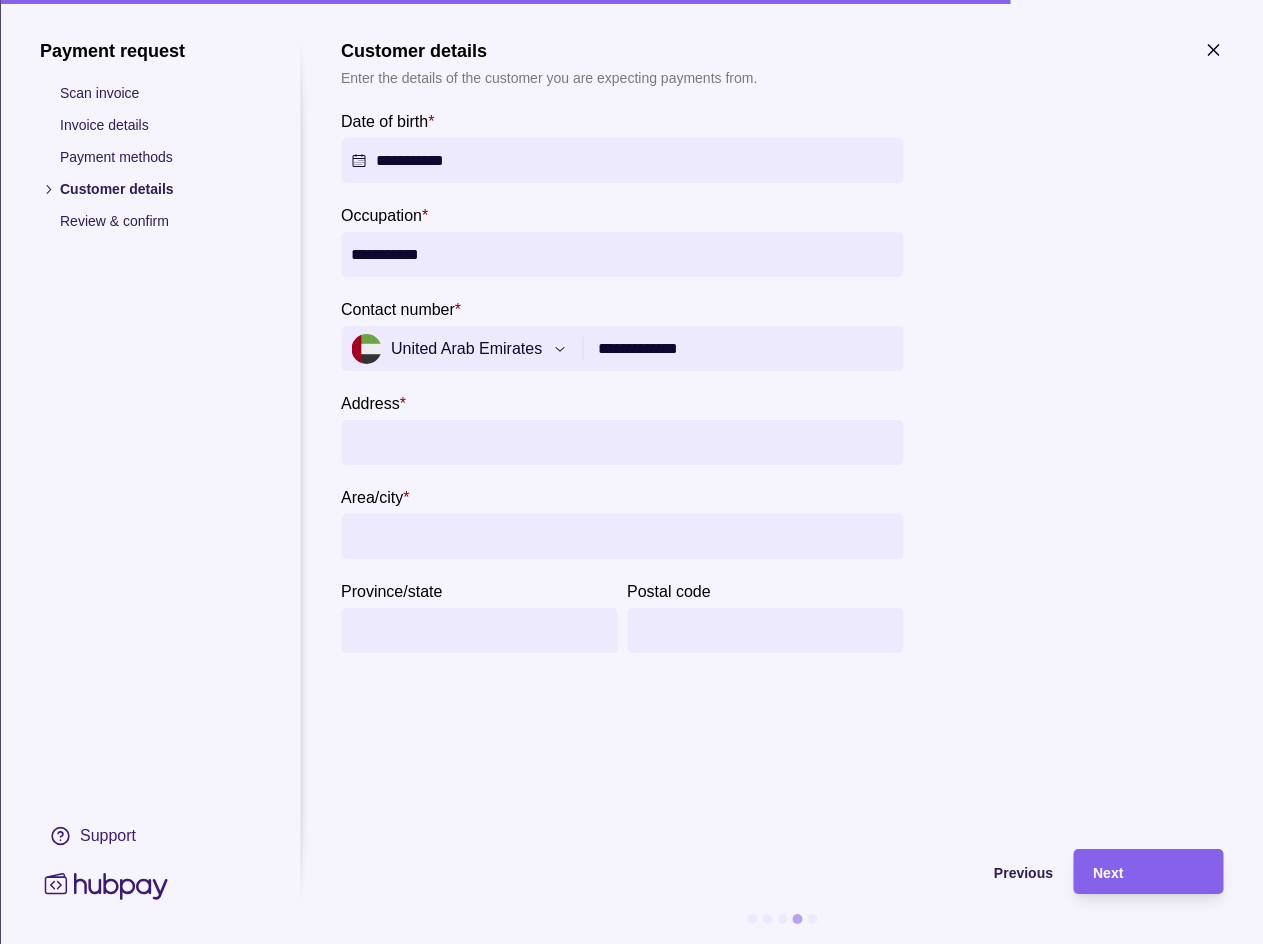 type on "**********" 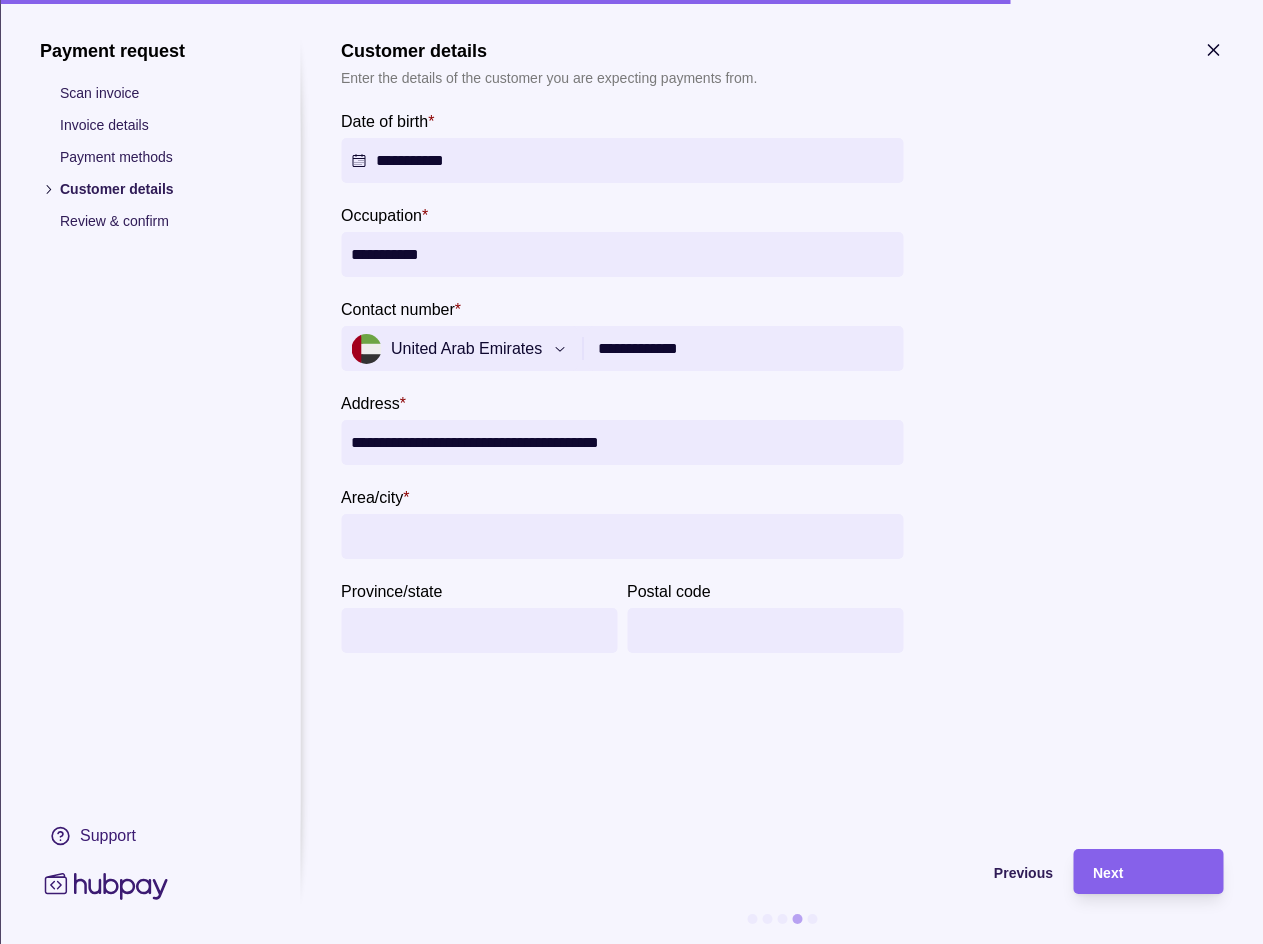 type on "**********" 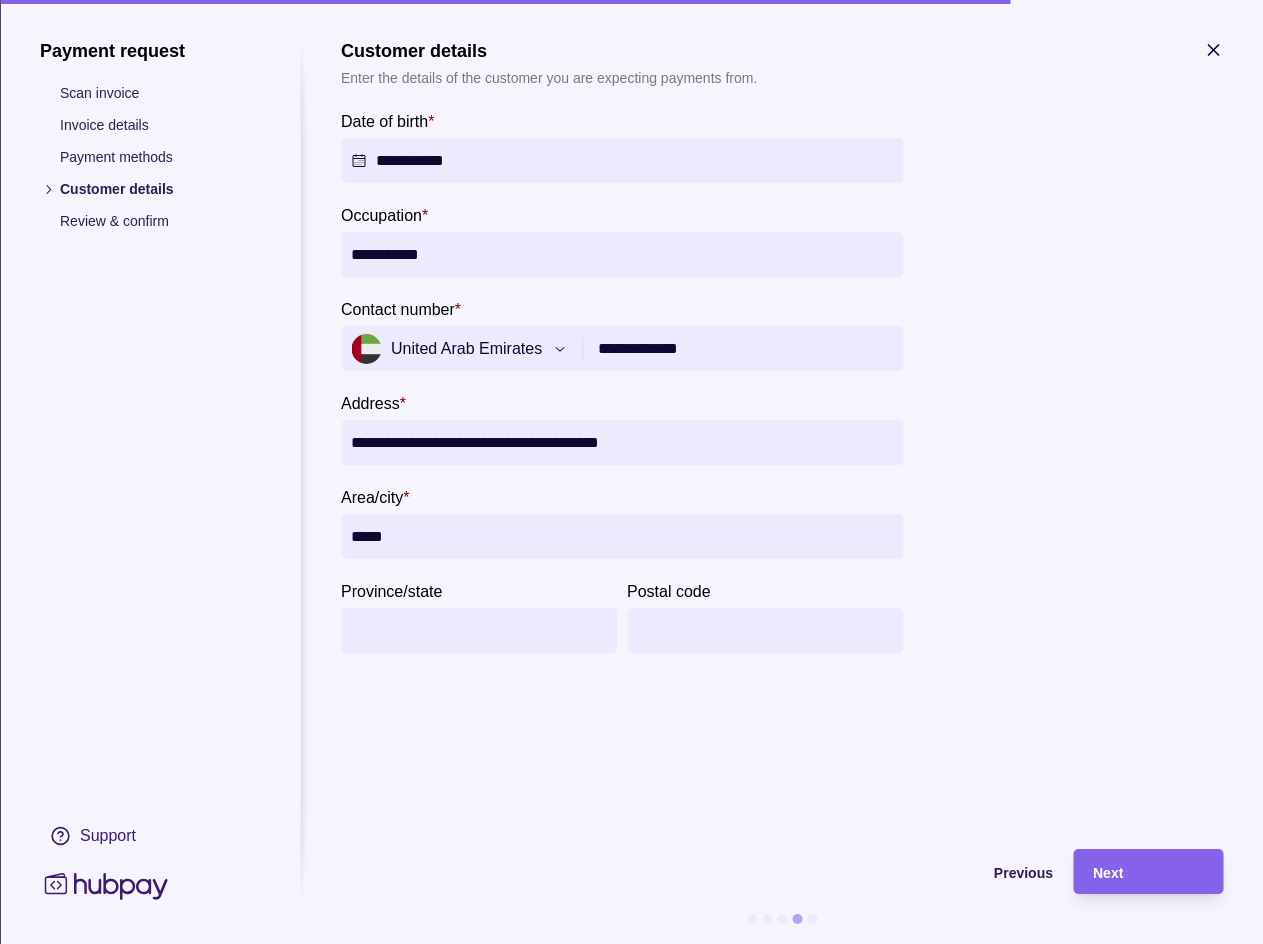 click on "Province/state" at bounding box center [479, 630] 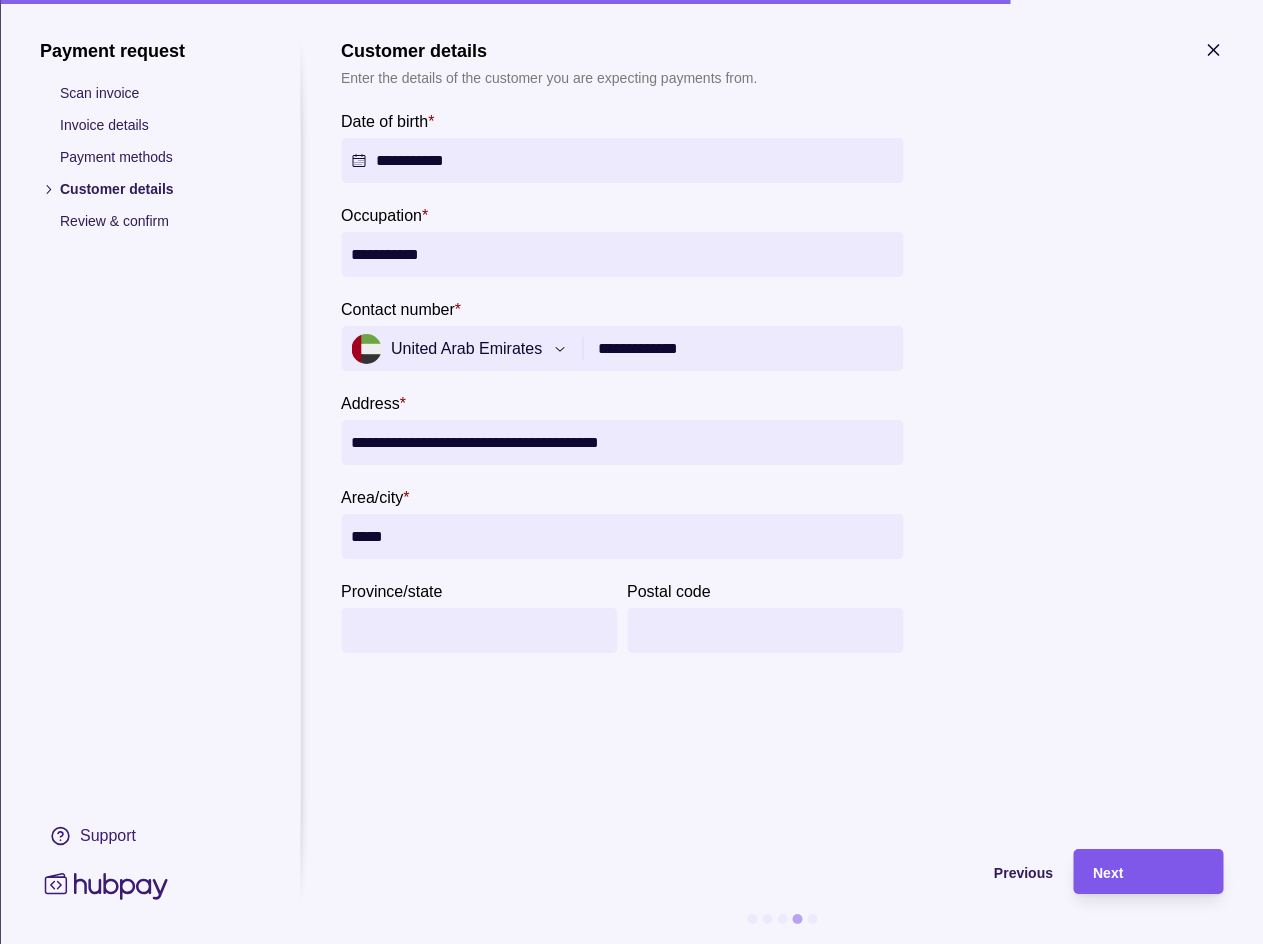 click on "Next" at bounding box center [1108, 873] 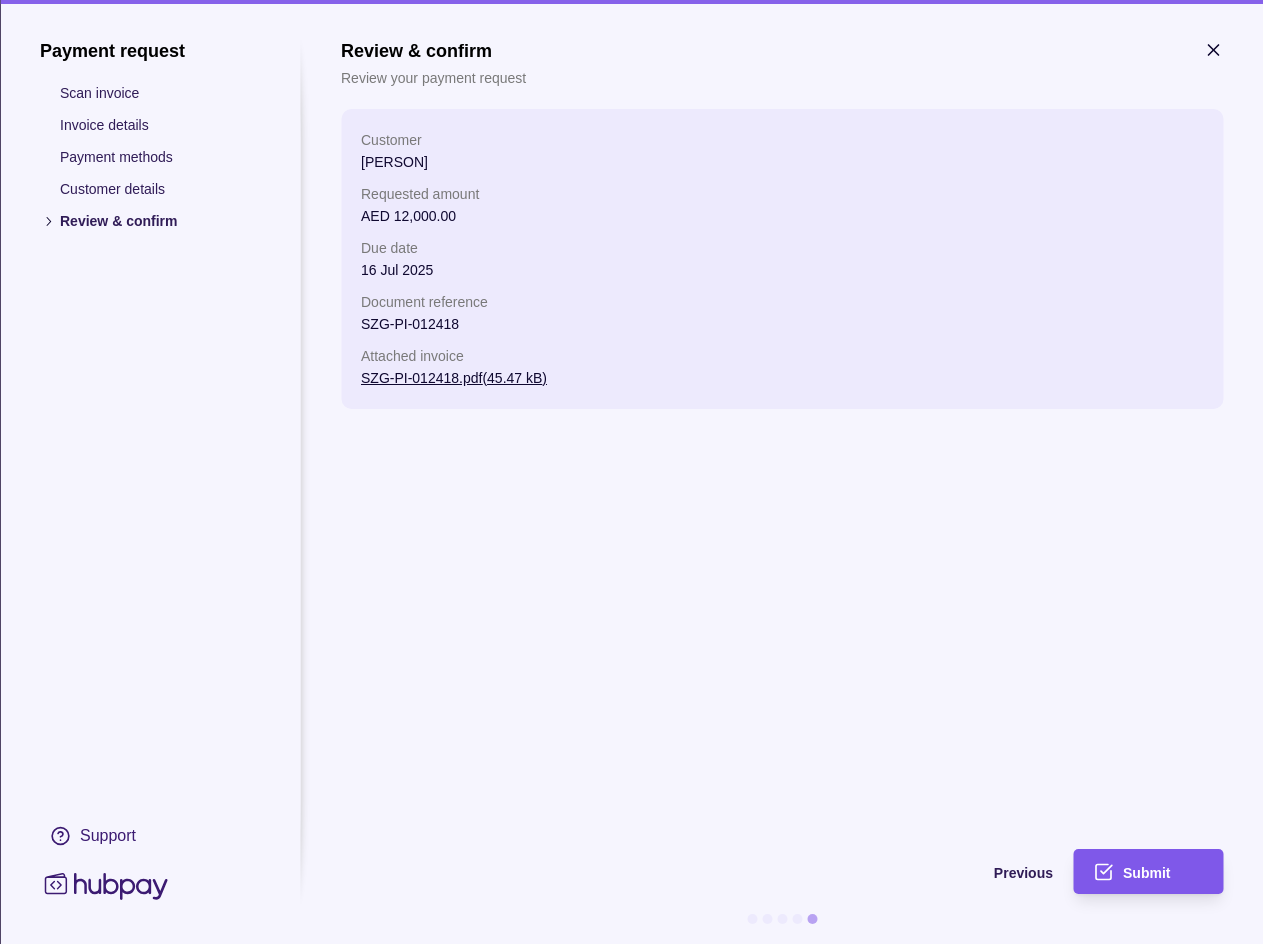 click on "Submit" at bounding box center [1146, 873] 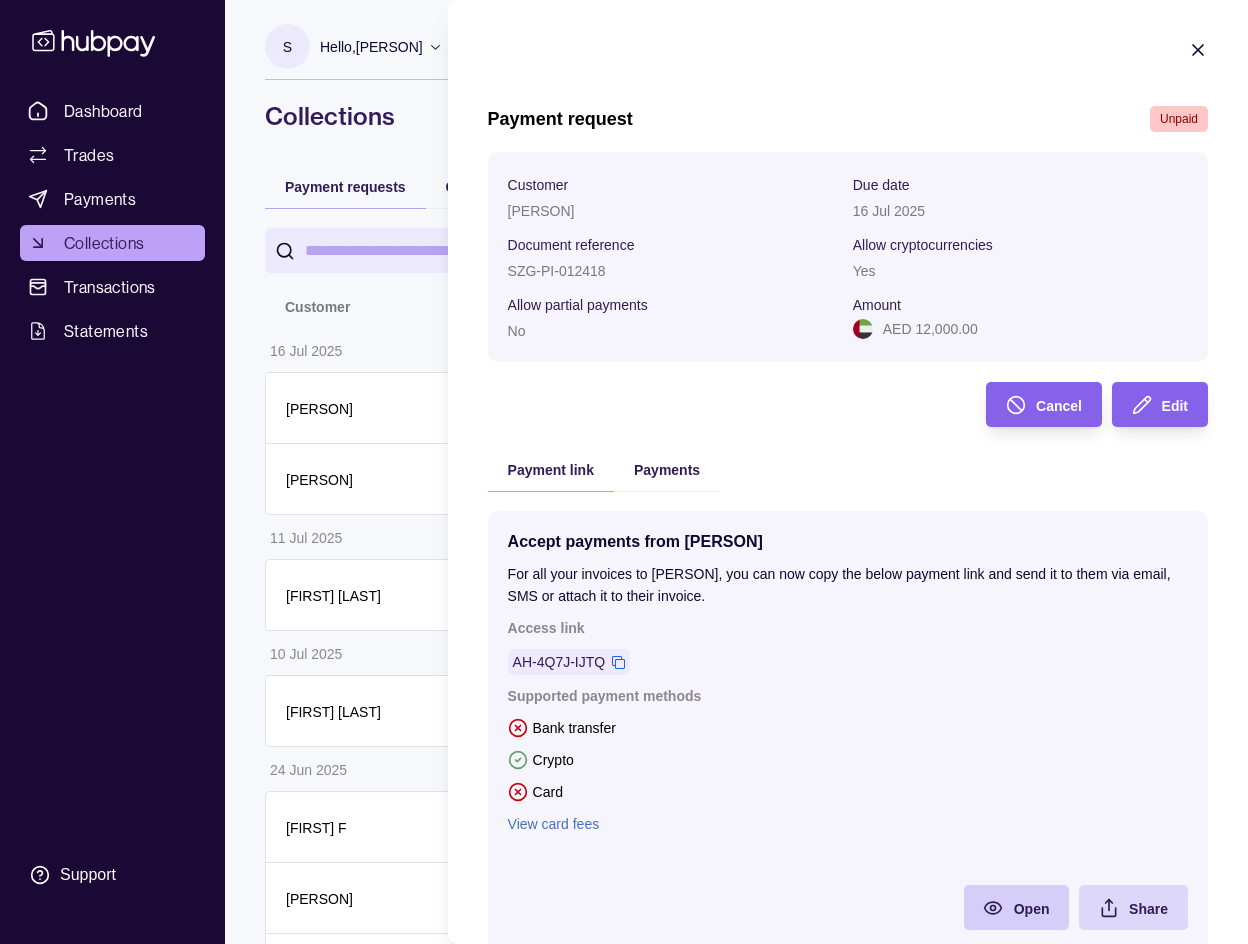 click on "Open" at bounding box center [1031, 909] 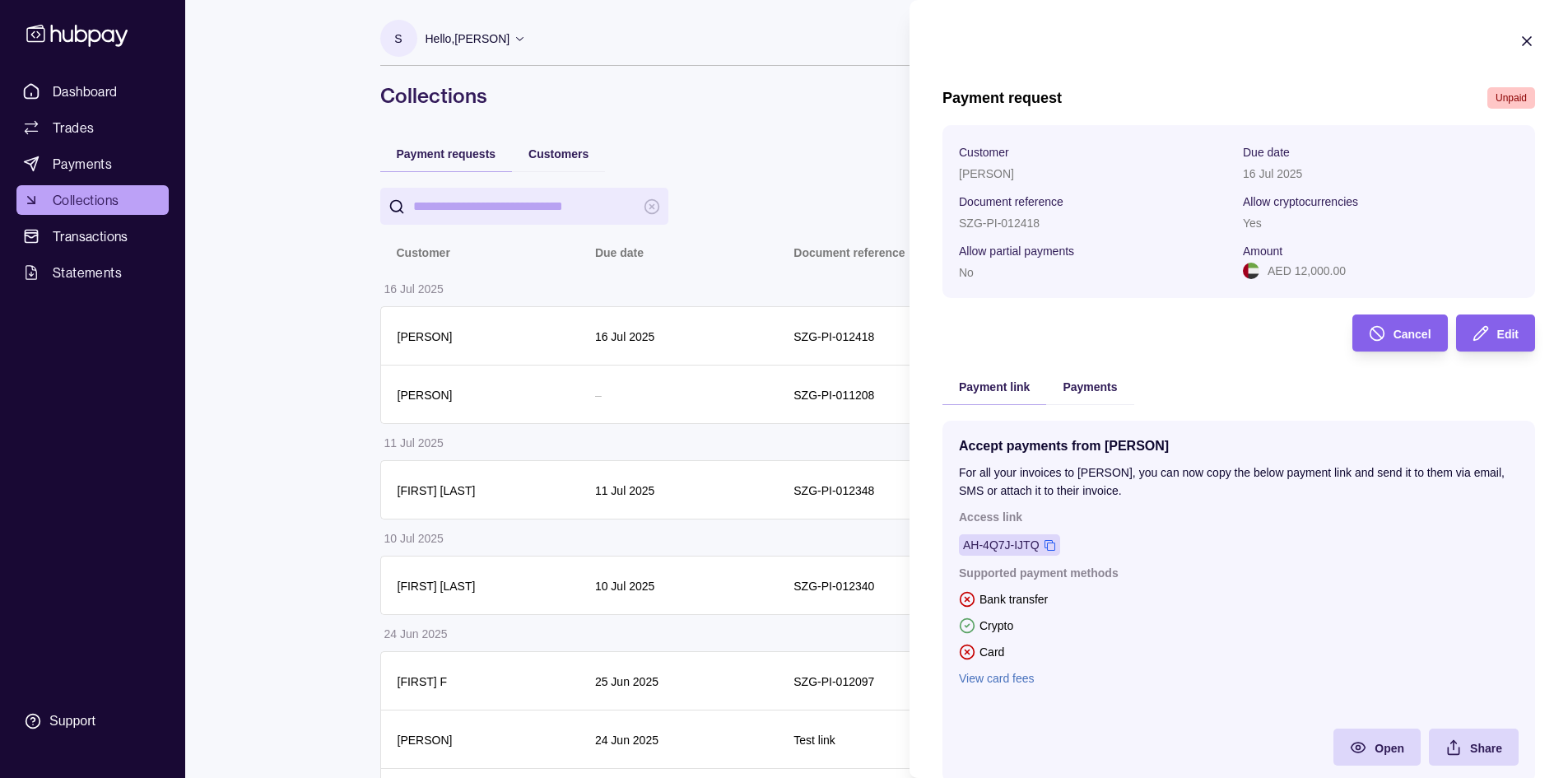 click 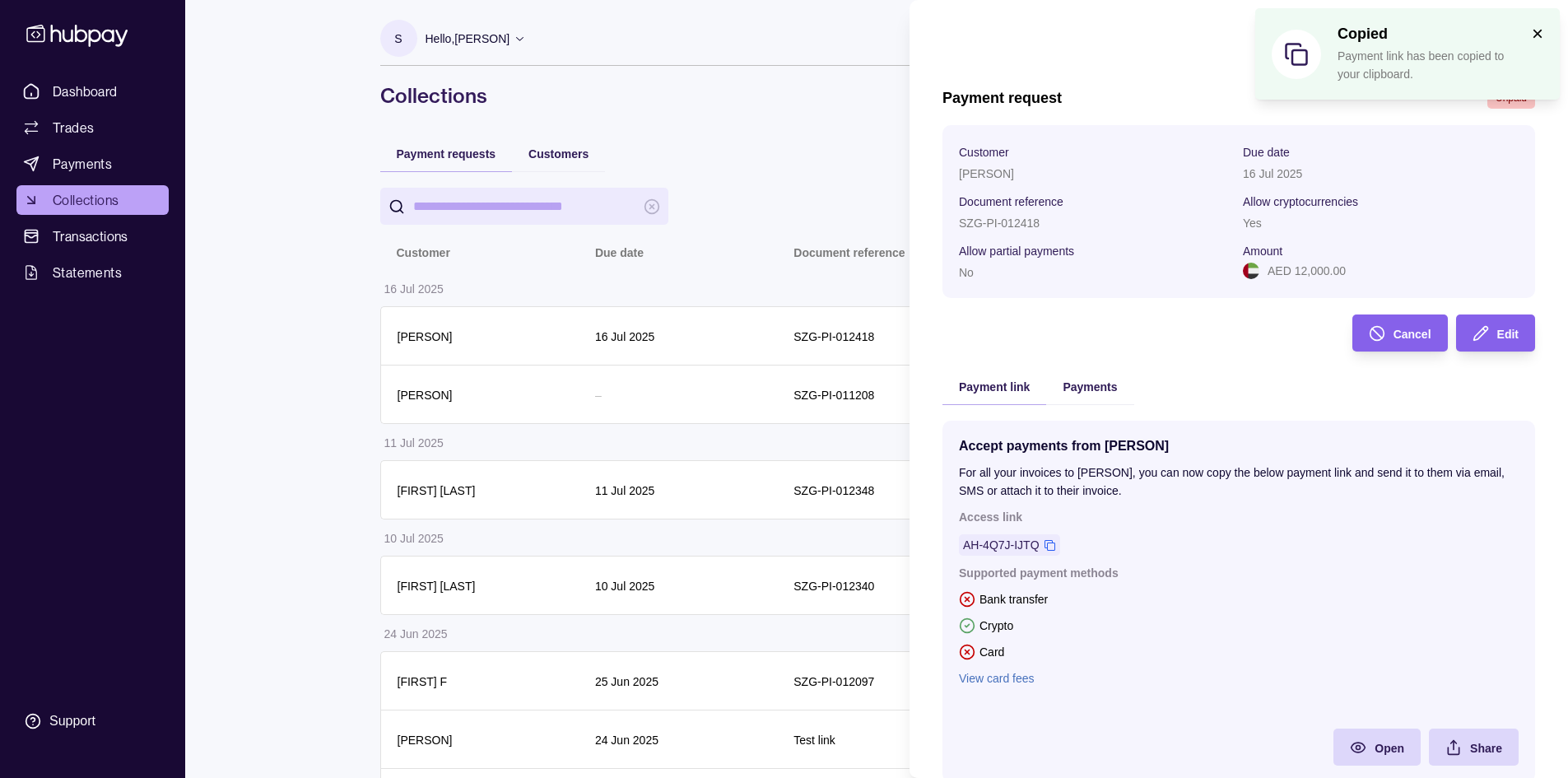 click on "Dashboard Trades Payments Collections Transactions Statements Support S Hello,  [FIRST]   S Z G CORPORATE SERVICES LLC Account Terms and conditions Privacy policy Sign out Collections Copied Payment link has been copied to your clipboard. × Payment requests Customers Add new Customer Due date Document reference Amount Status 16 Jul 2025 [FIRST] [LAST] 16 Jul 2025 SZG-PI-012418 AED 12,000.00 Unpaid [FIRST] [LAST] – SZG-PI-011208 AED 24,190.00 Paid 11 Jul 2025 [FIRST] [LAST] 11 Jul 2025 SZG-PI-012348 AED 9,000.00 Unpaid 10 Jul 2025 [FIRST] [LAST] 10 Jul 2025 SZG-PI-012340 AED 30,750.00 Paid 24 Jun 2025 [FIRST] F 25 Jun 2025 SZG-PI-012097 AED 16,900.00 Paid [FIRST] [LAST] 24 Jun 2025 Test link AED 5,332.00 Part paid [FIRST] [LAST] – inv AED 1,500.00 Part paid Collections | Hubpay Payment request Unpaid Customer [FIRST] [LAST] Due date 16 Jul 2025 Document reference SZG-PI-012418 Allow cryptocurrencies Yes Allow partial payments No Amount AED 12,000.00 Cancel Edit Payment link Payments Access link Crypto" at bounding box center (784, 422) 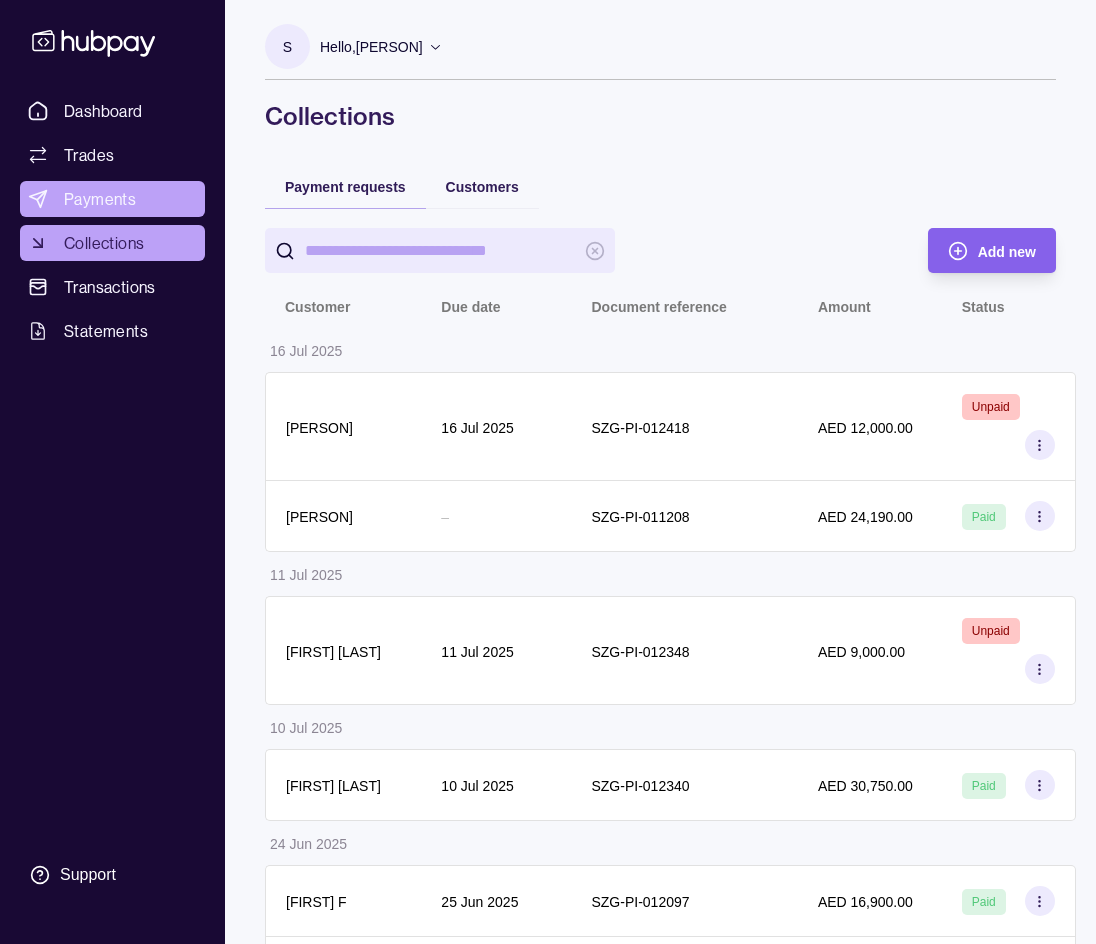 click on "Payments" at bounding box center [100, 199] 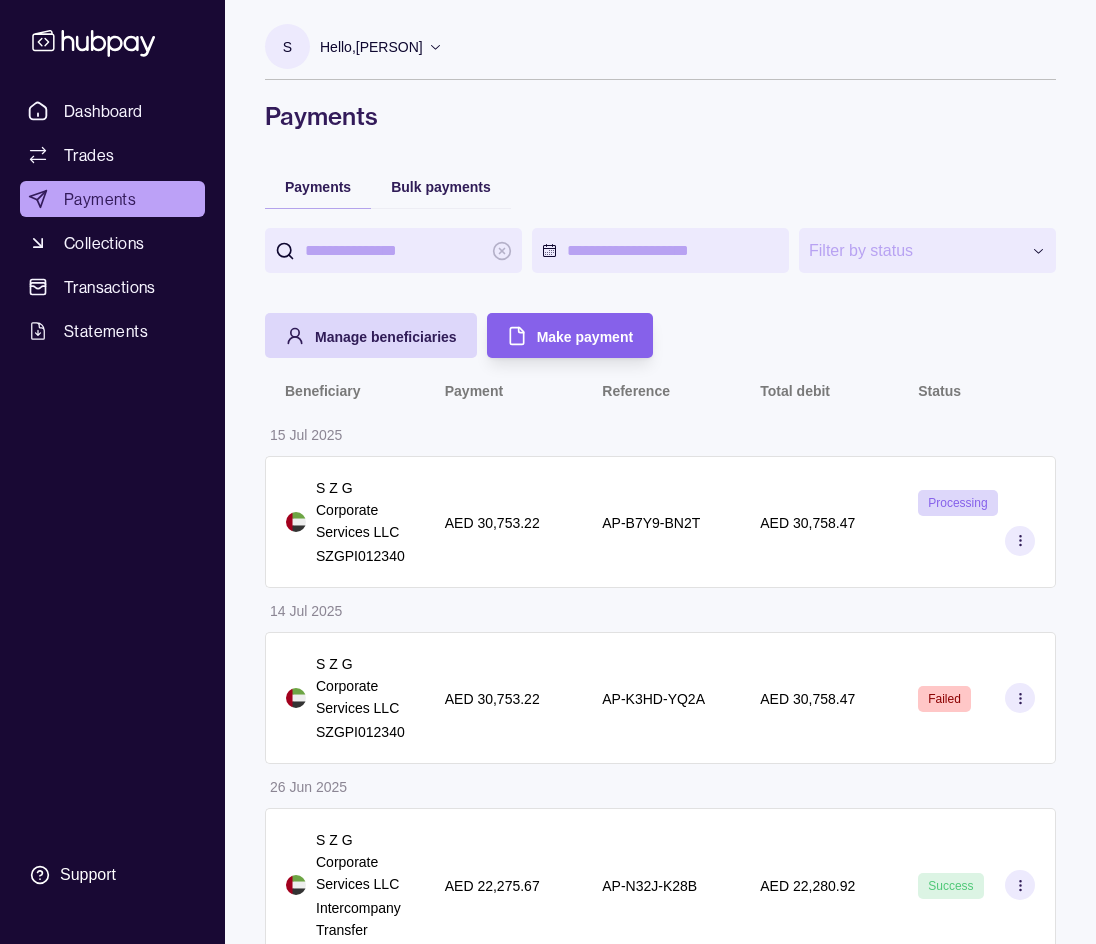 click on "**********" at bounding box center [660, 595] 